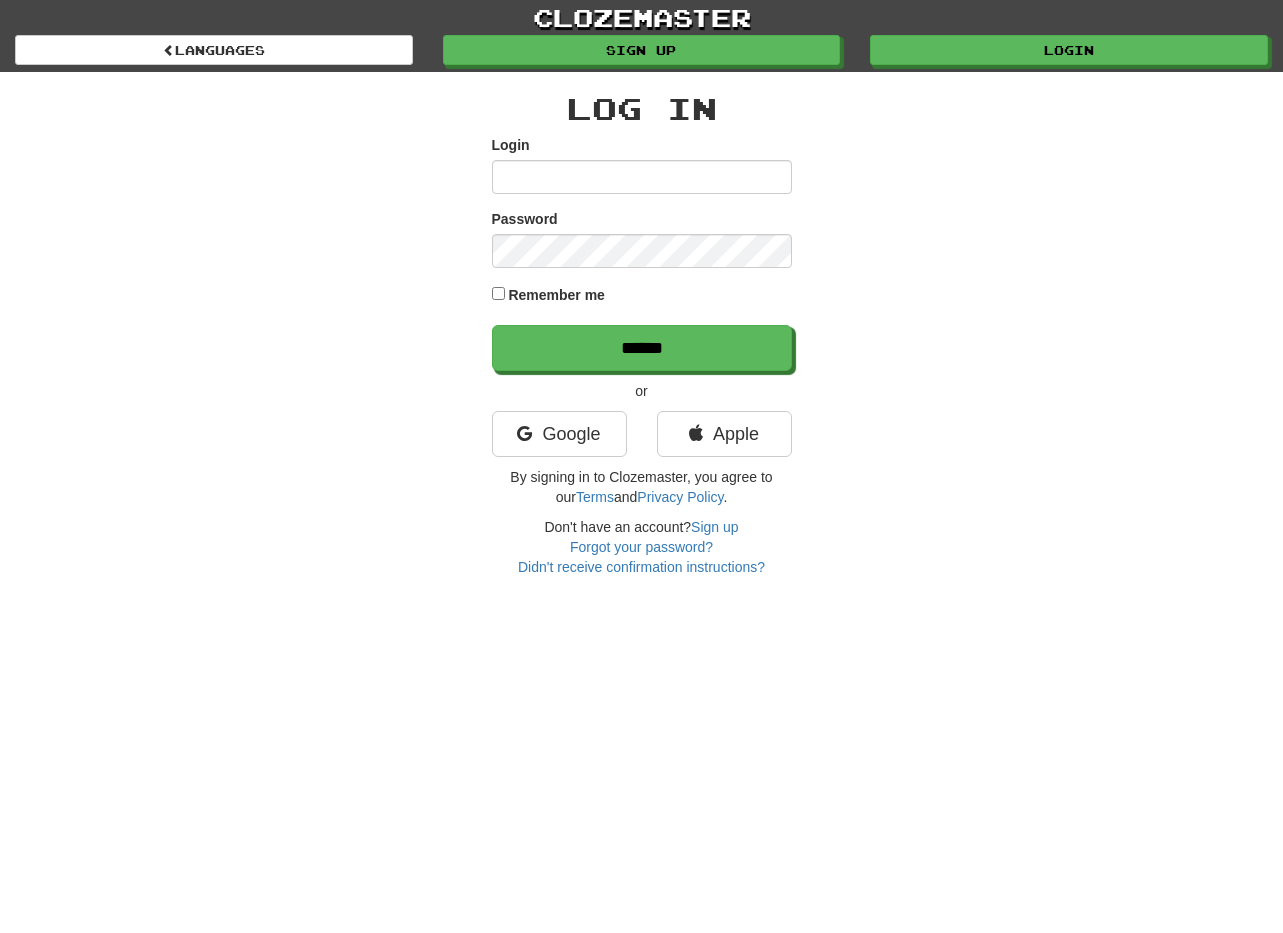 scroll, scrollTop: 0, scrollLeft: 0, axis: both 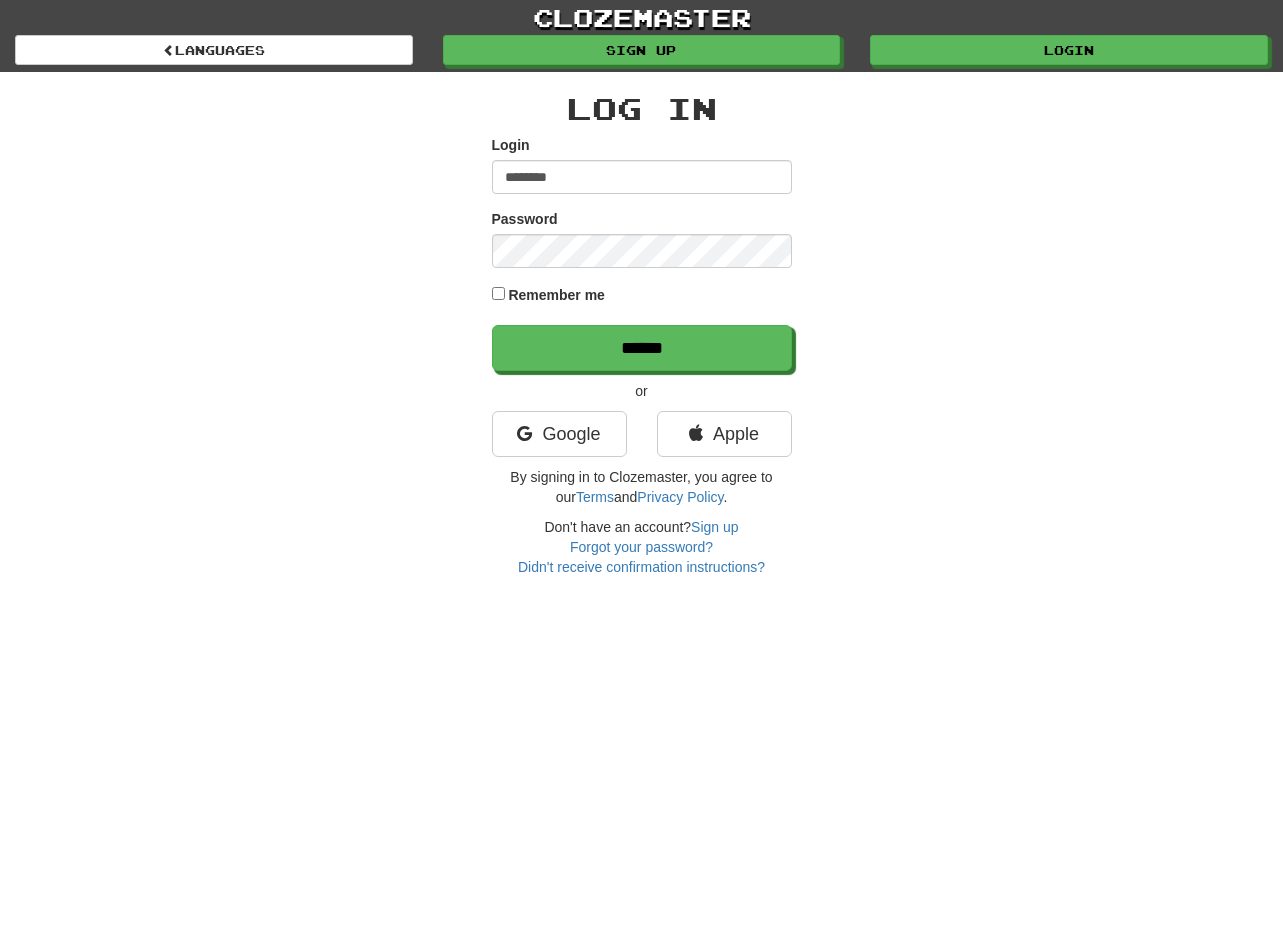 type on "********" 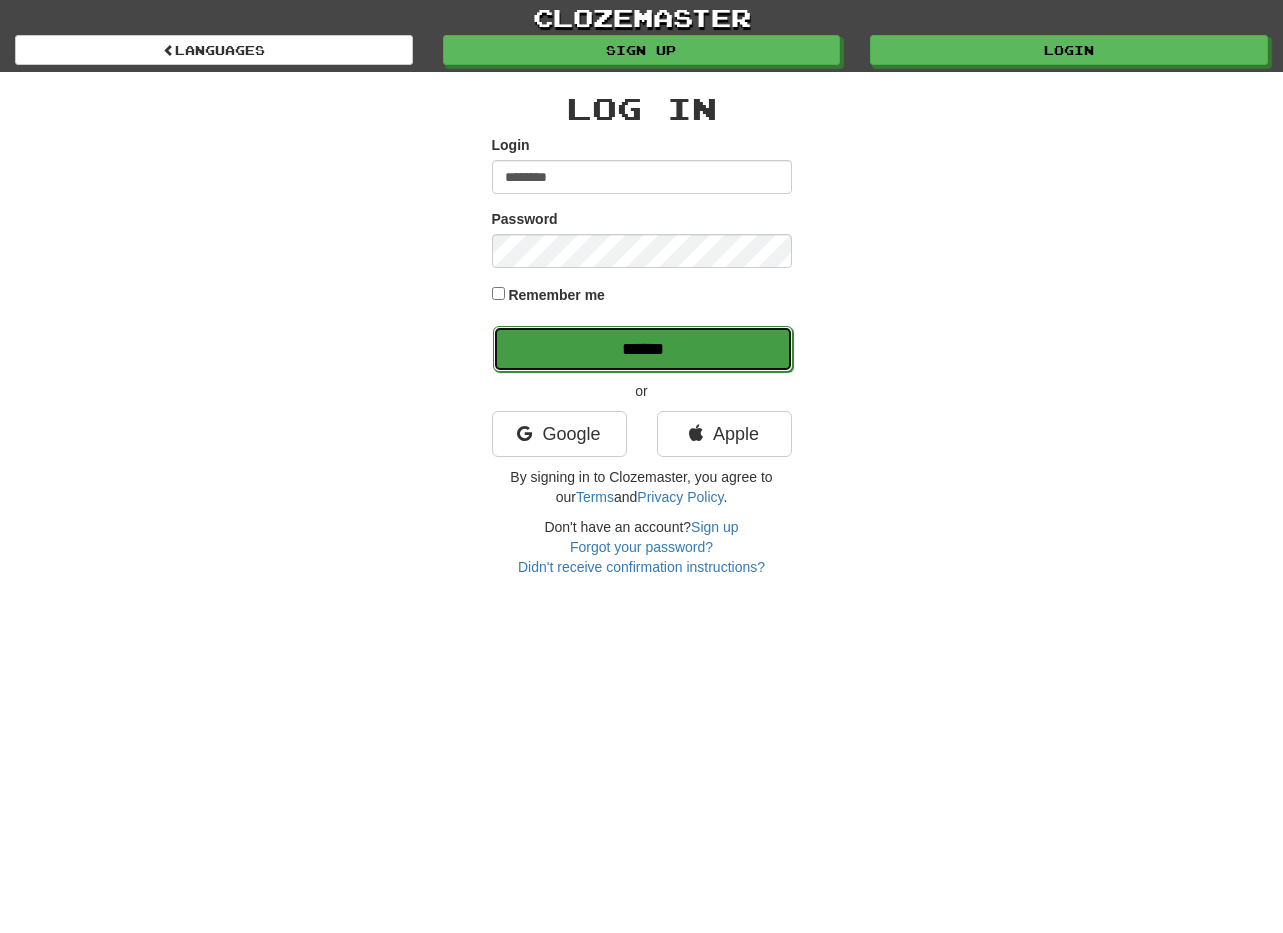 click on "******" at bounding box center (643, 349) 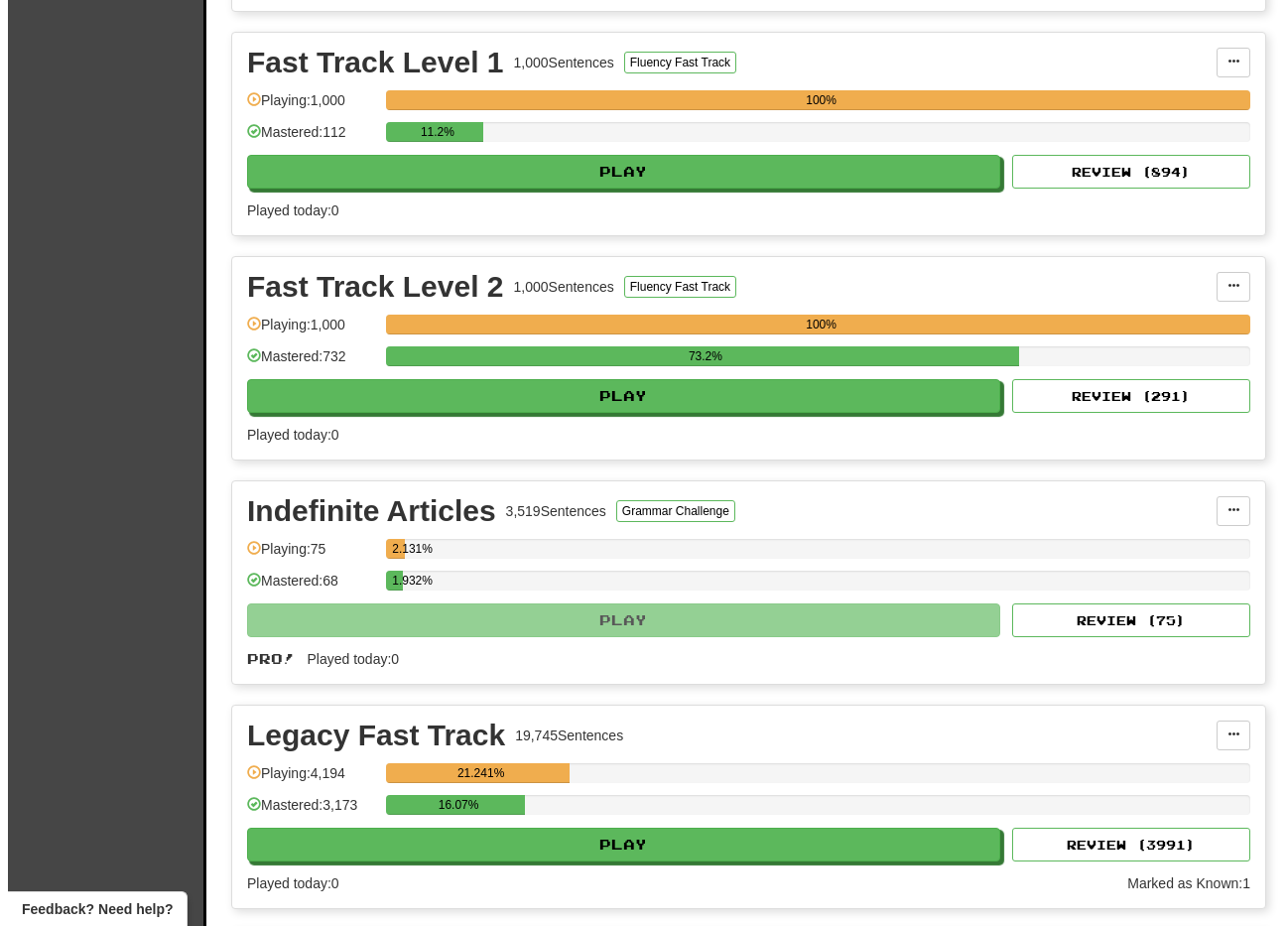 scroll, scrollTop: 1389, scrollLeft: 0, axis: vertical 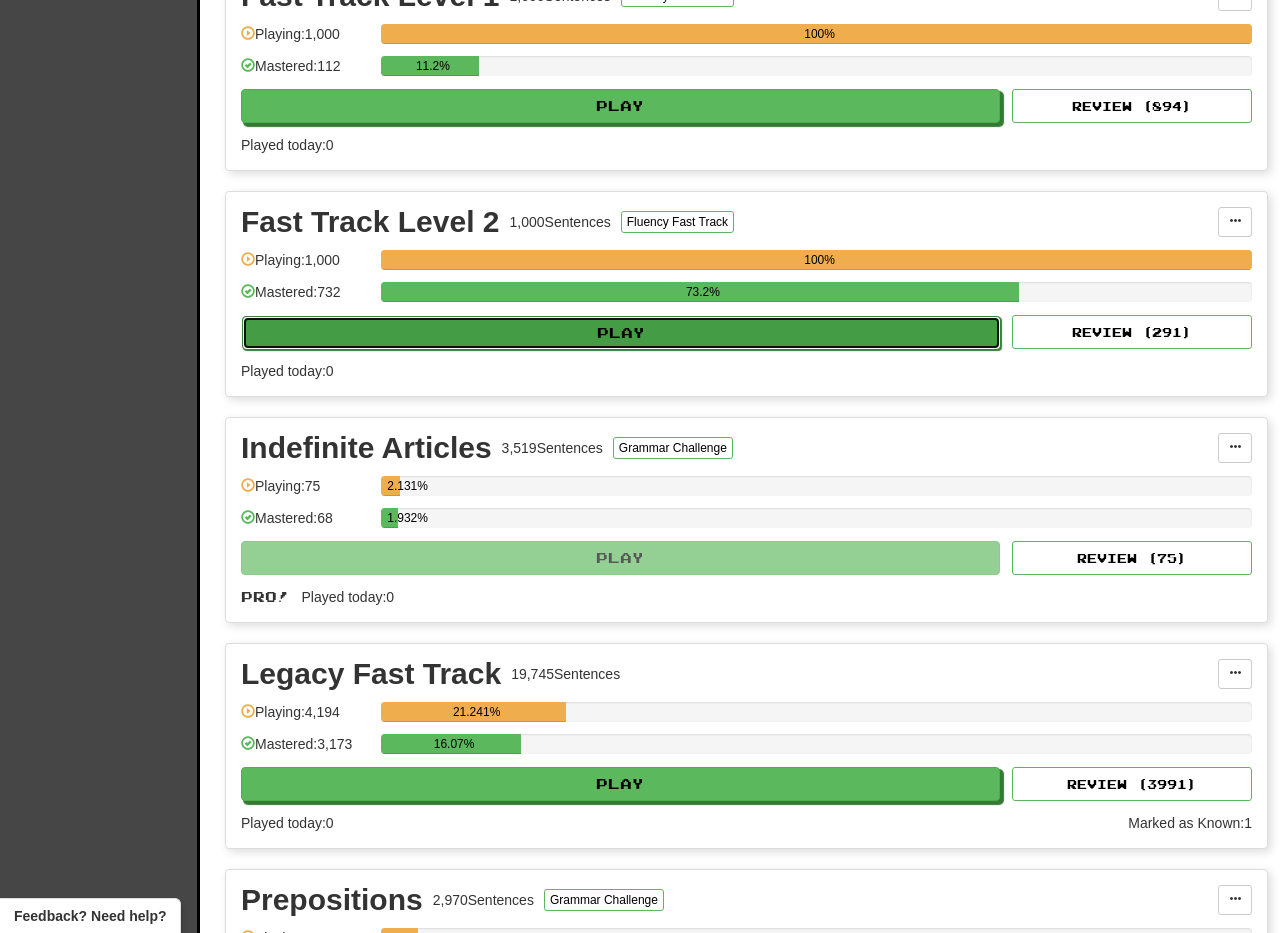 click on "Play" at bounding box center [621, 333] 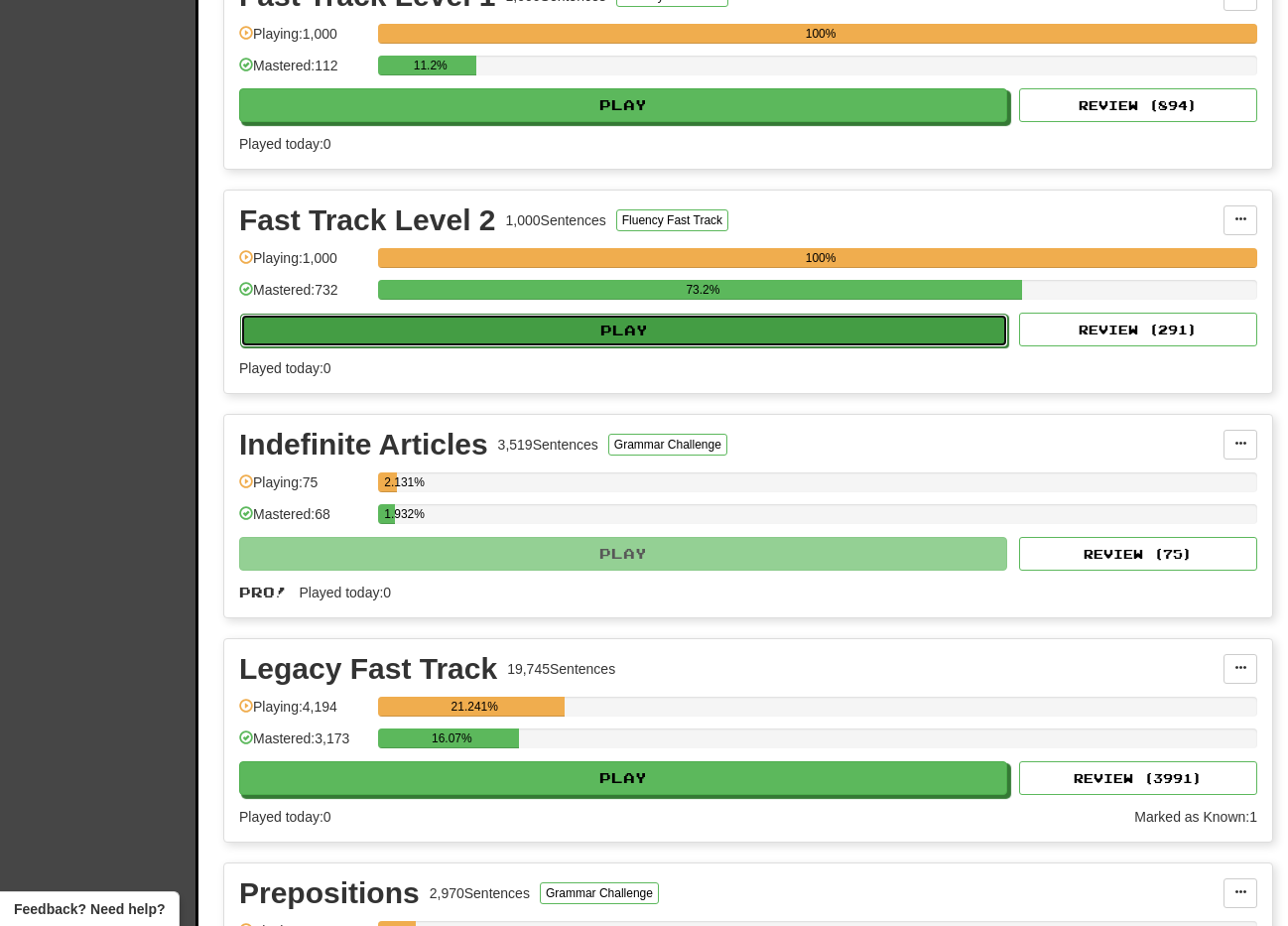 select on "**" 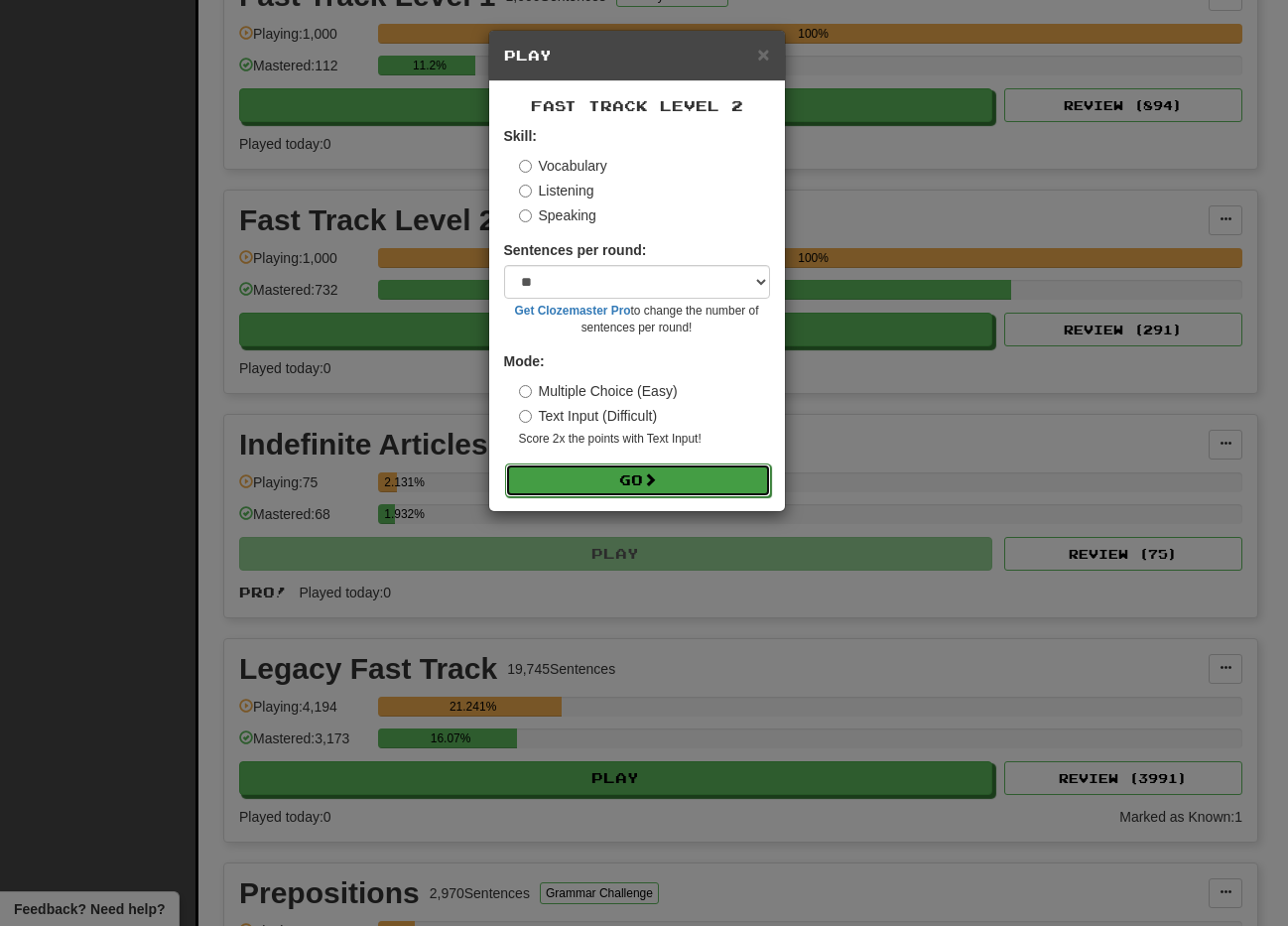 click on "Go" at bounding box center [638, 480] 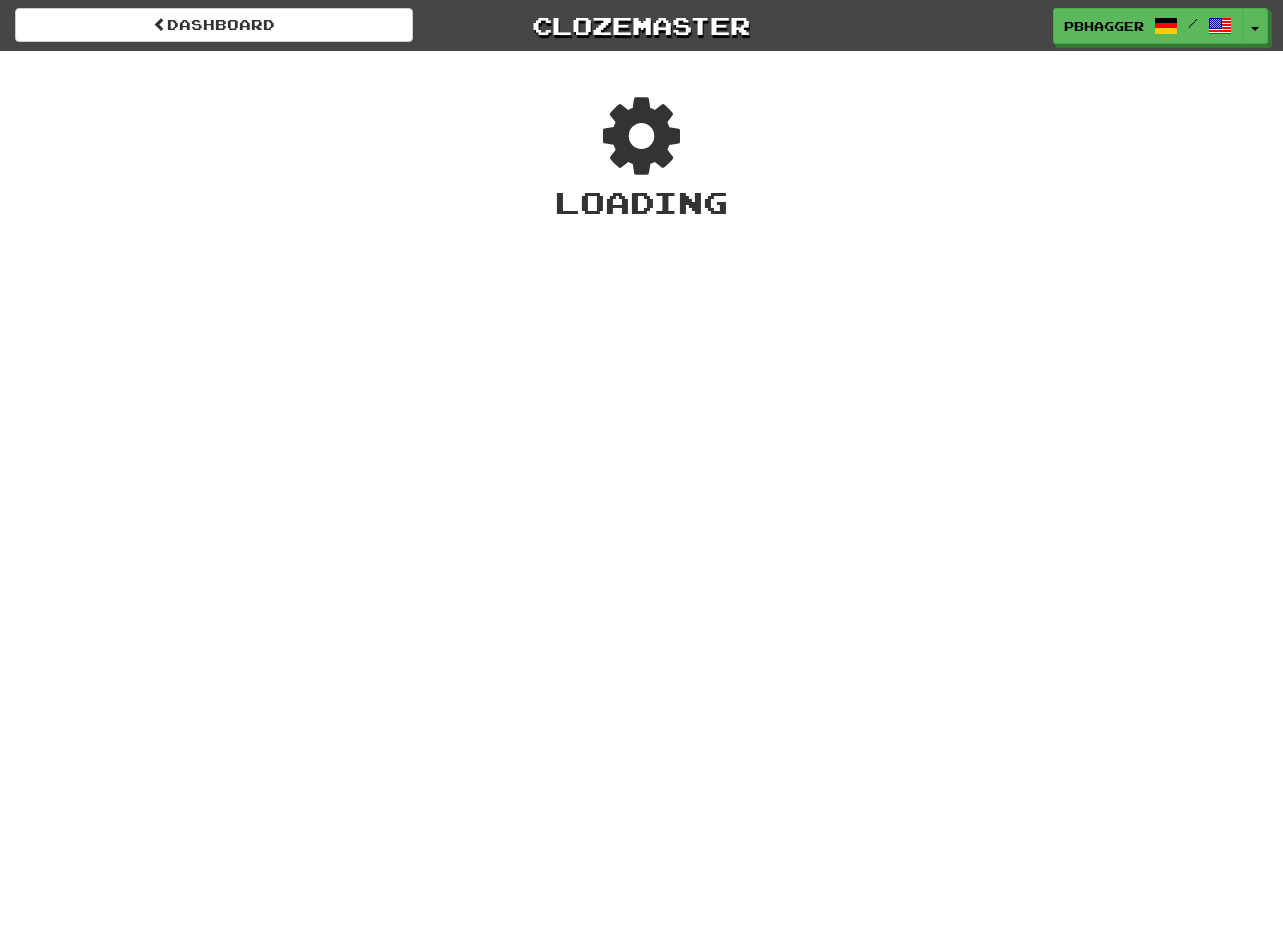 scroll, scrollTop: 0, scrollLeft: 0, axis: both 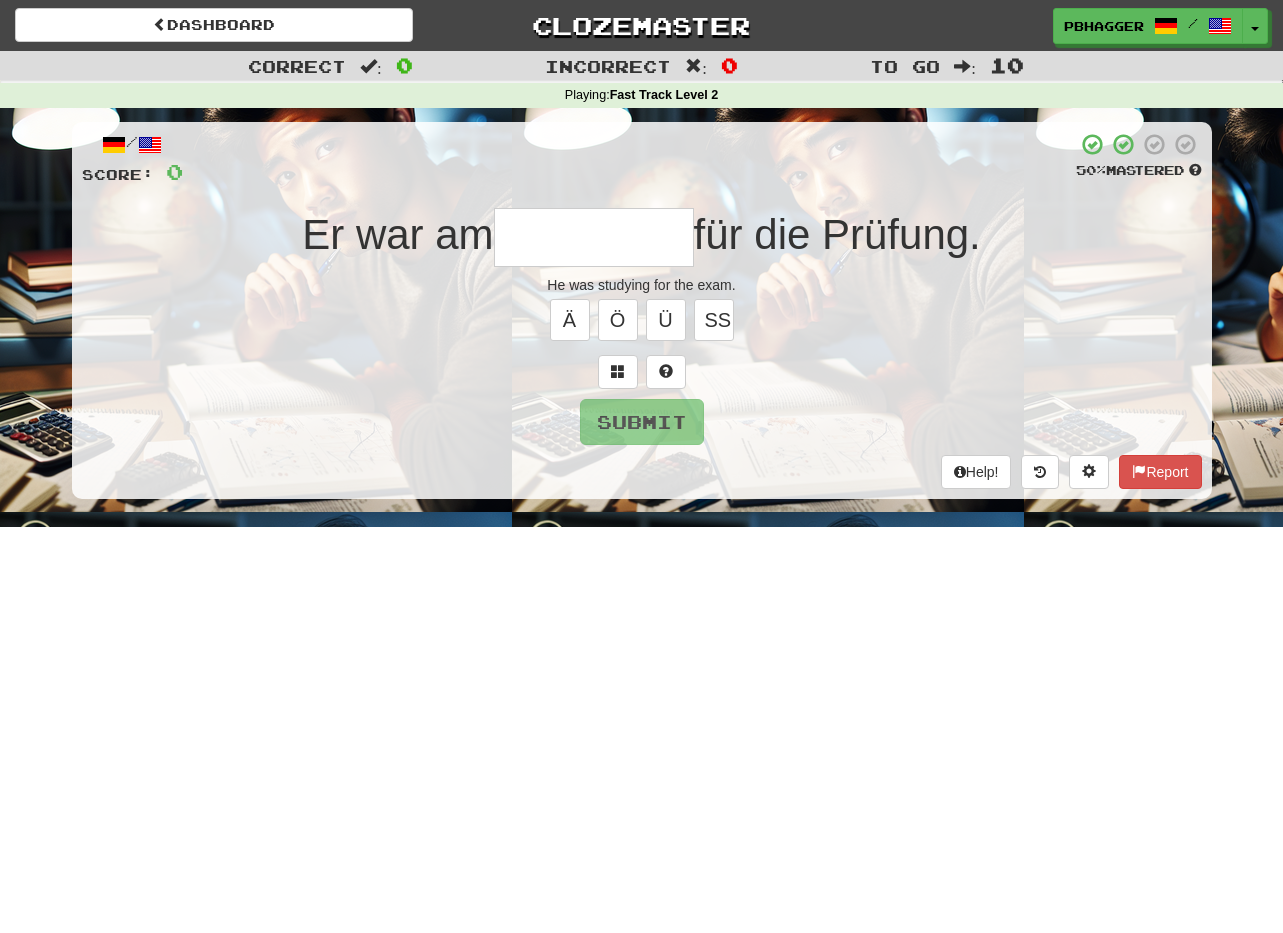 type on "*" 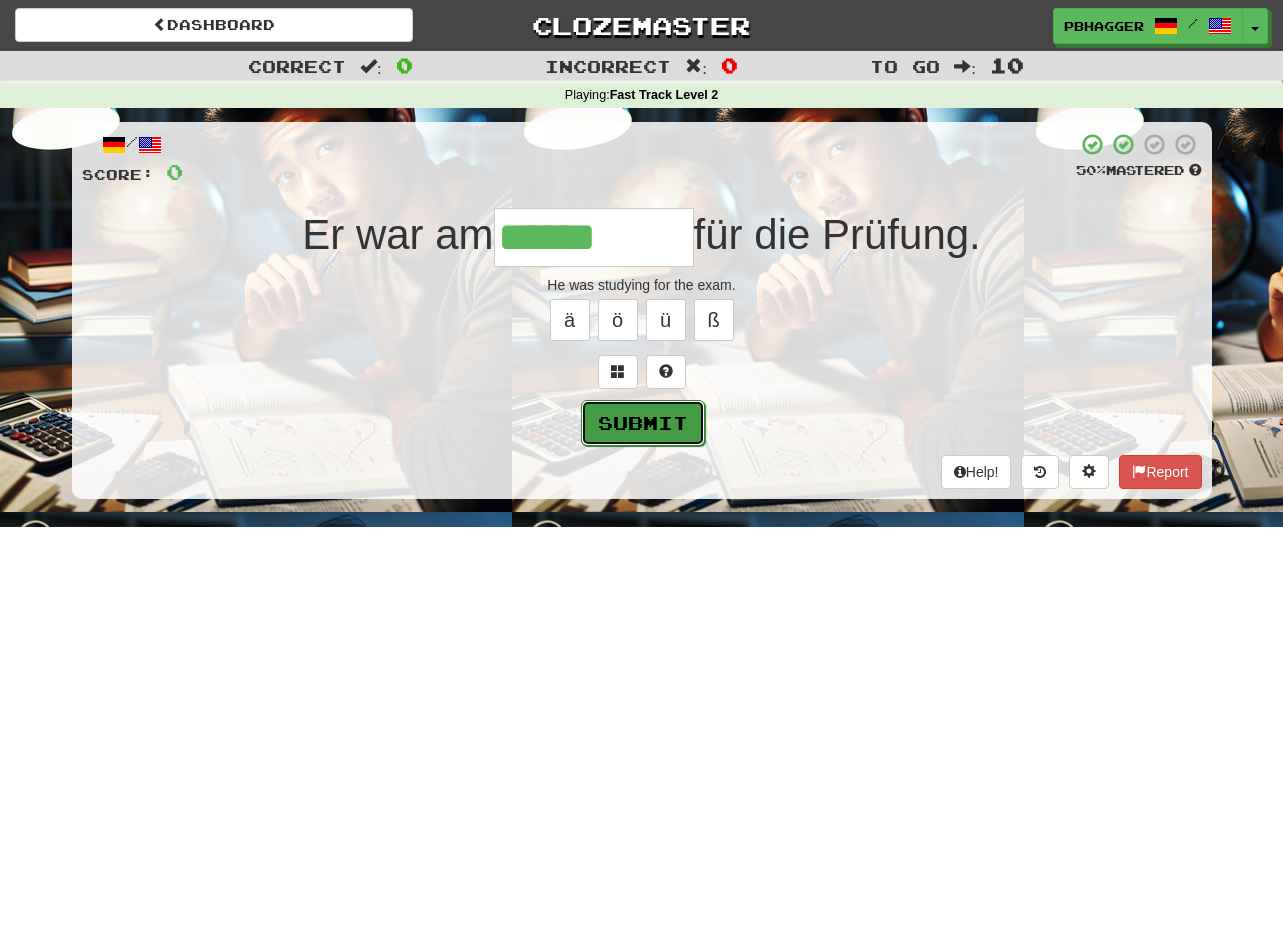 click on "Submit" at bounding box center (643, 423) 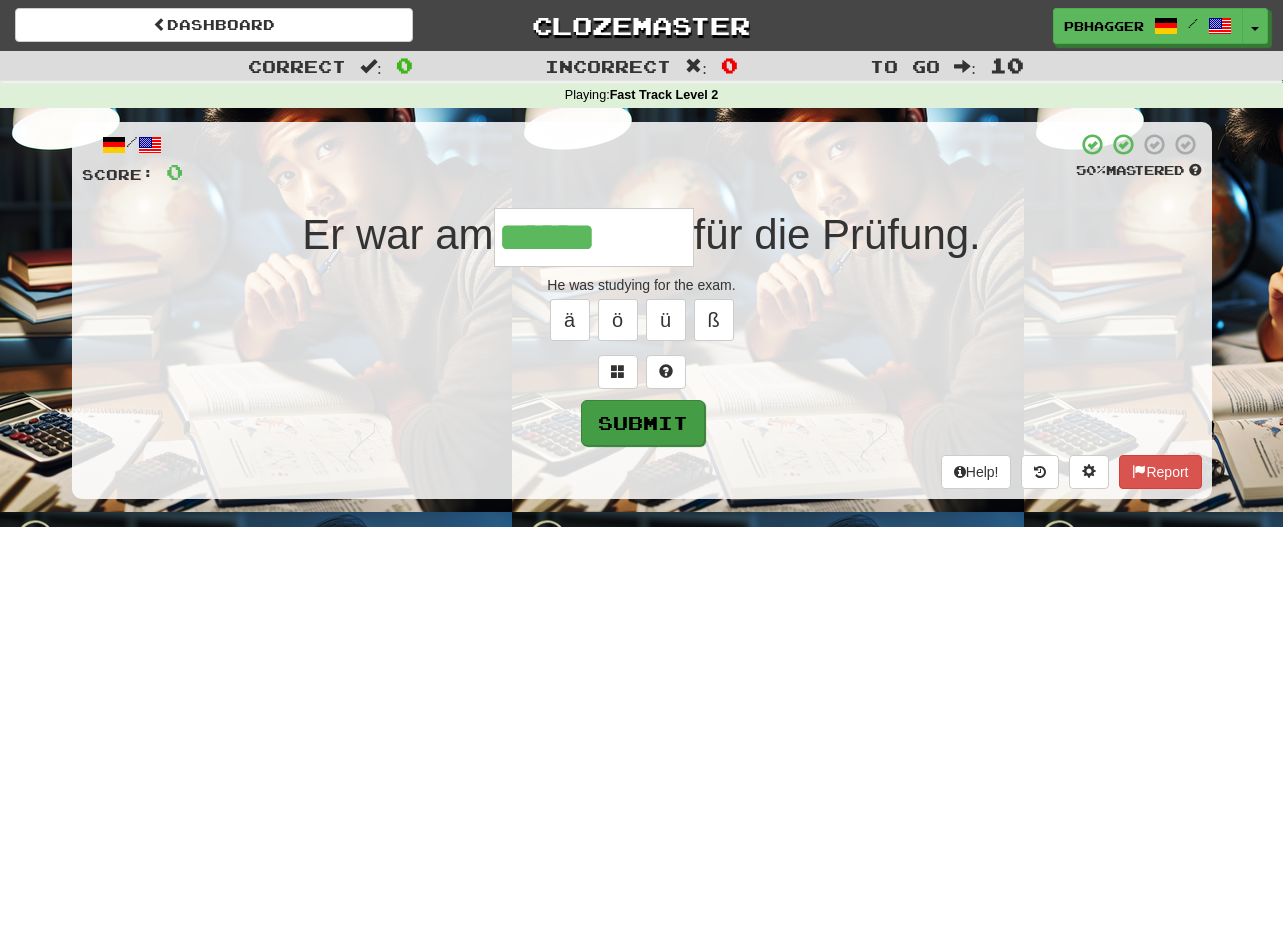 type on "******" 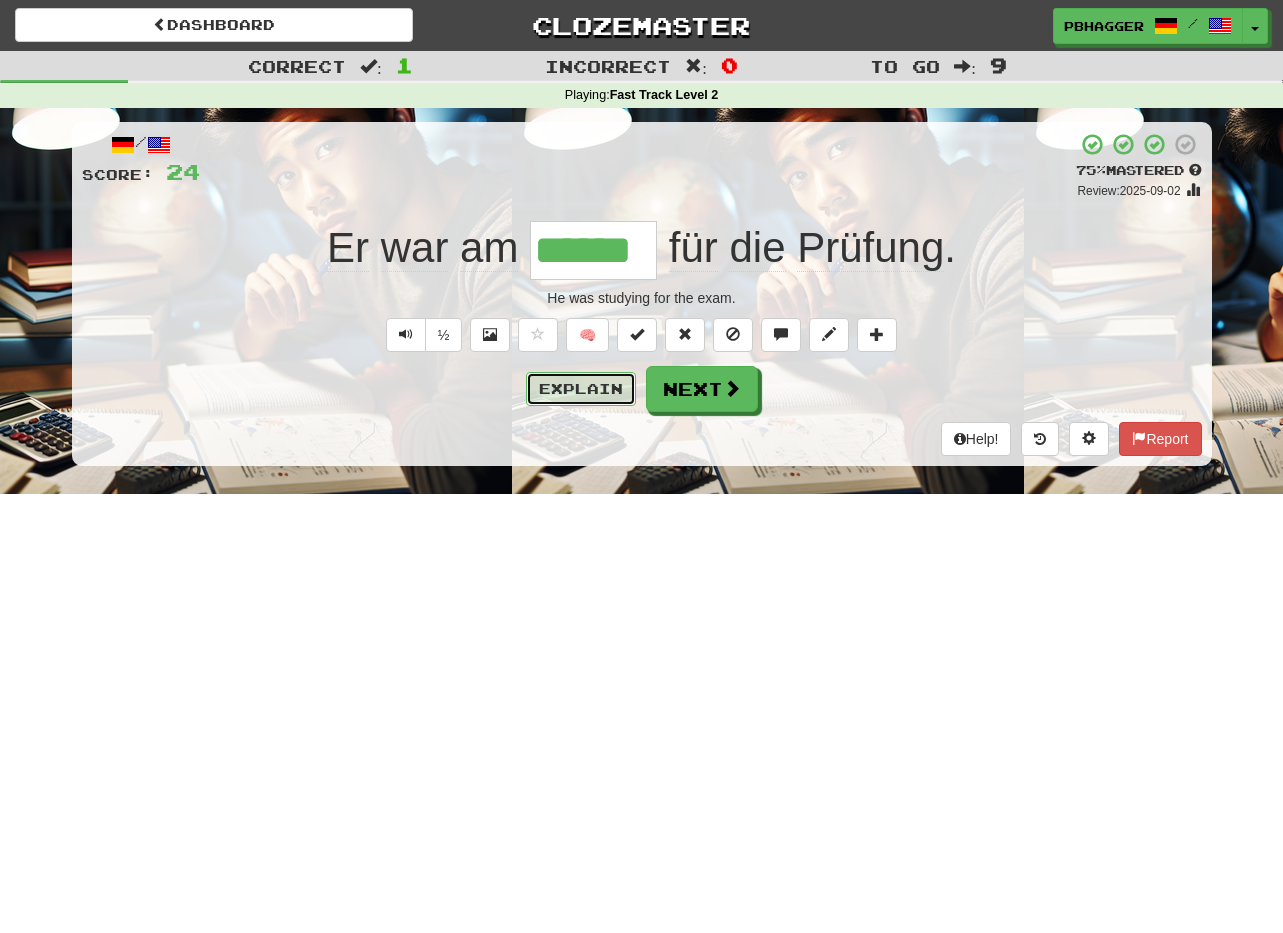 click on "Explain" at bounding box center (581, 389) 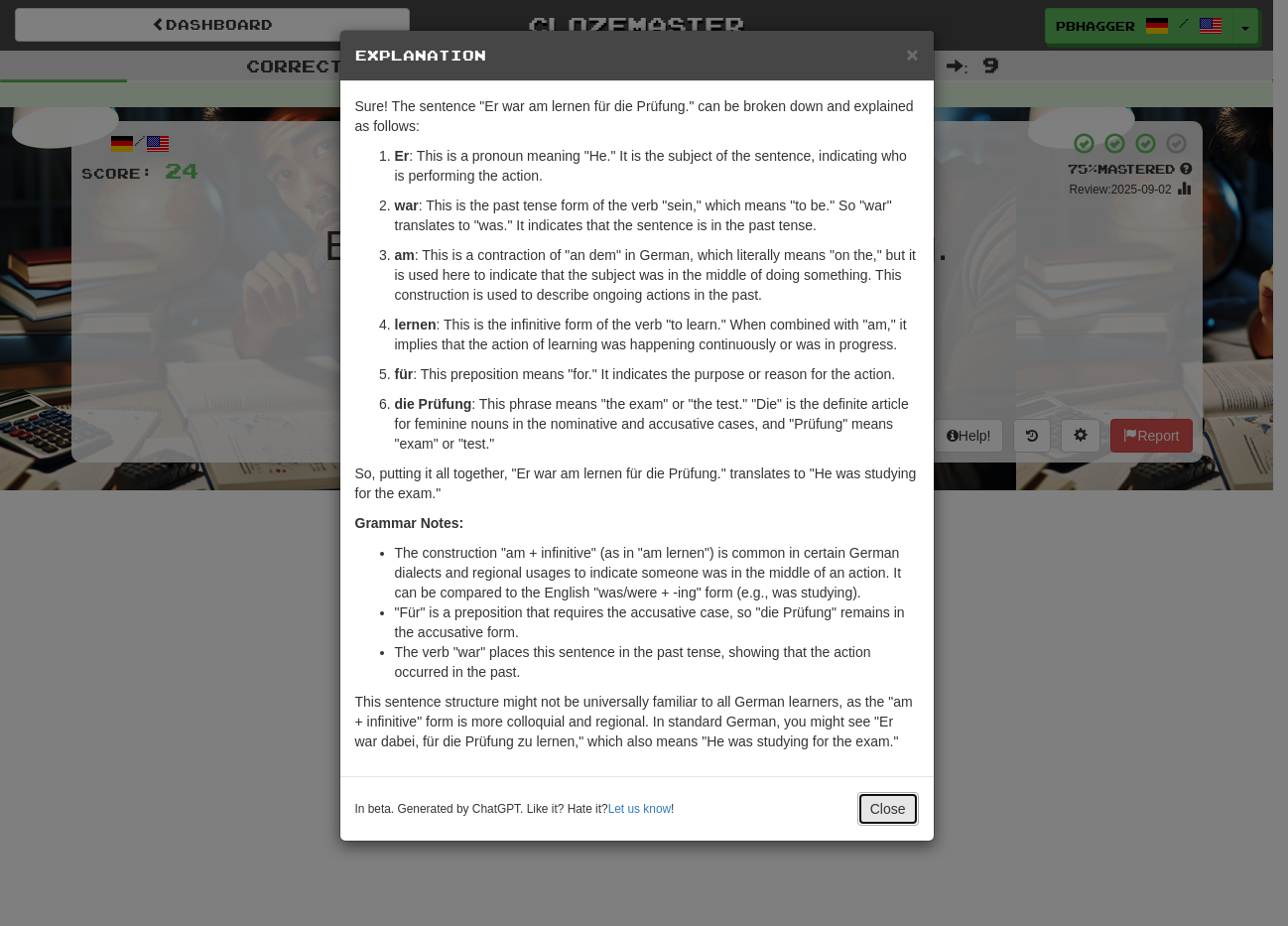 click on "Close" at bounding box center (888, 809) 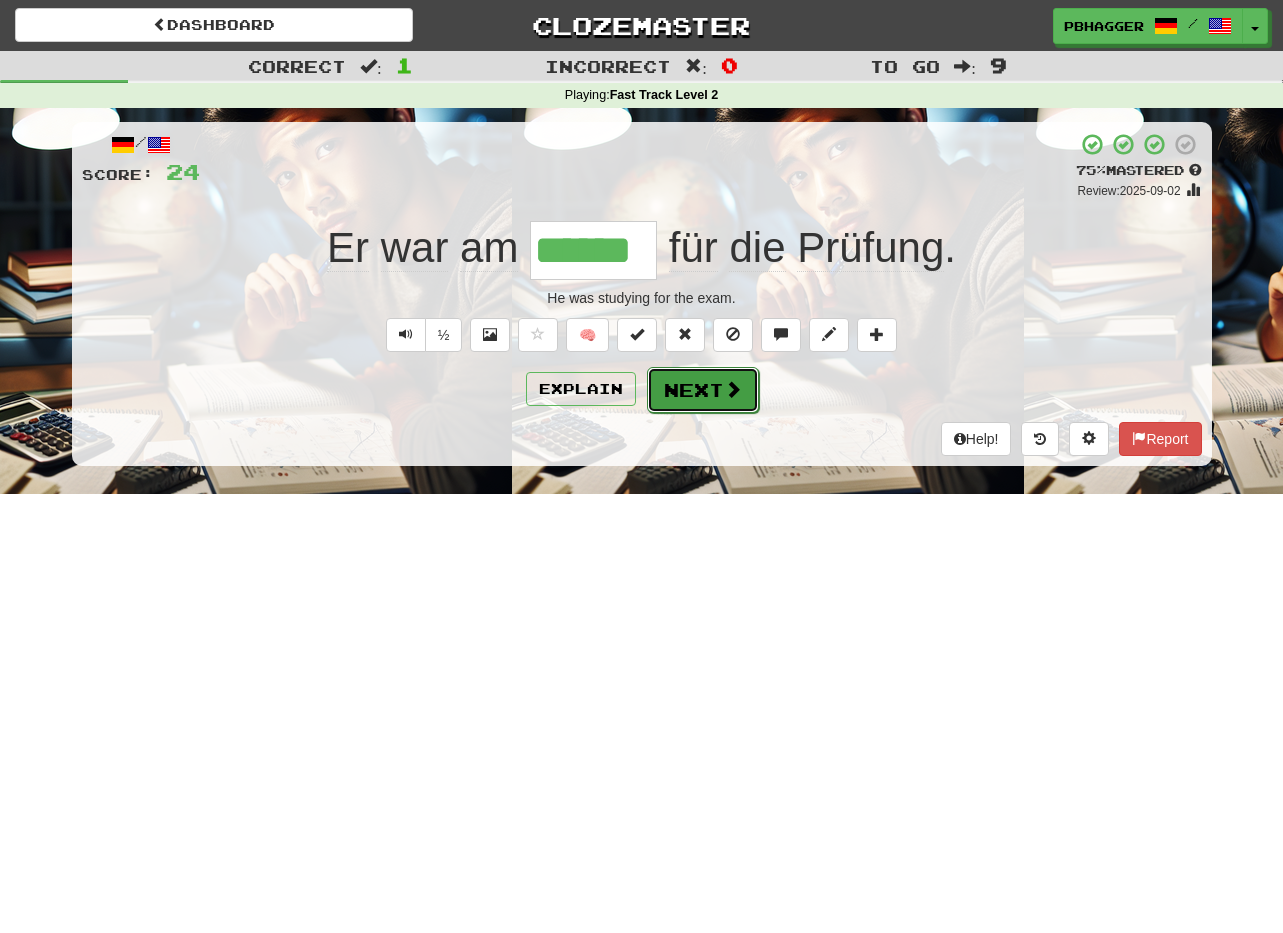 click on "Next" at bounding box center (703, 390) 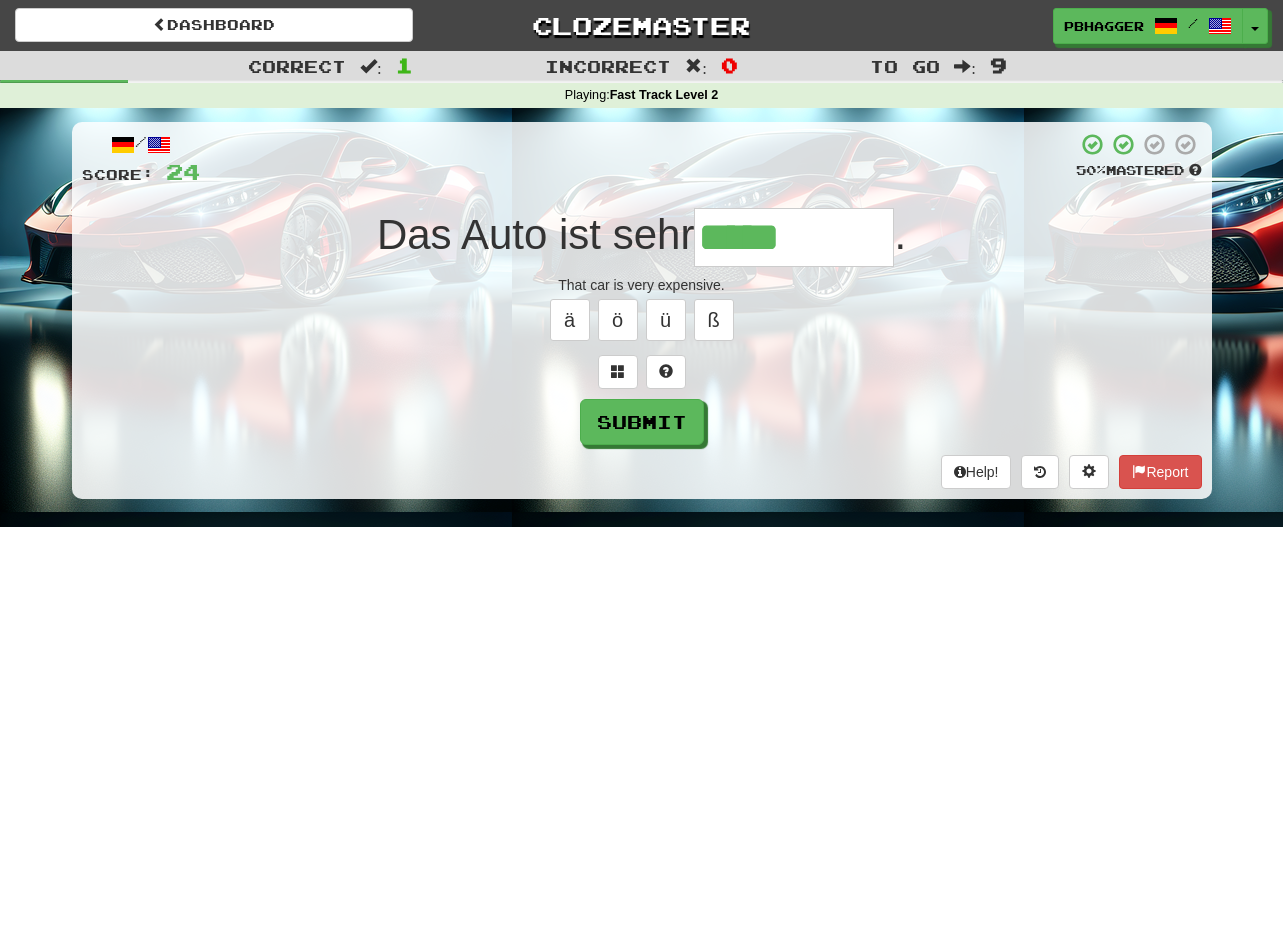 type on "*****" 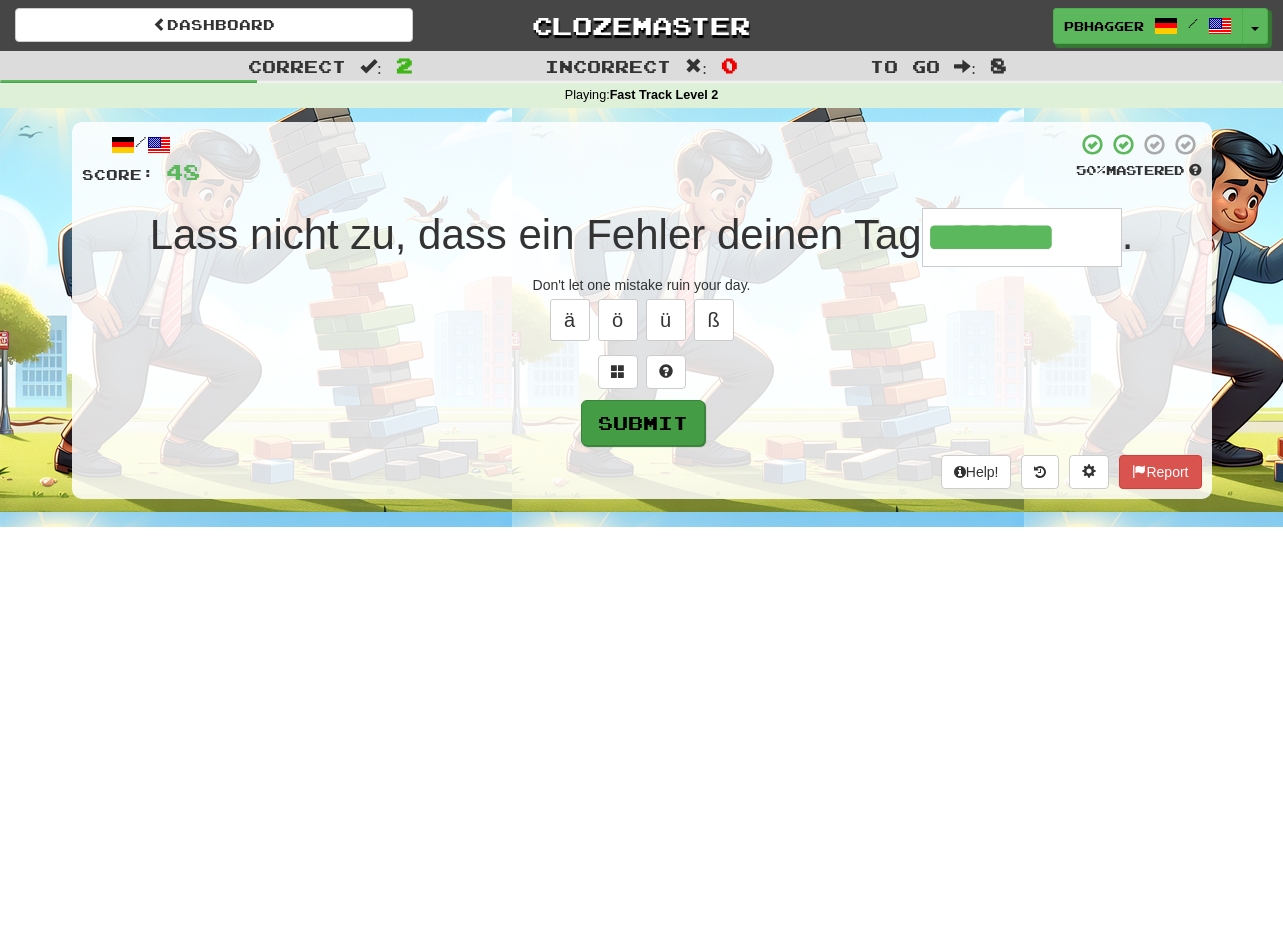 type on "********" 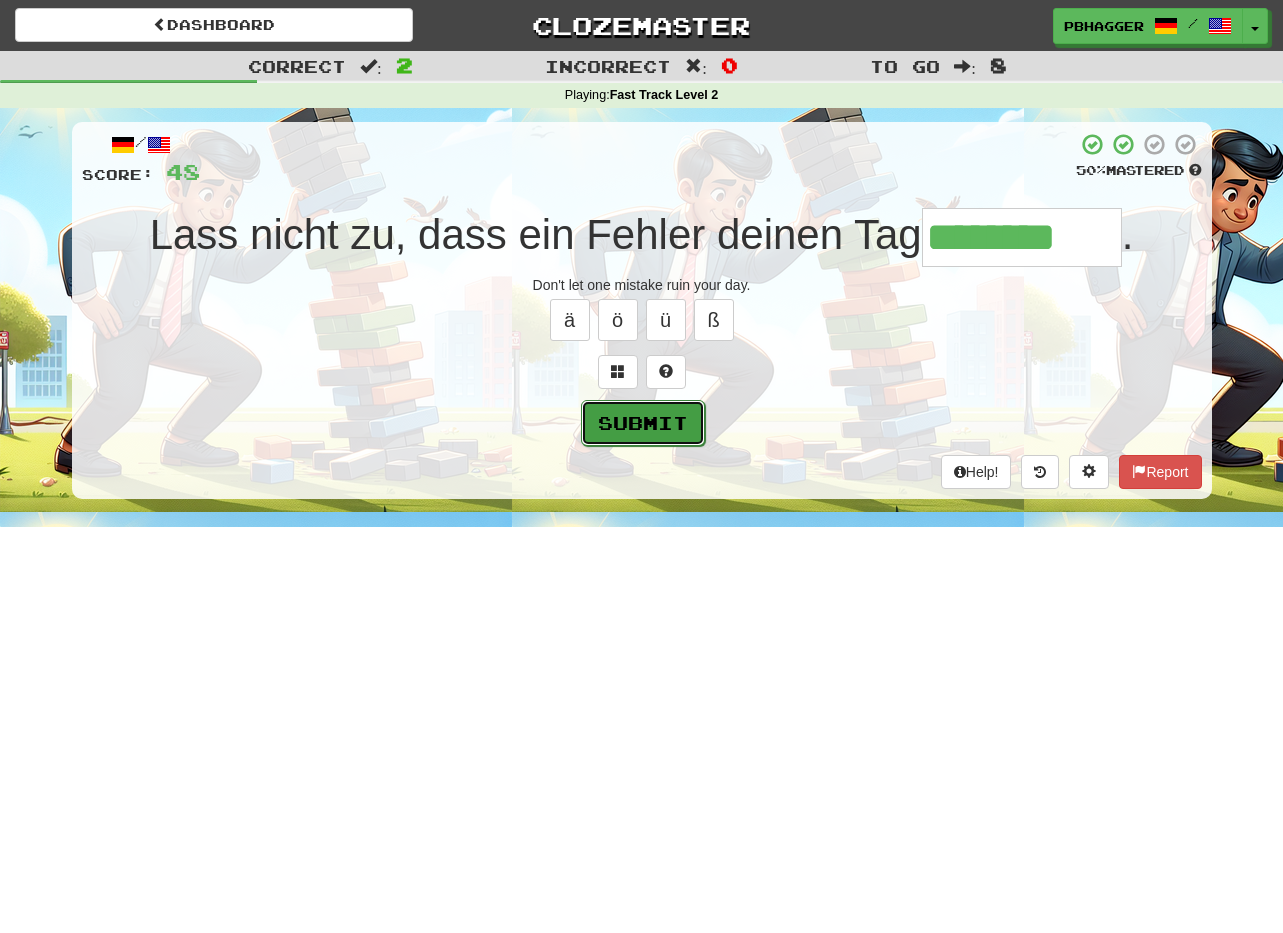 click on "Submit" at bounding box center [643, 423] 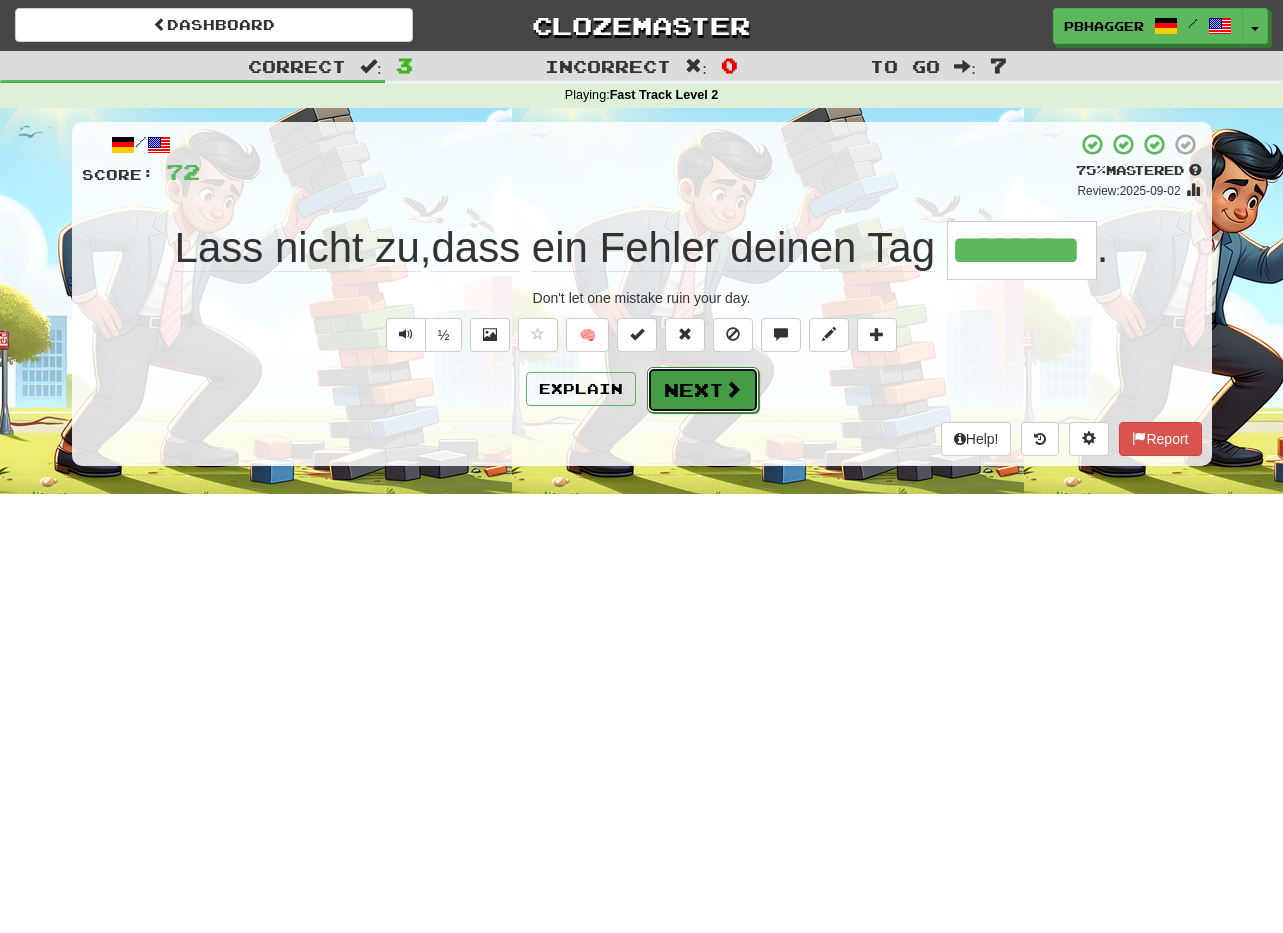 click on "Next" at bounding box center [703, 390] 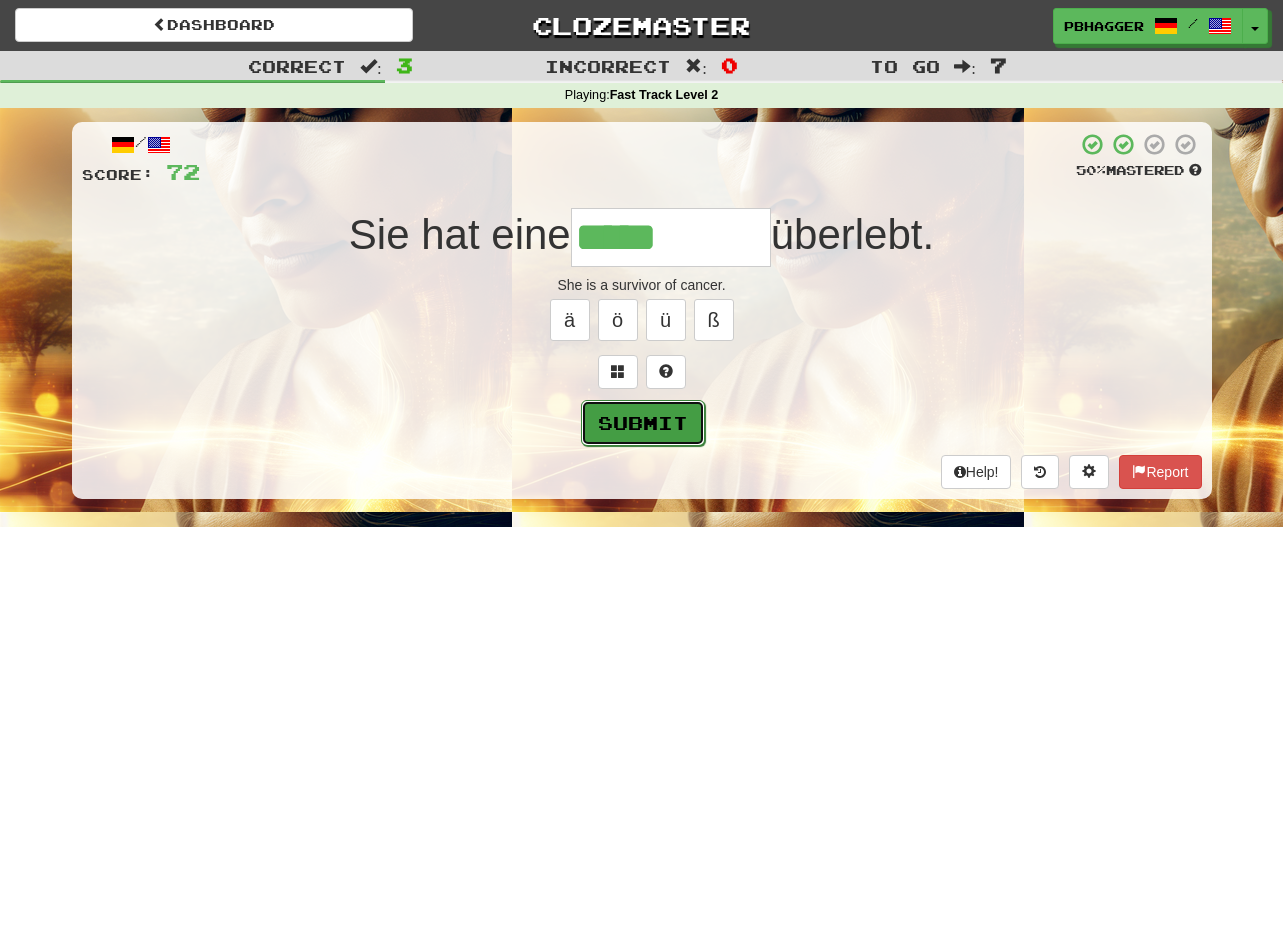 click on "Submit" at bounding box center (643, 423) 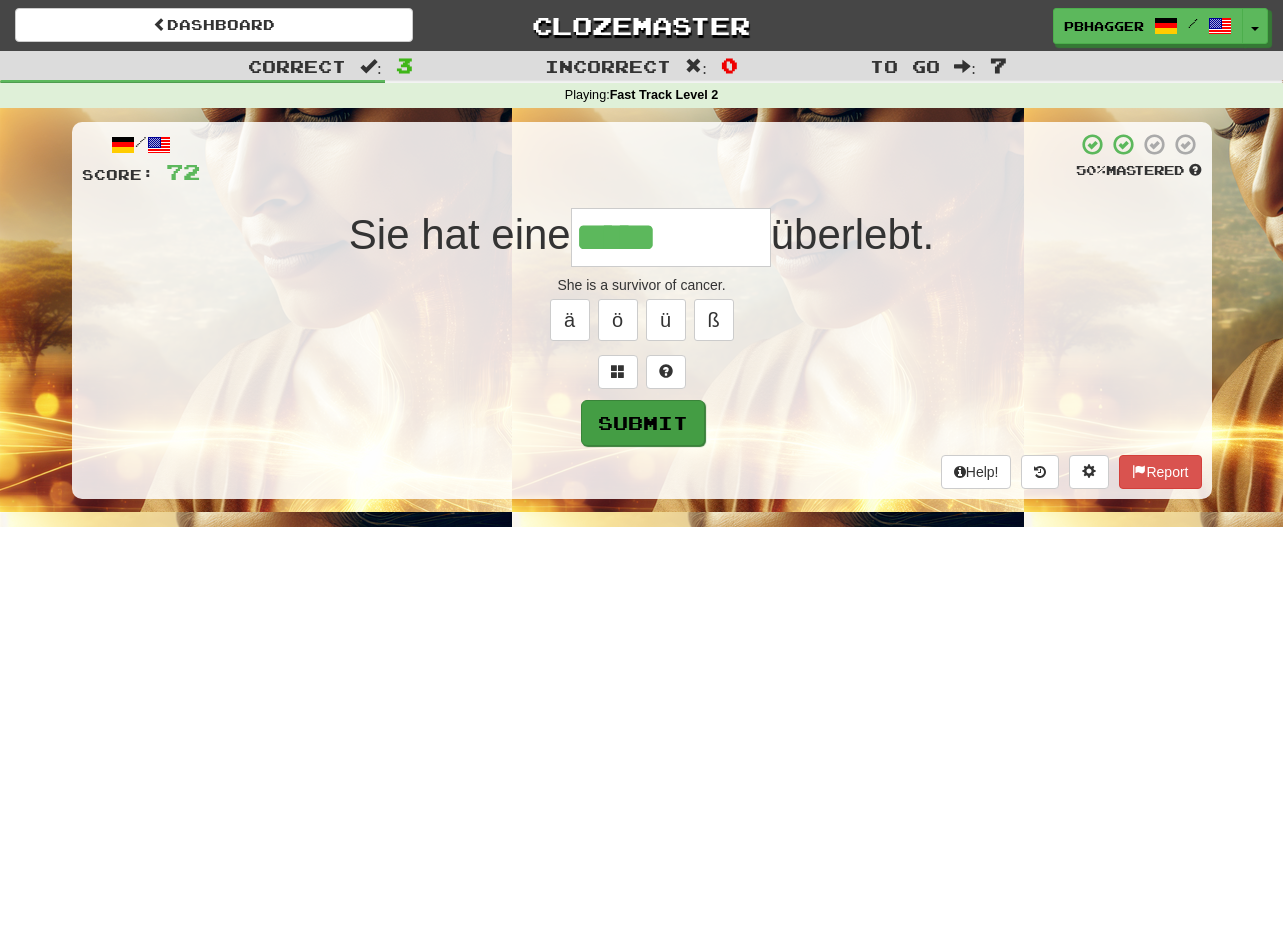 type on "**********" 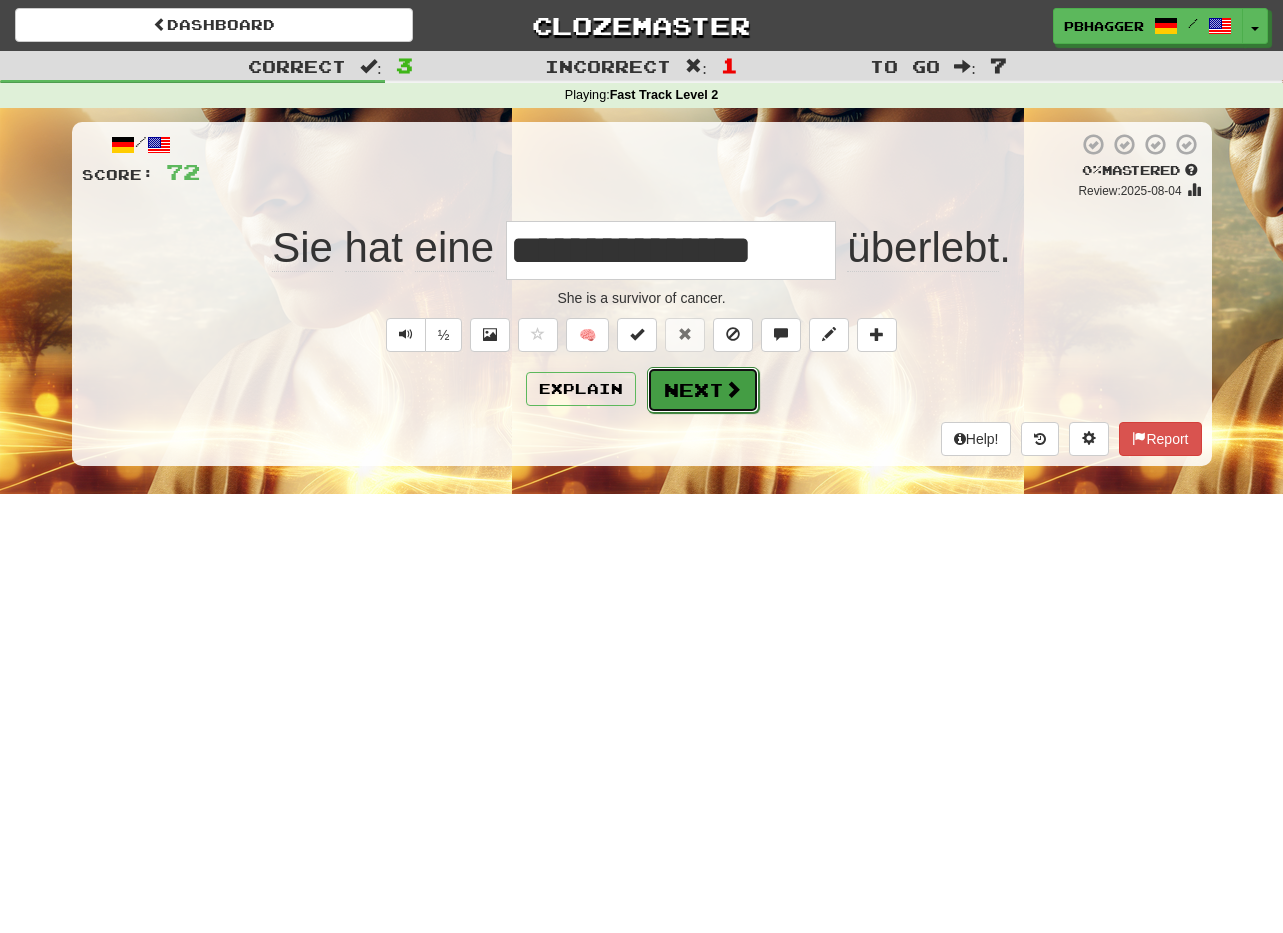 click on "Next" at bounding box center [703, 390] 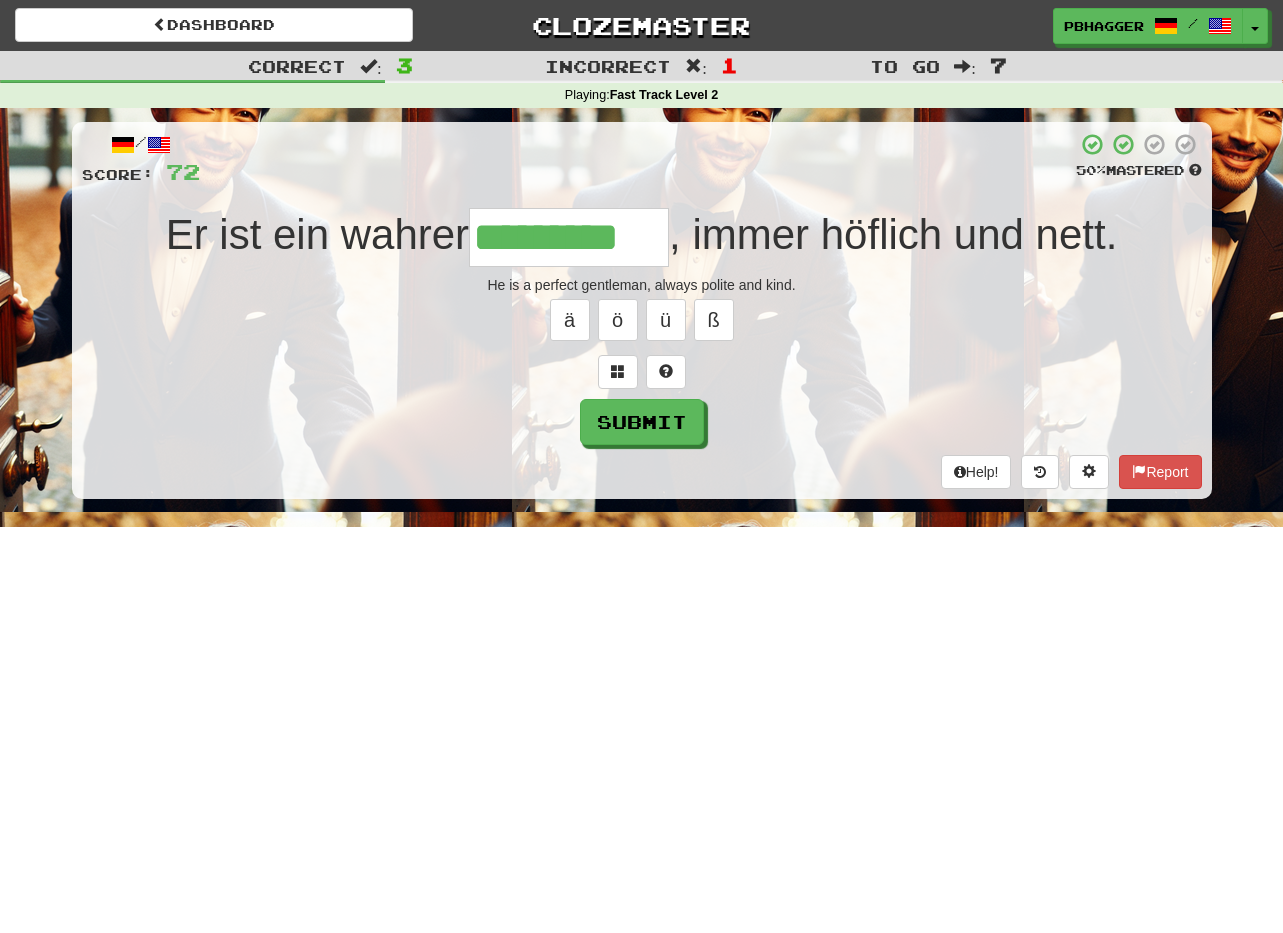scroll, scrollTop: 0, scrollLeft: 13, axis: horizontal 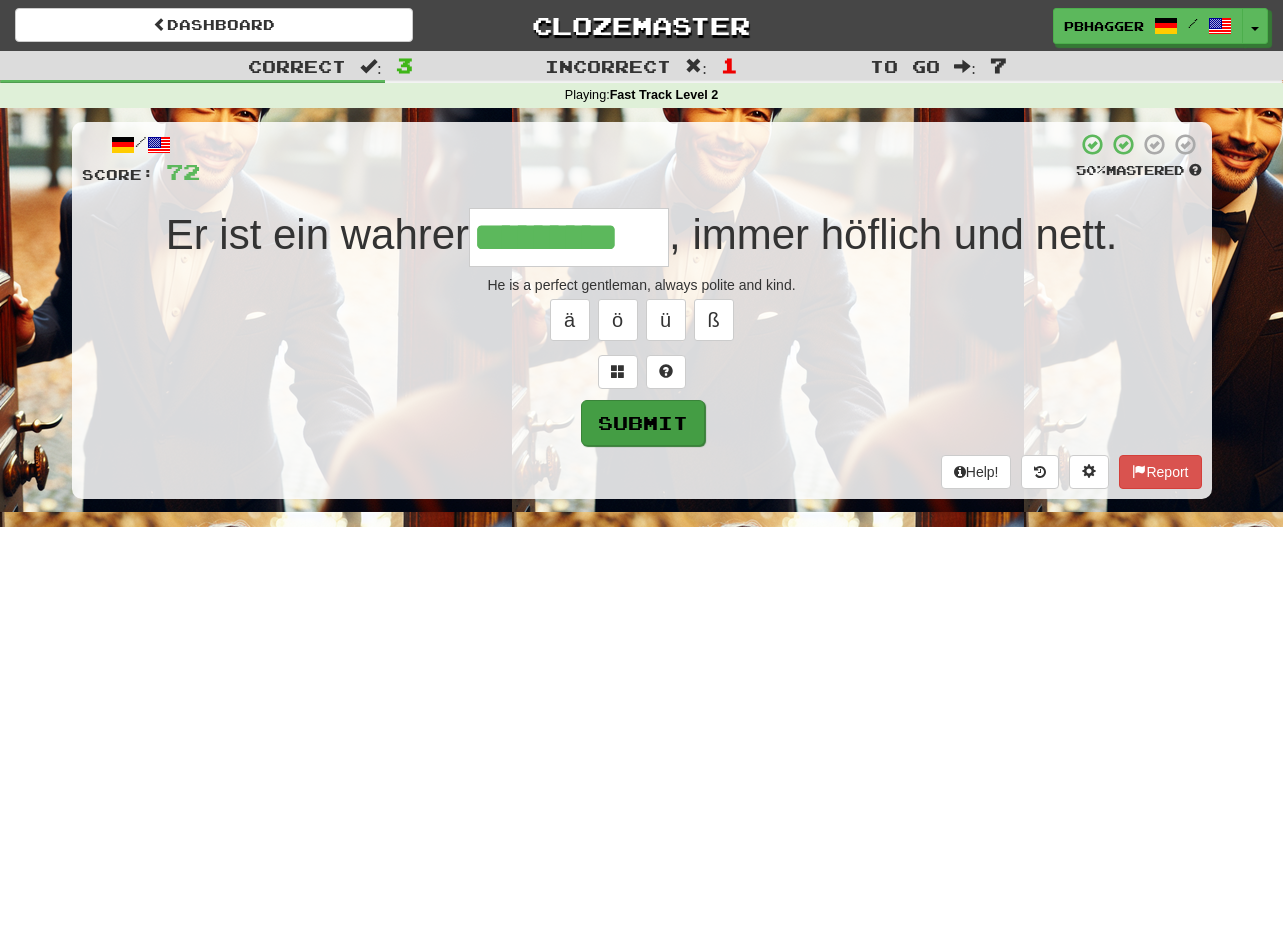 type on "*********" 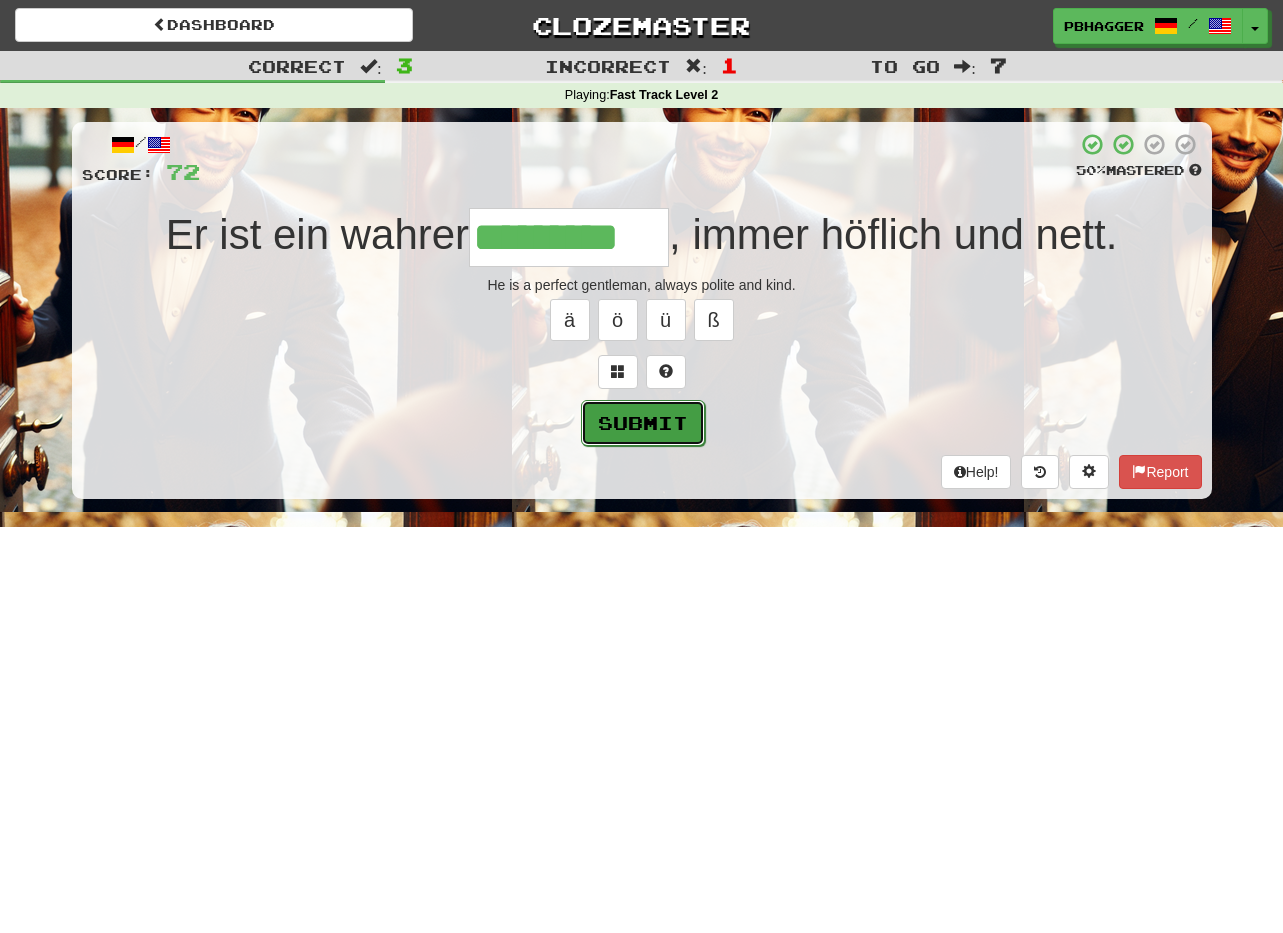 scroll, scrollTop: 0, scrollLeft: 0, axis: both 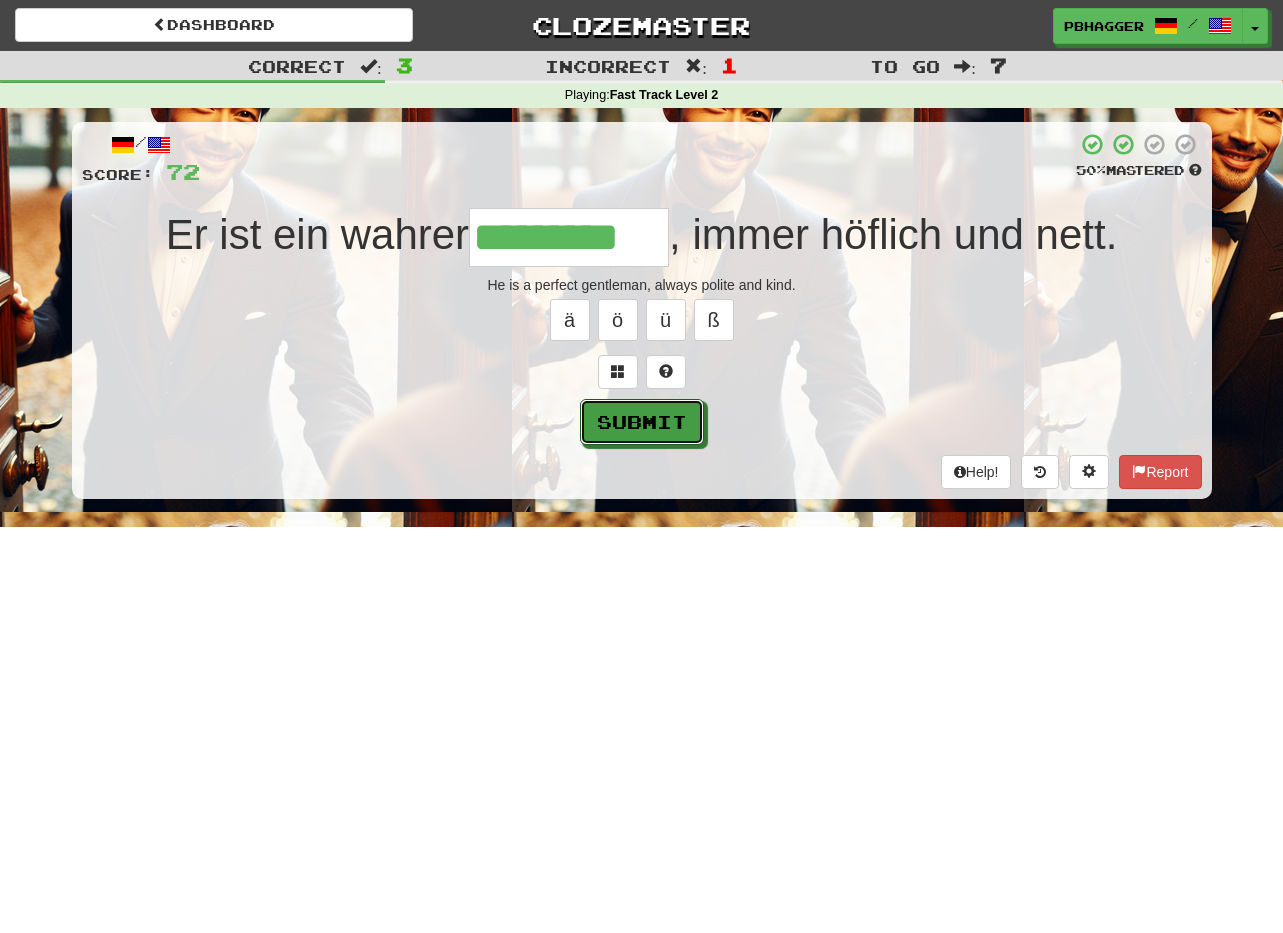 click on "Submit" at bounding box center (642, 422) 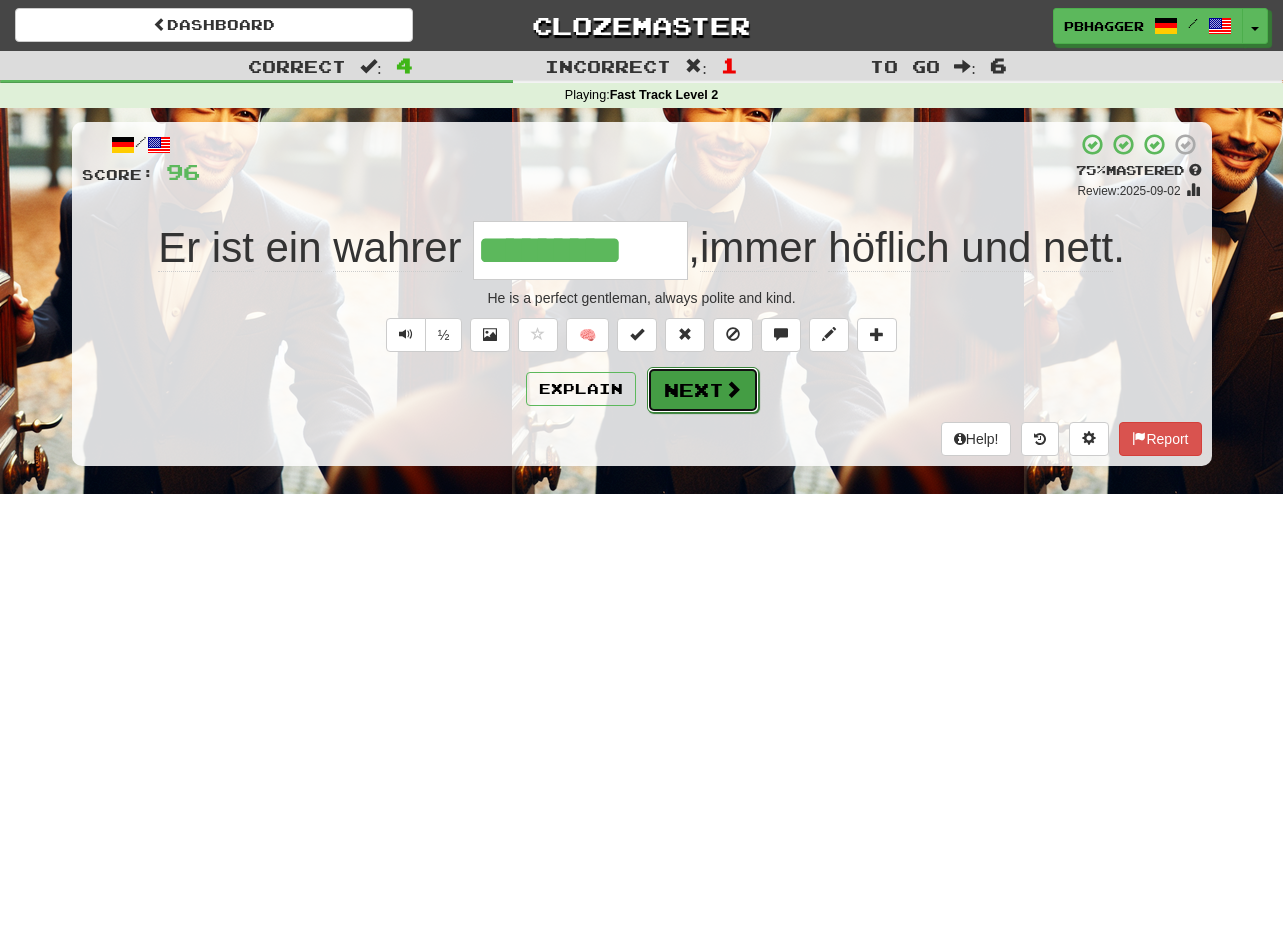 click on "Next" at bounding box center [703, 390] 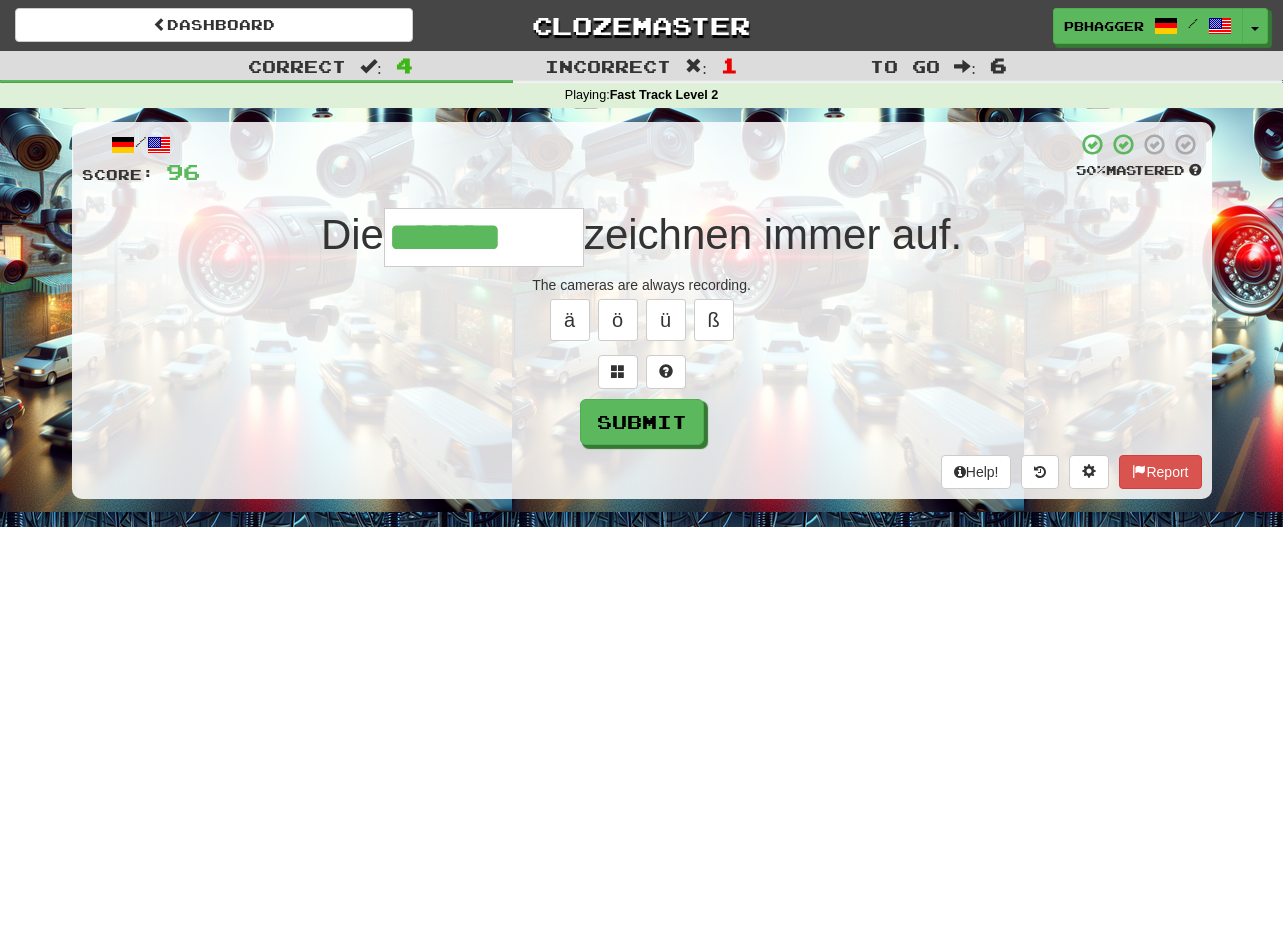 type on "*******" 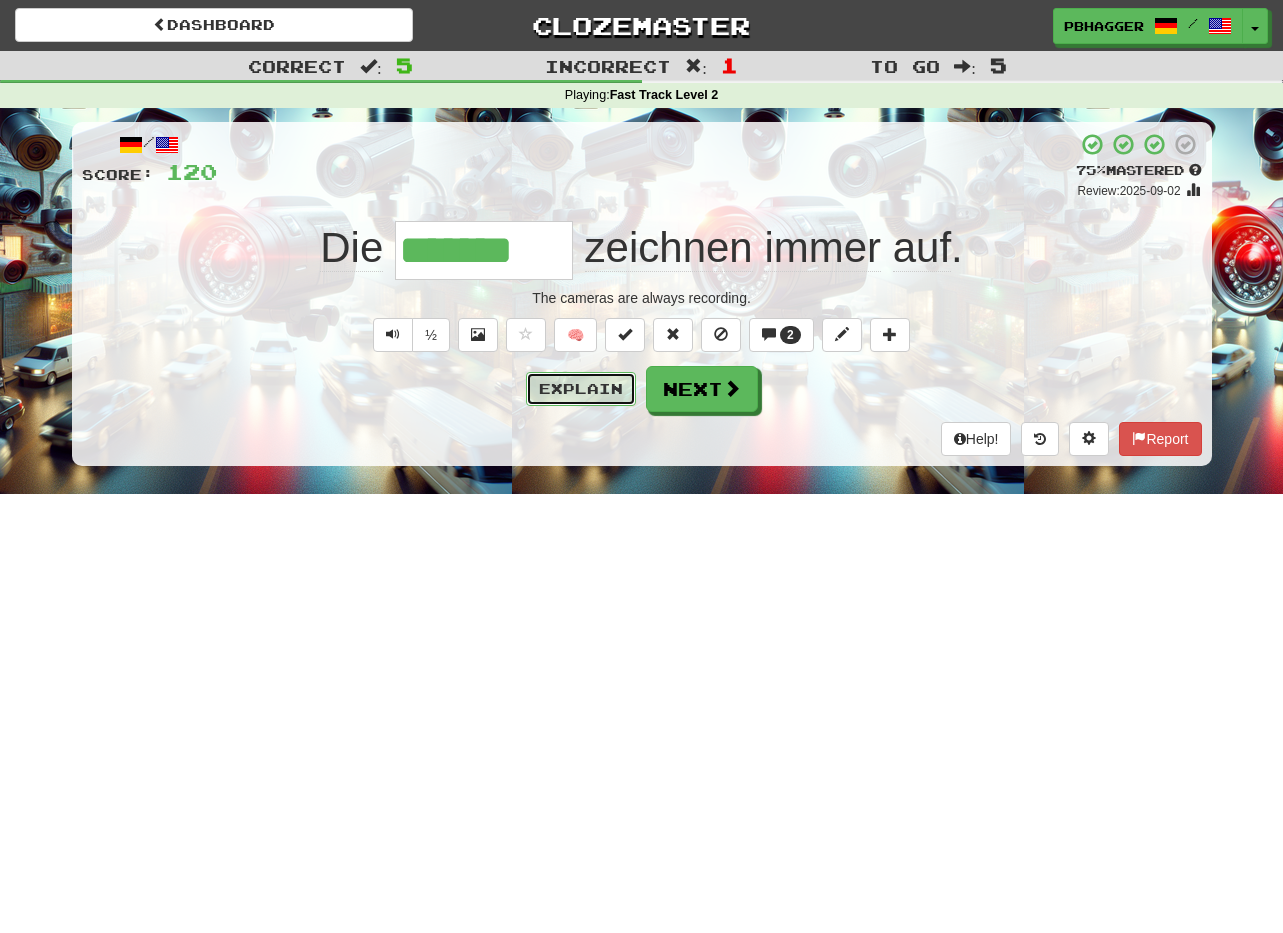 click on "Explain" at bounding box center (581, 389) 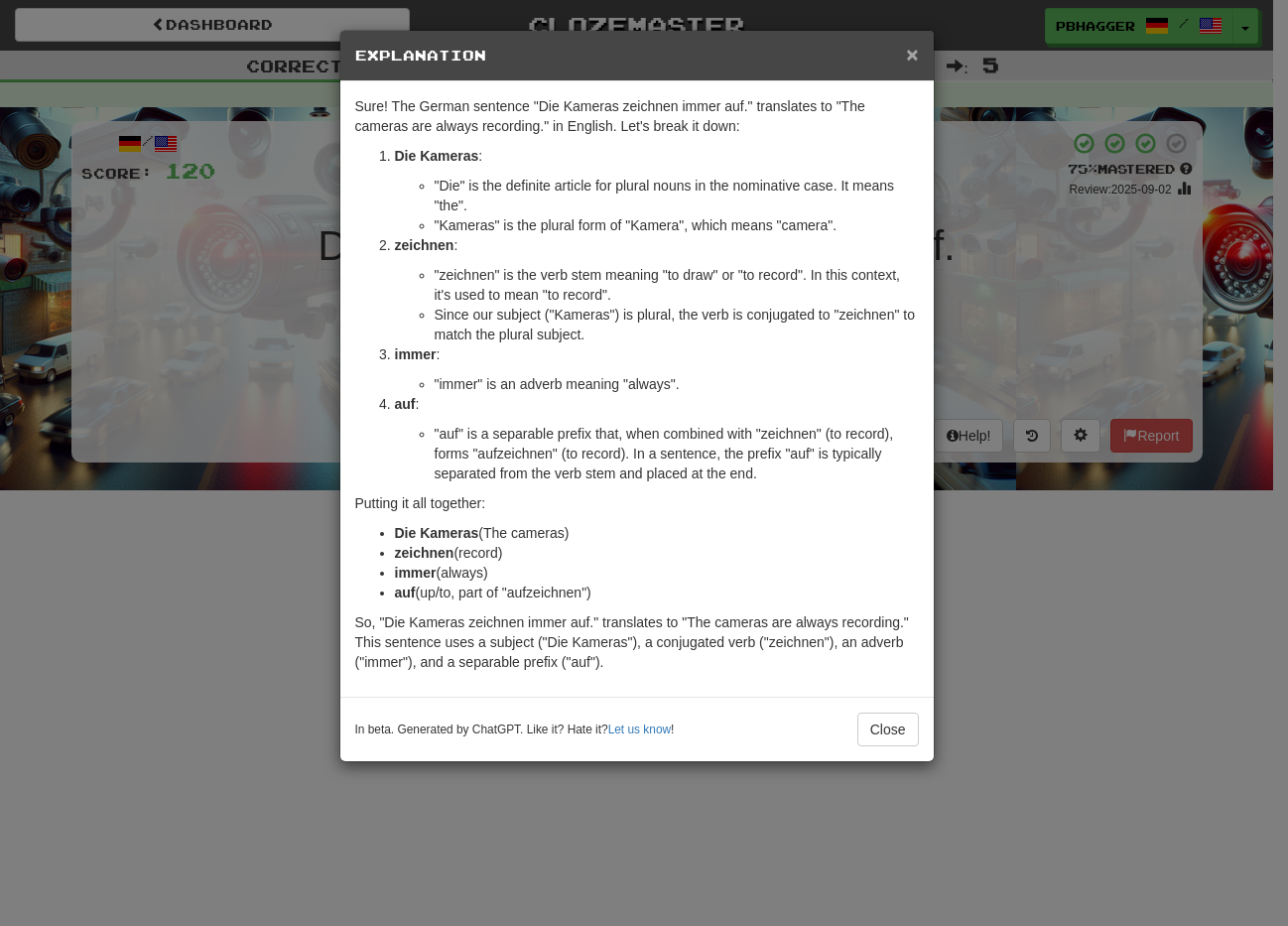 click on "×" at bounding box center (912, 54) 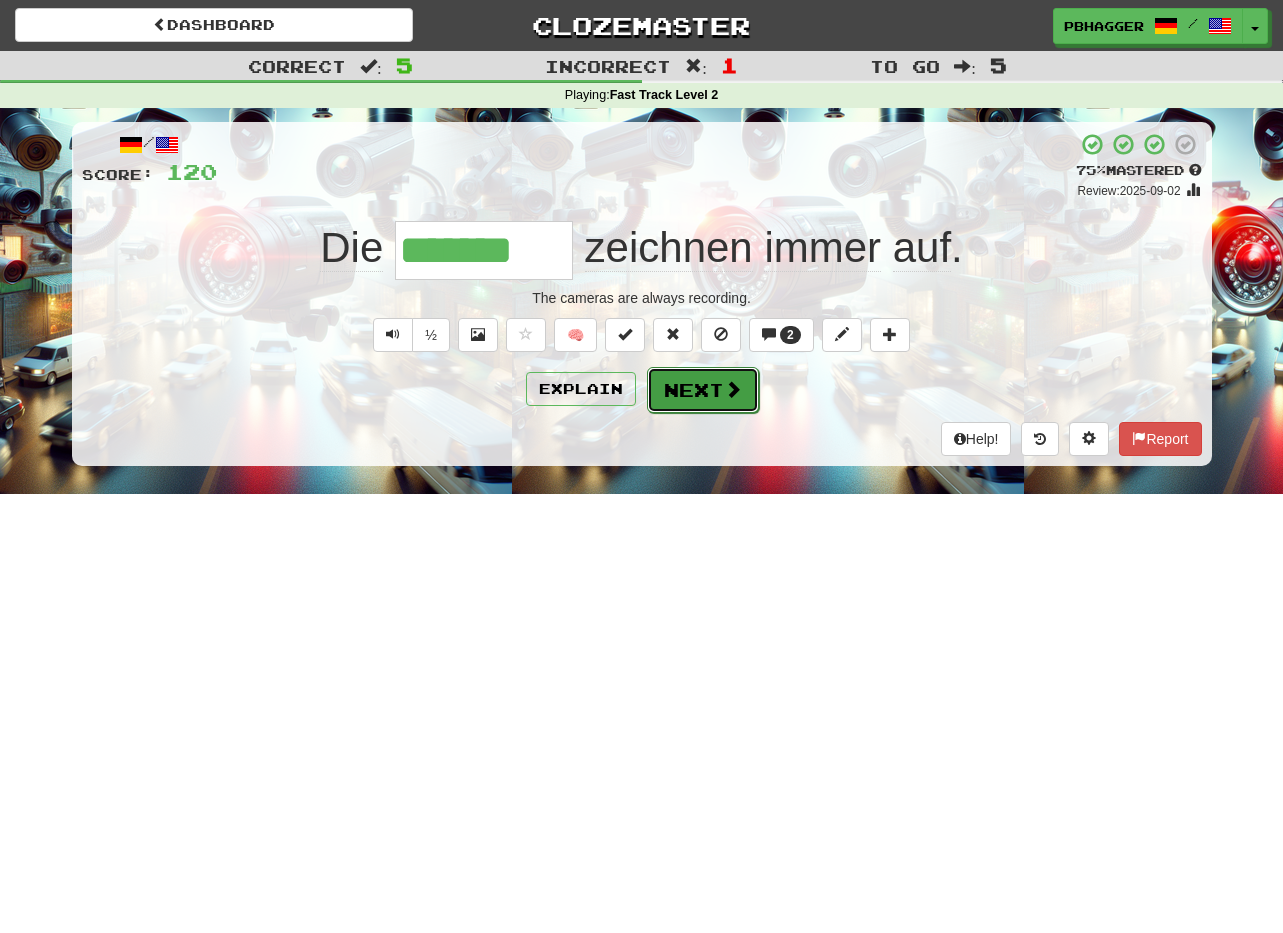 click on "Next" at bounding box center [703, 390] 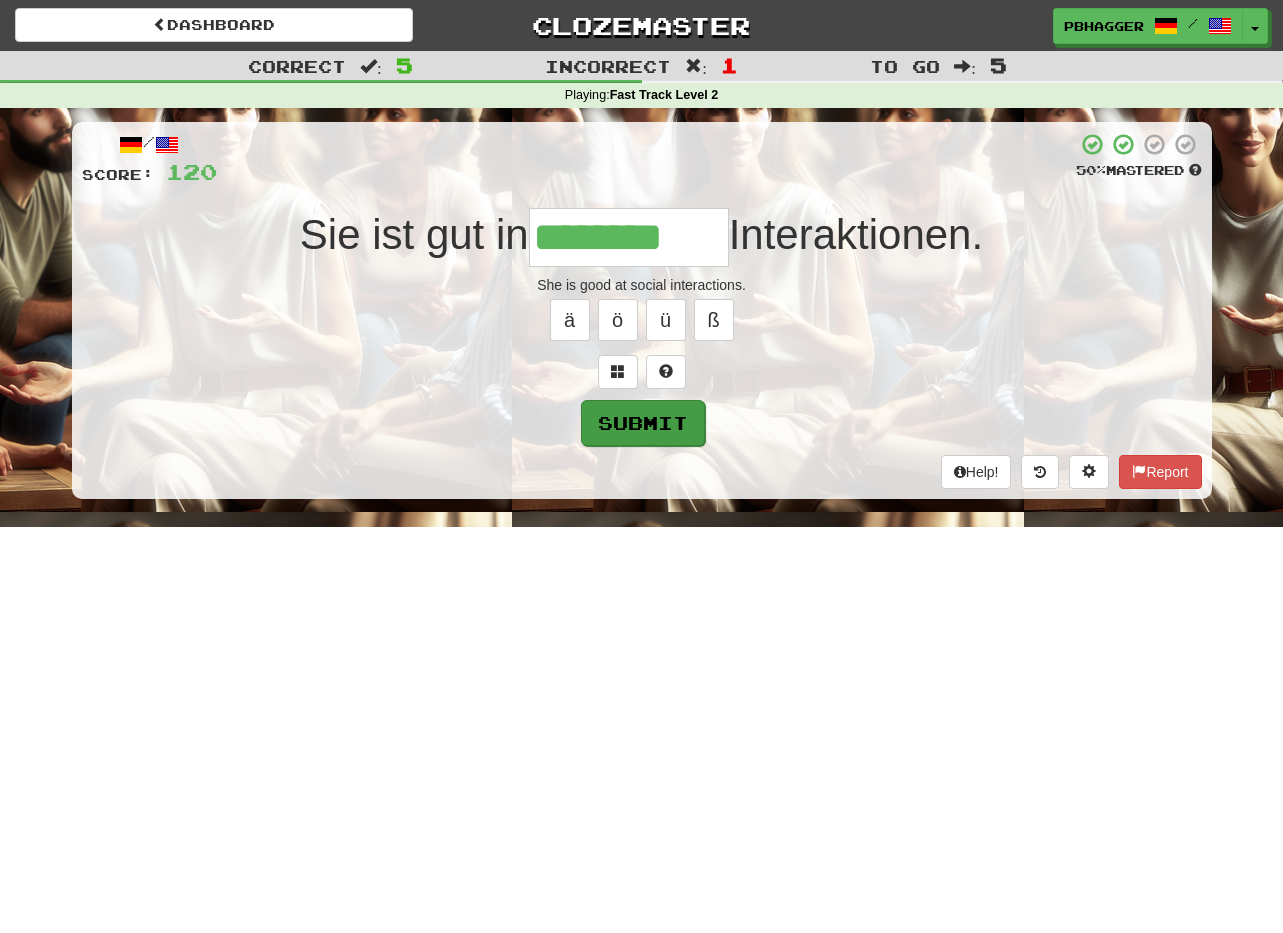 type on "********" 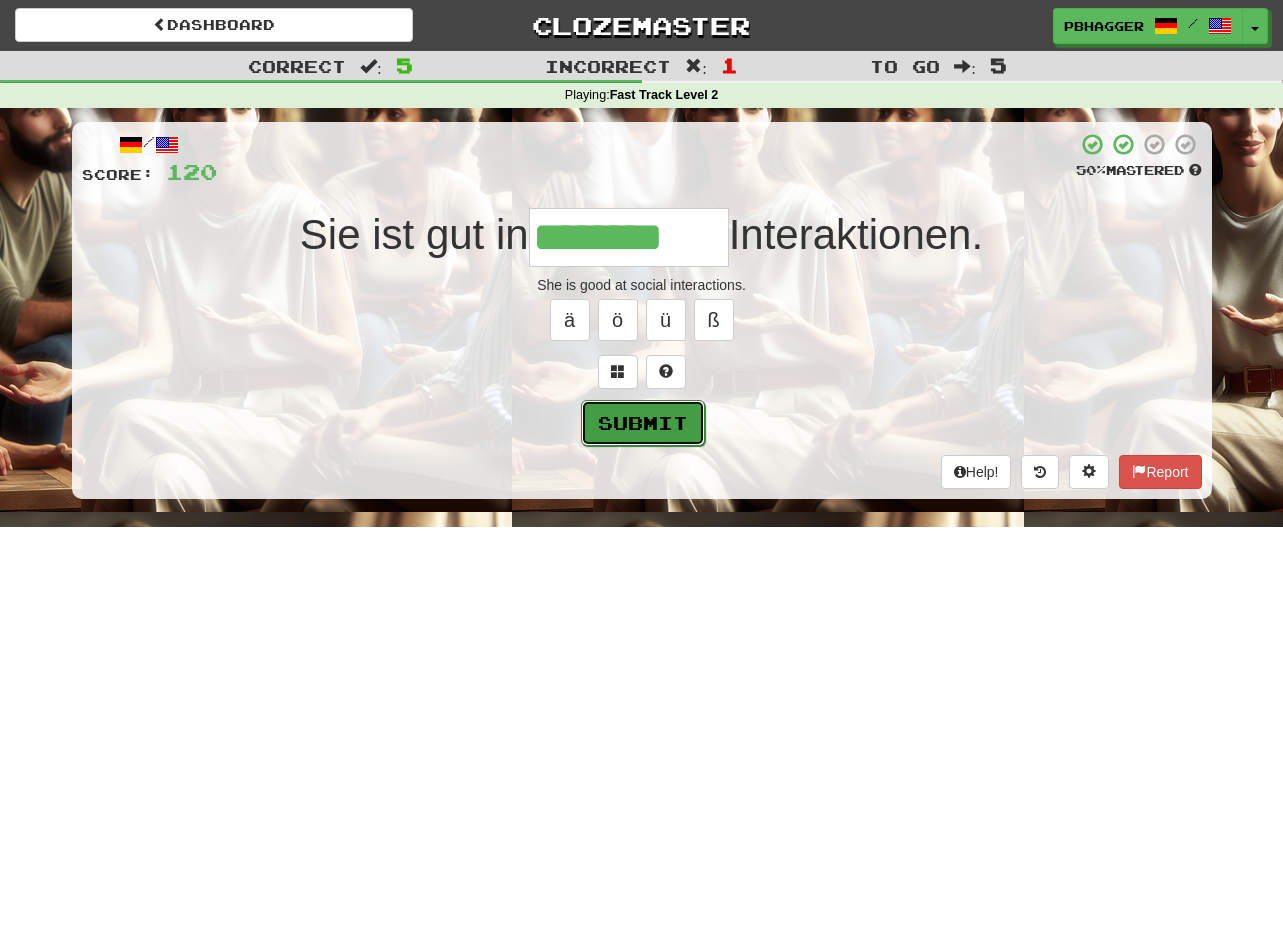 click on "Submit" at bounding box center [643, 423] 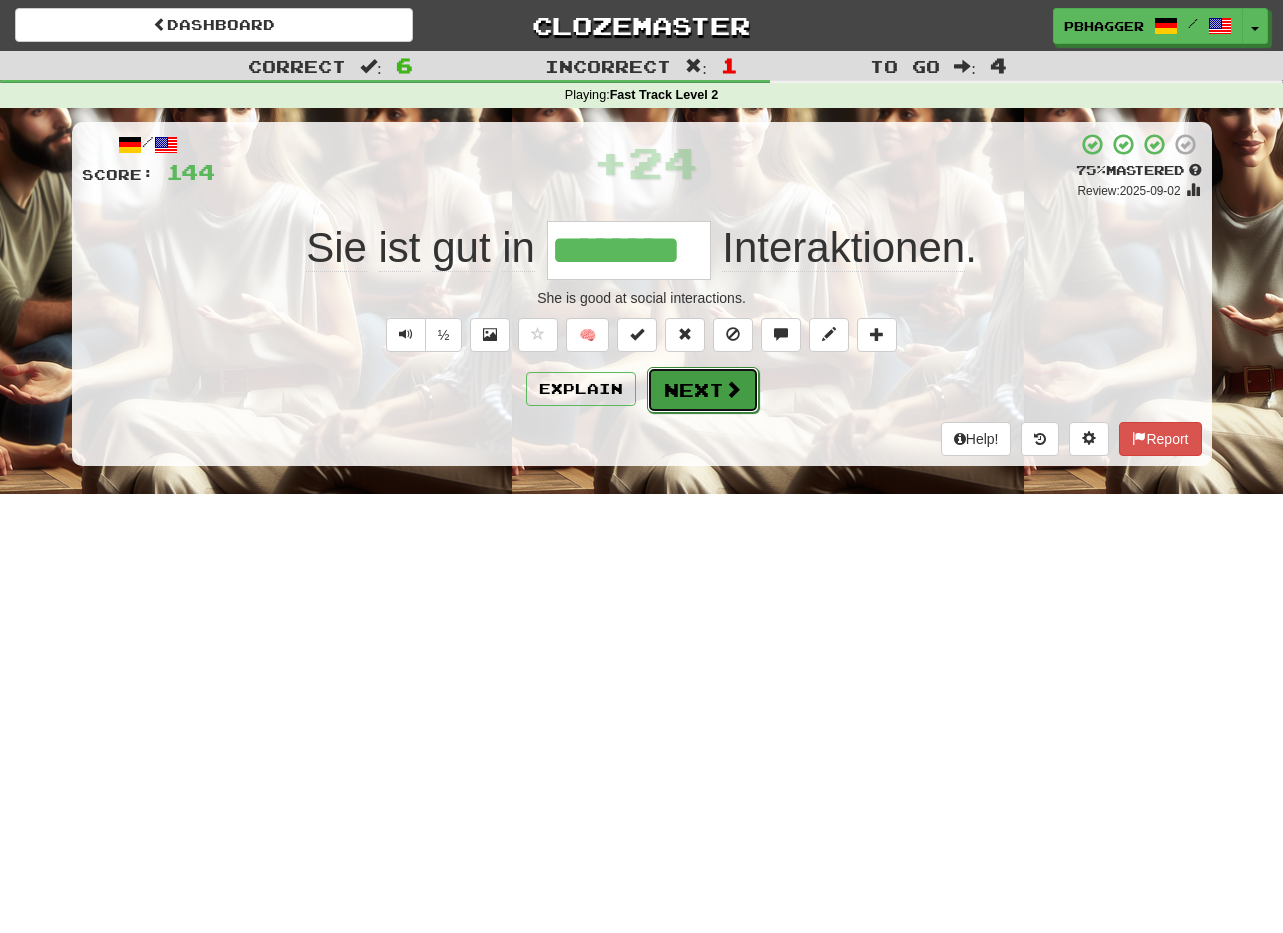 click on "Next" at bounding box center [703, 390] 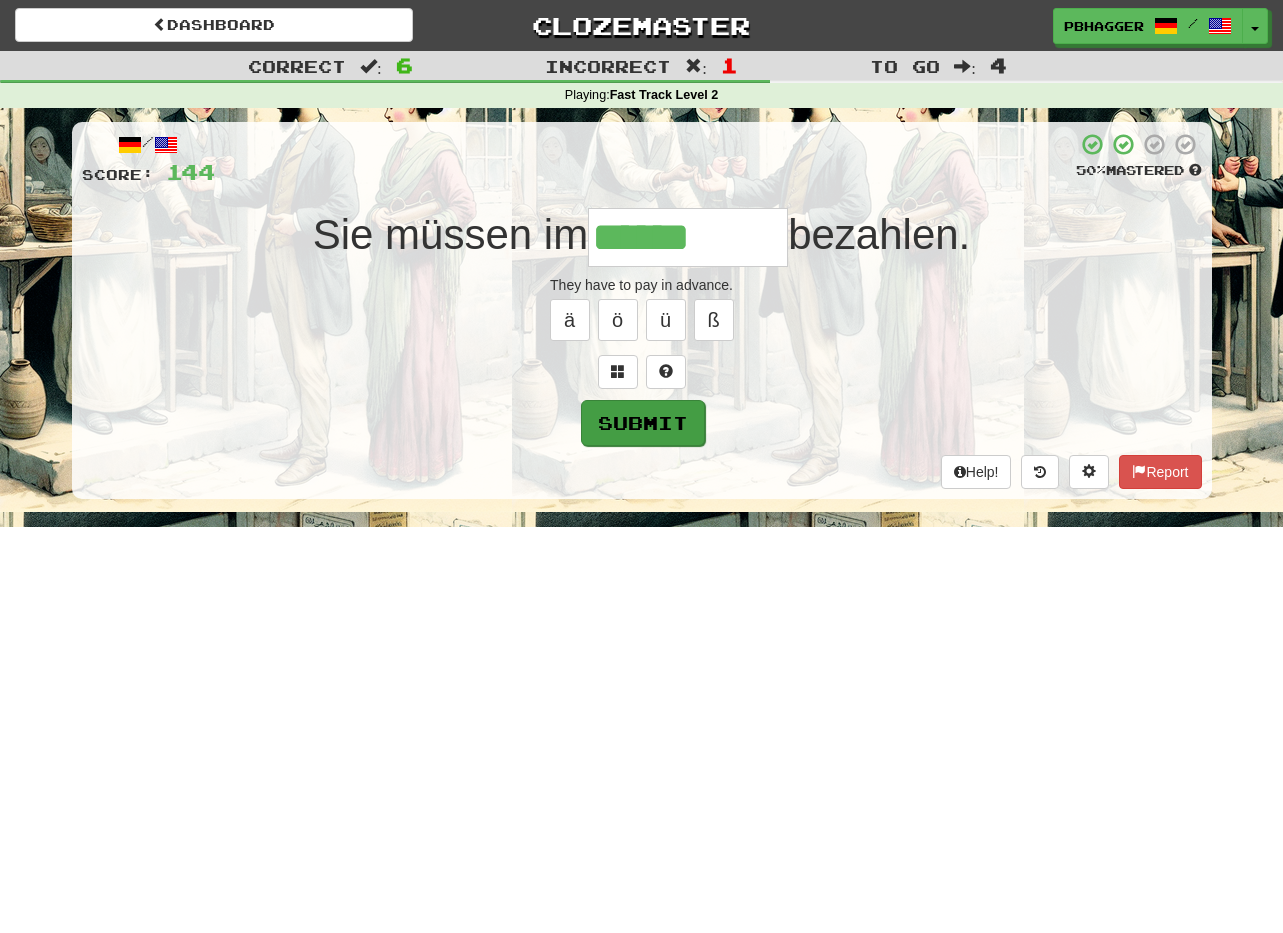 type on "******" 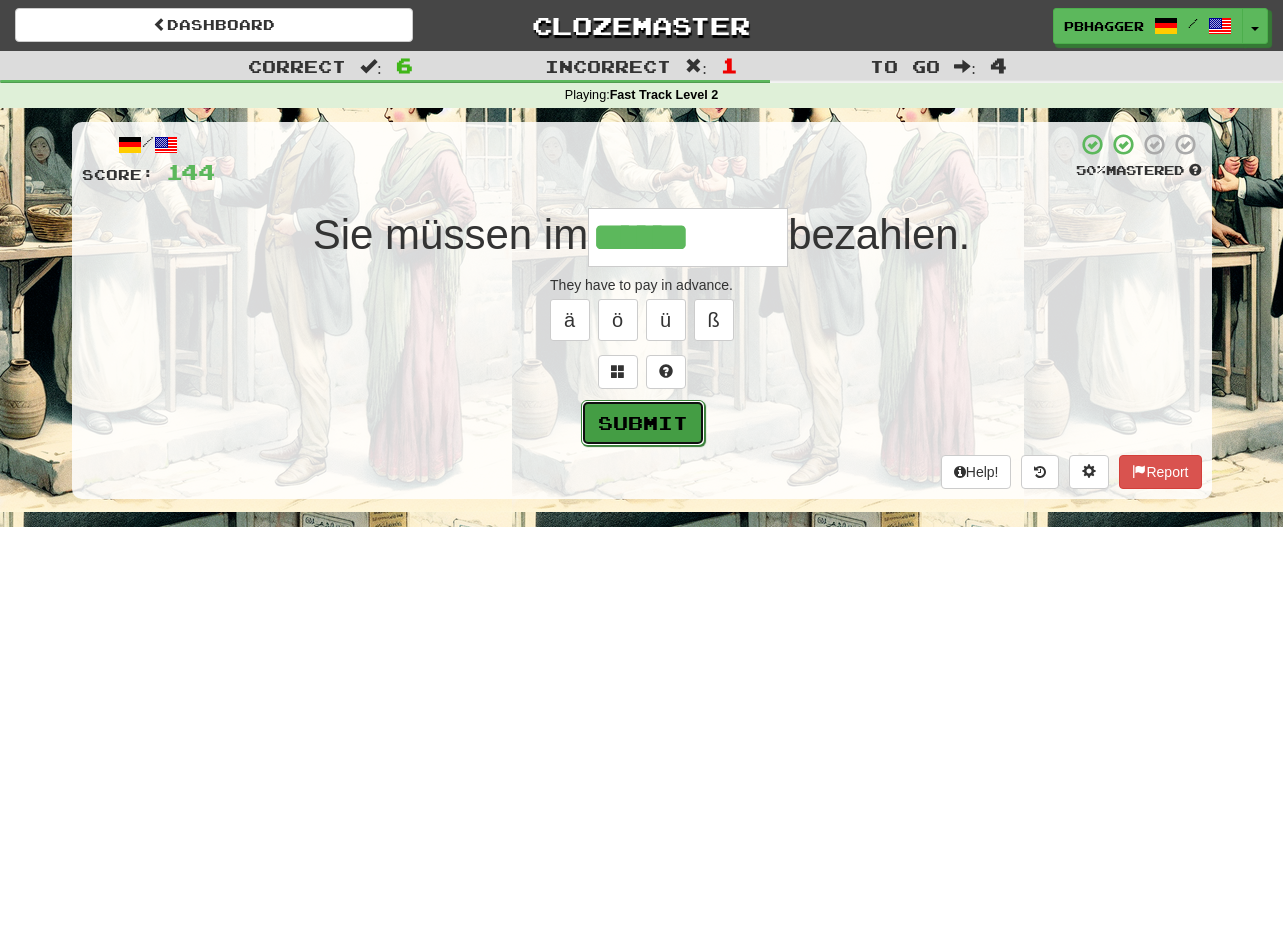 click on "Submit" at bounding box center [643, 423] 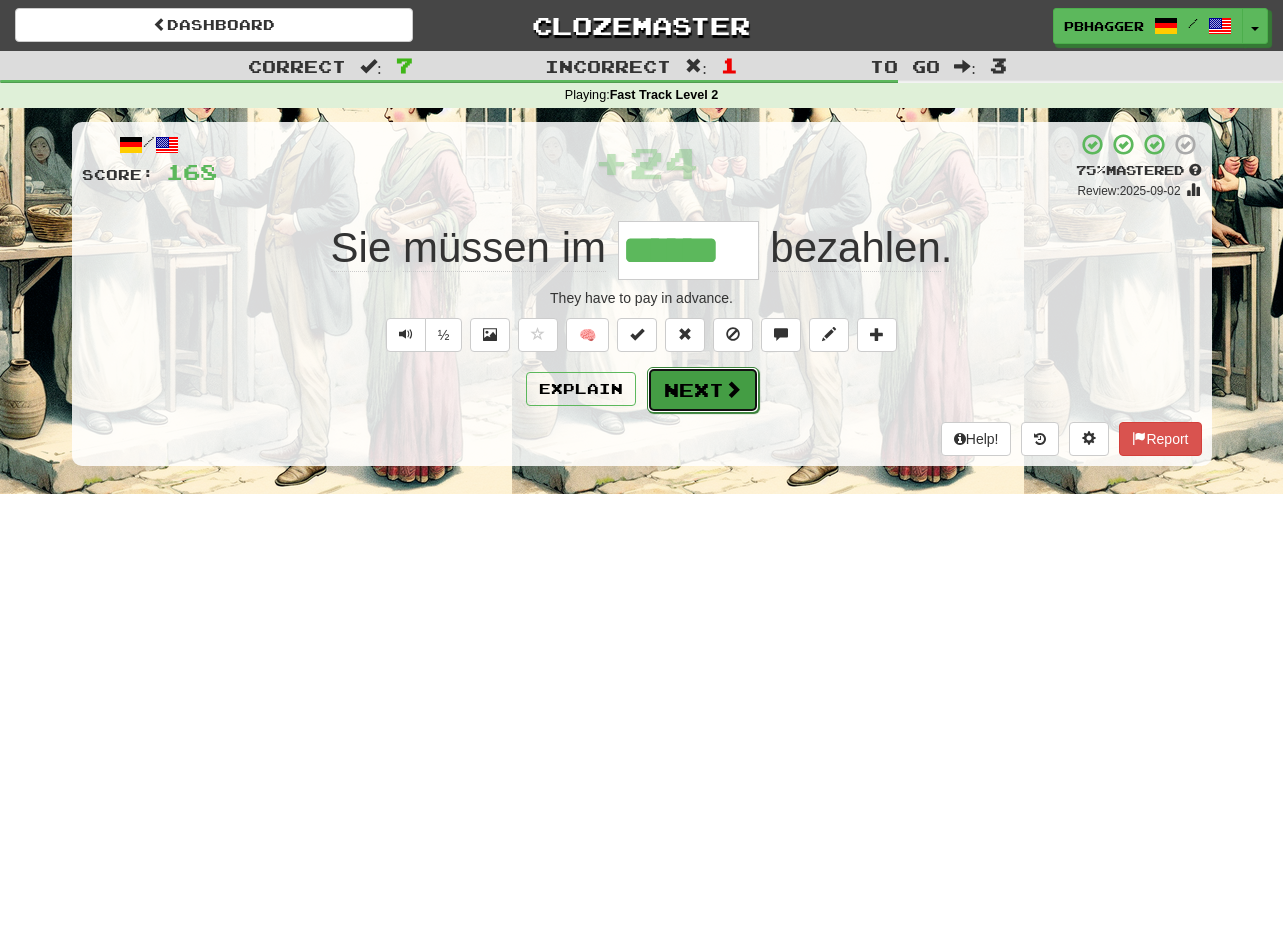 click on "Next" at bounding box center (703, 390) 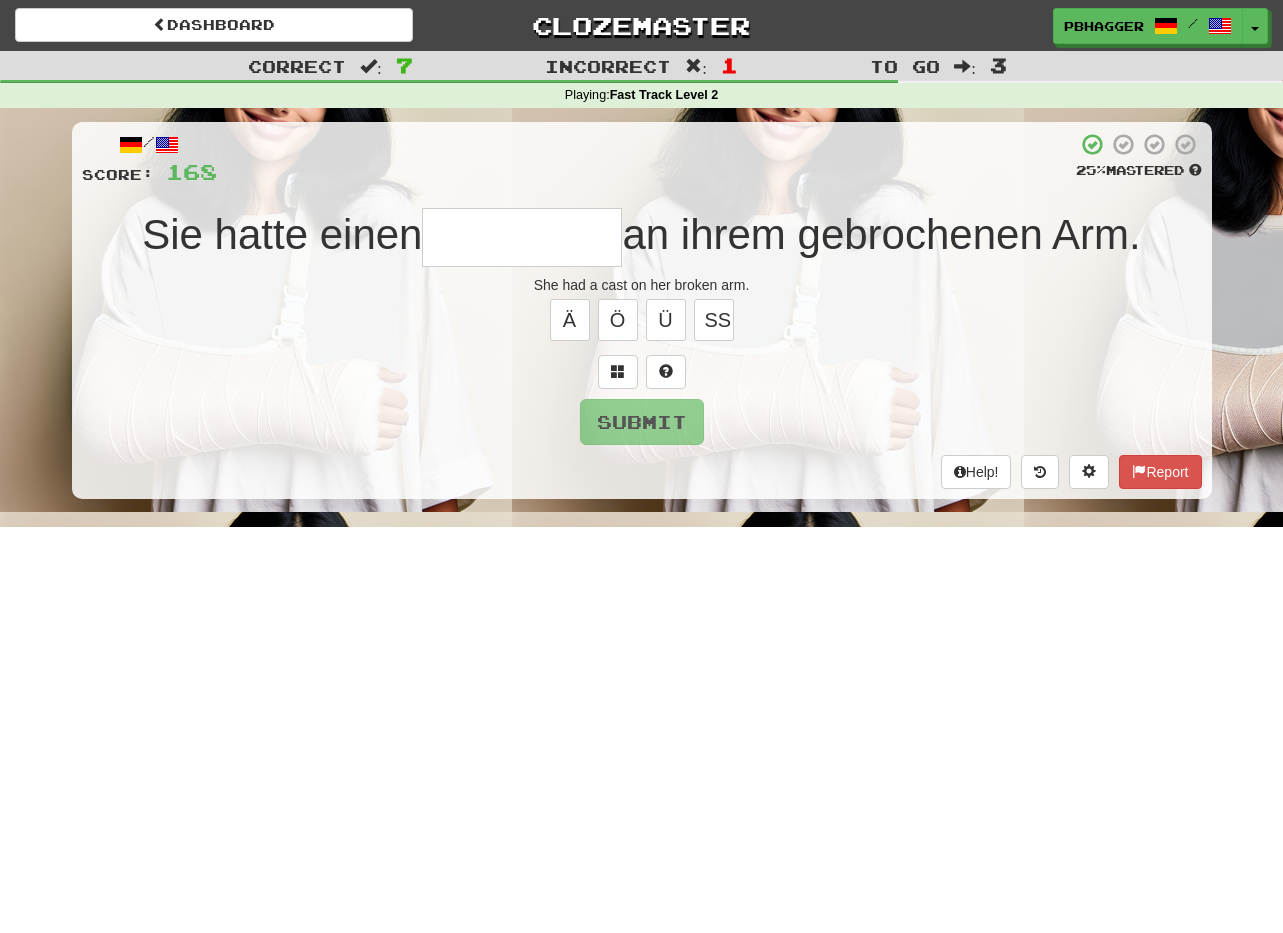 type on "*" 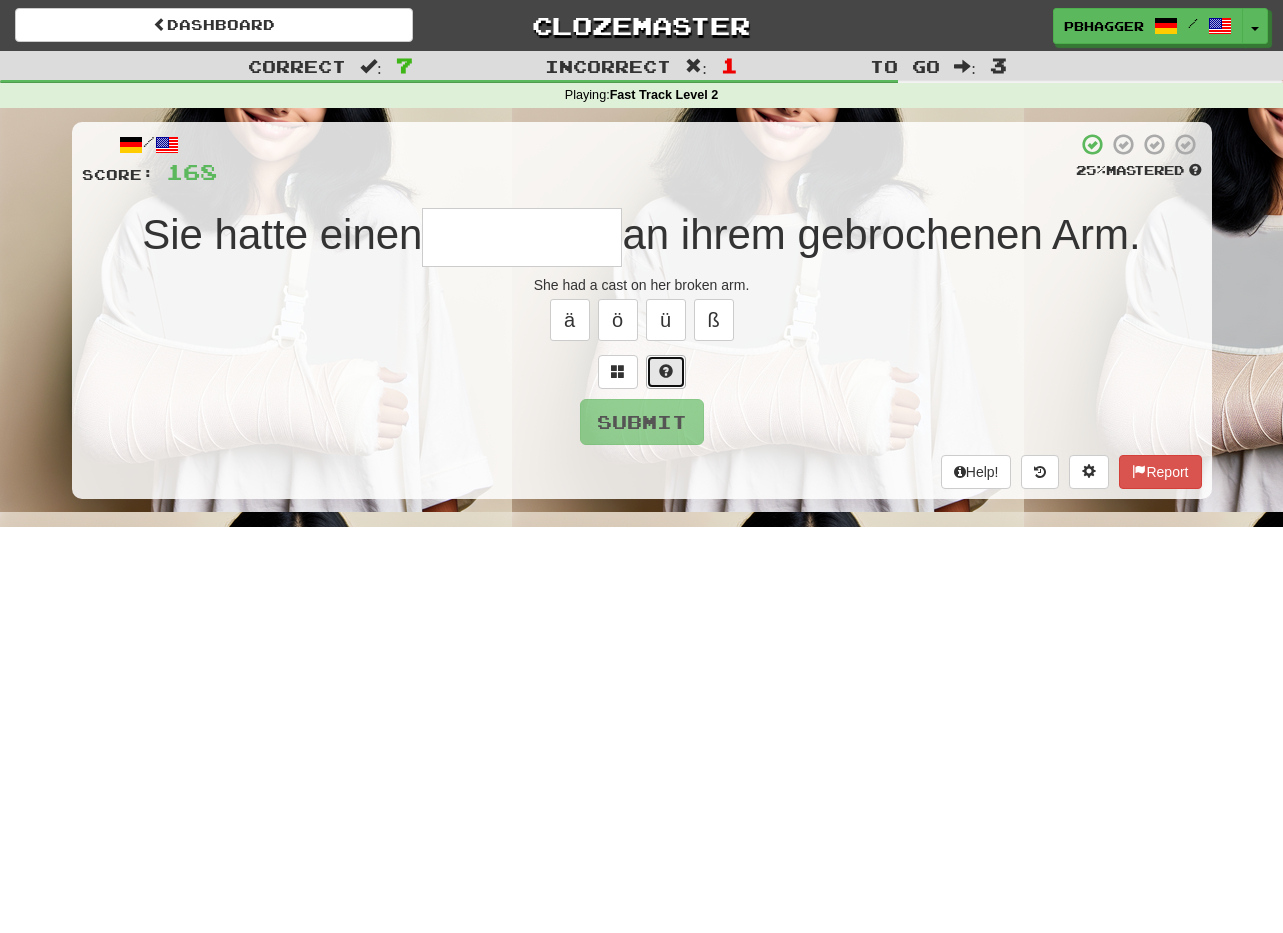 click at bounding box center (666, 371) 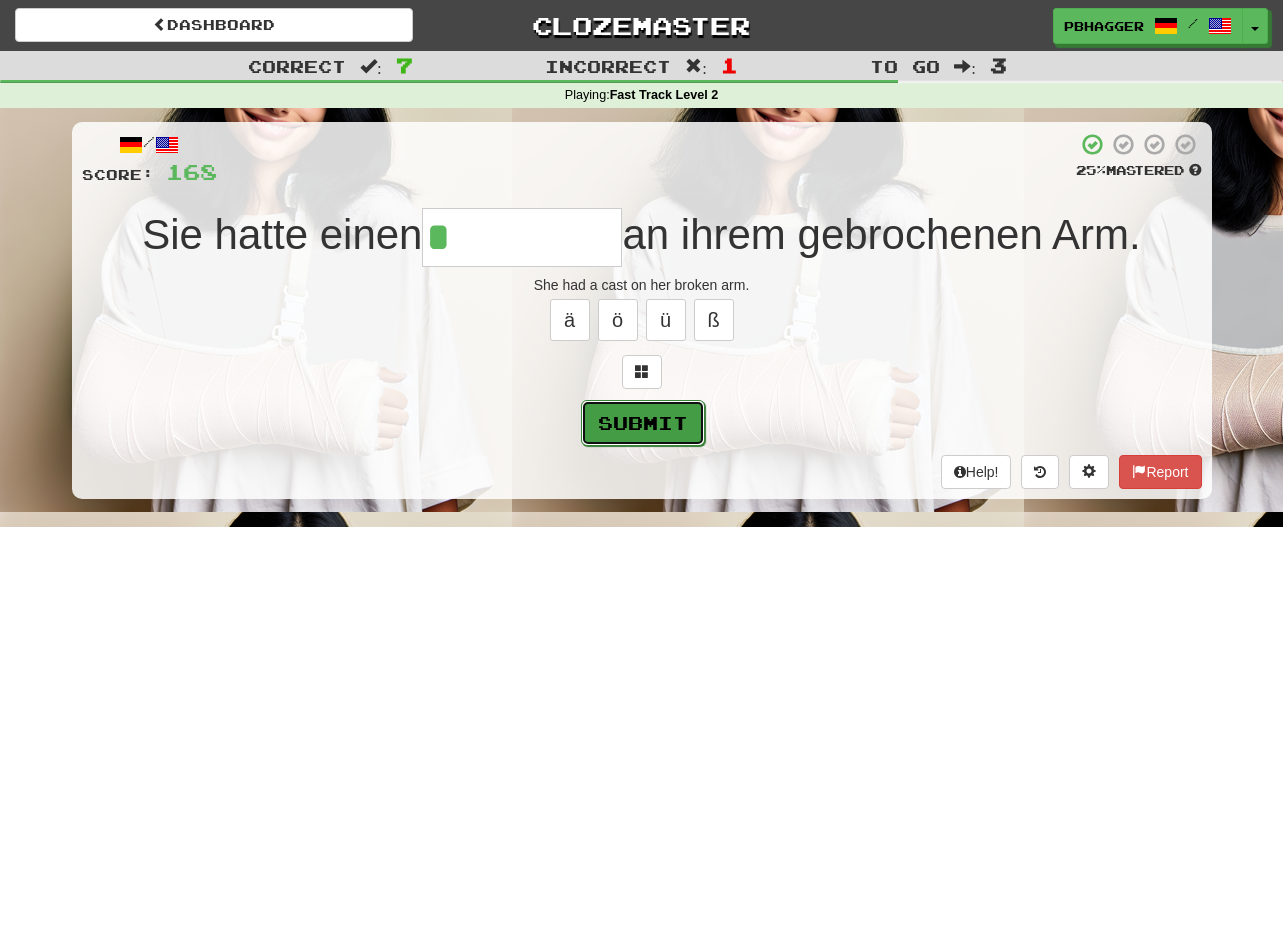 click on "Submit" at bounding box center [643, 423] 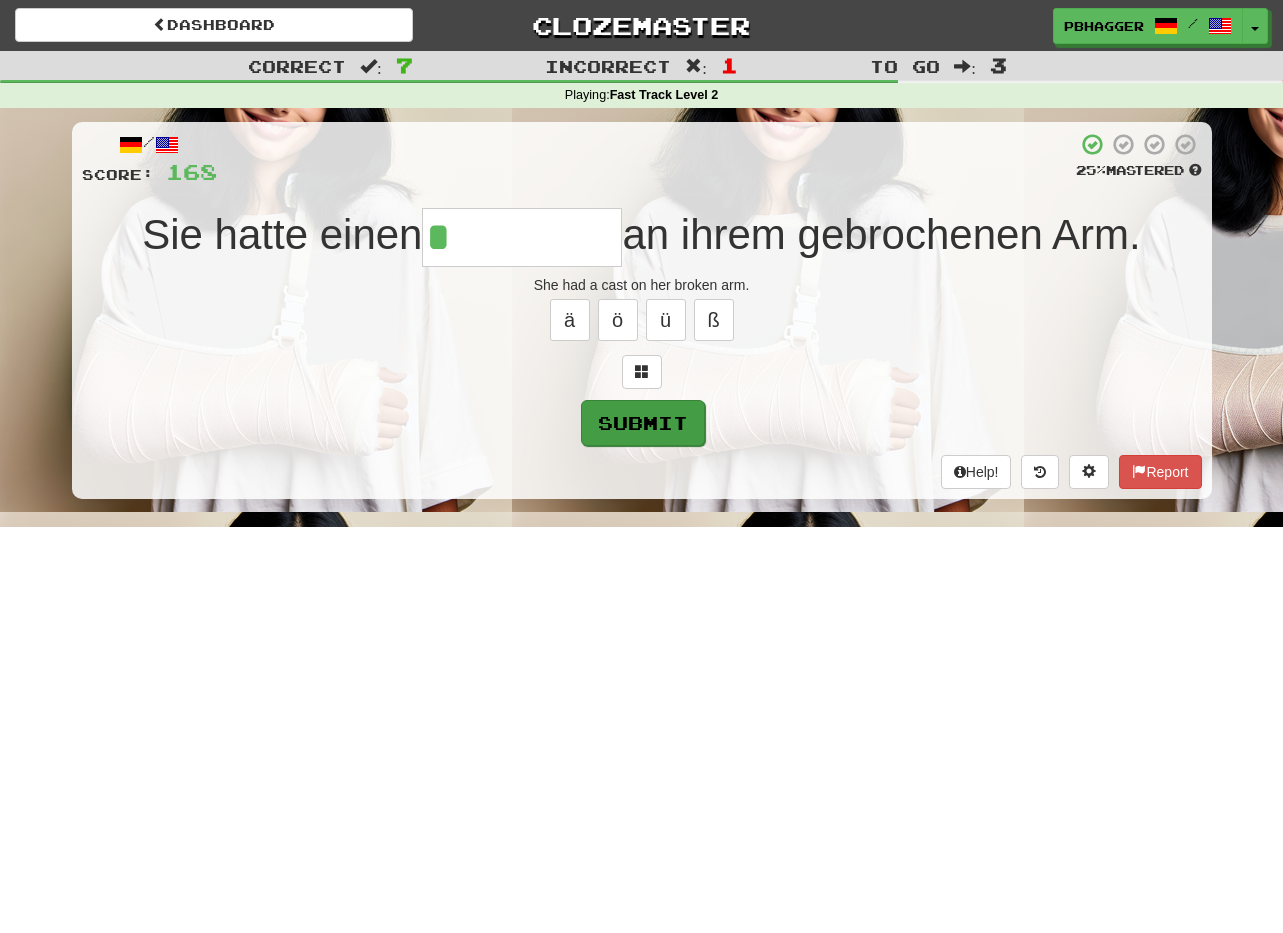 type on "****" 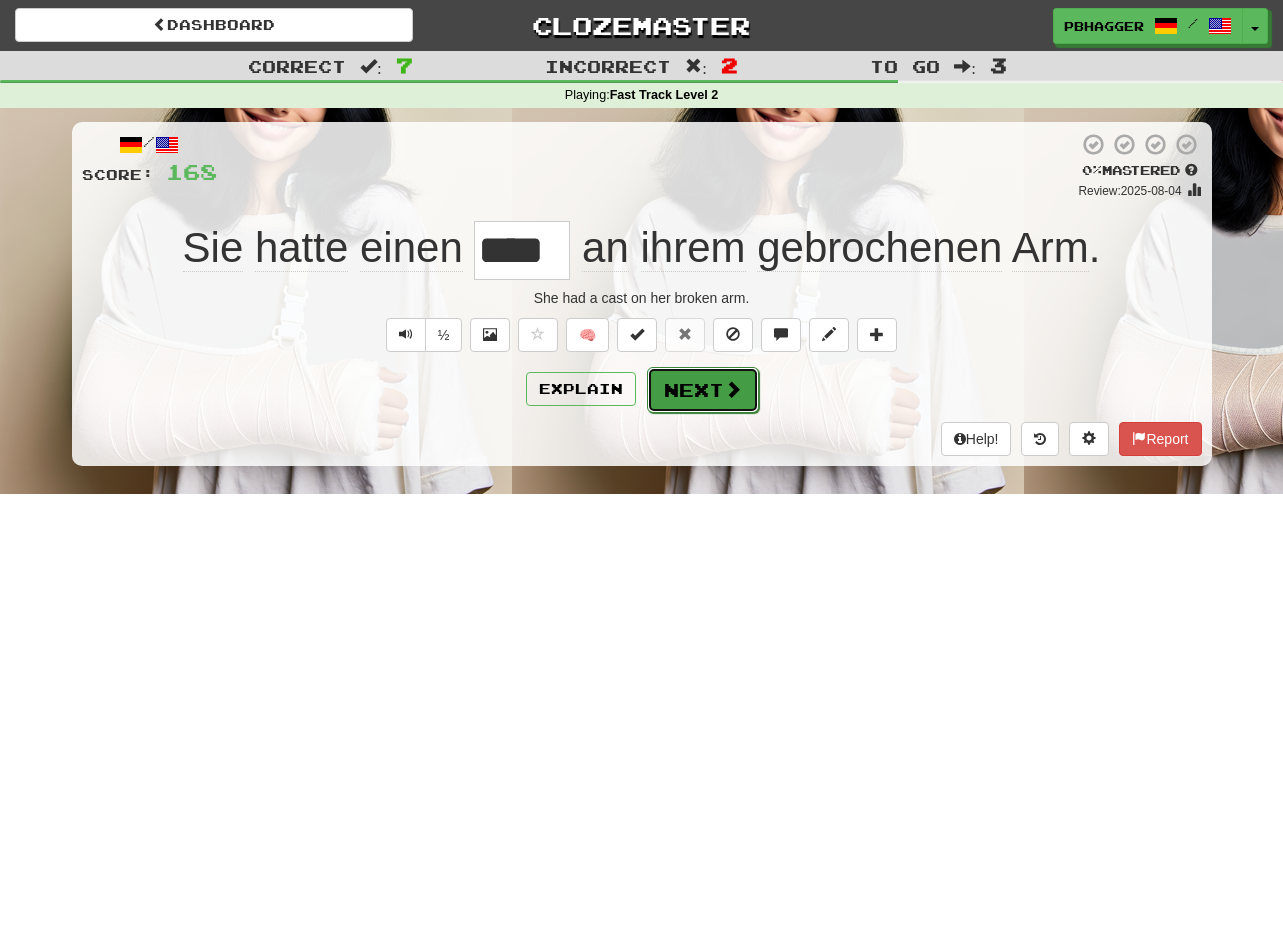 click on "Next" at bounding box center (703, 390) 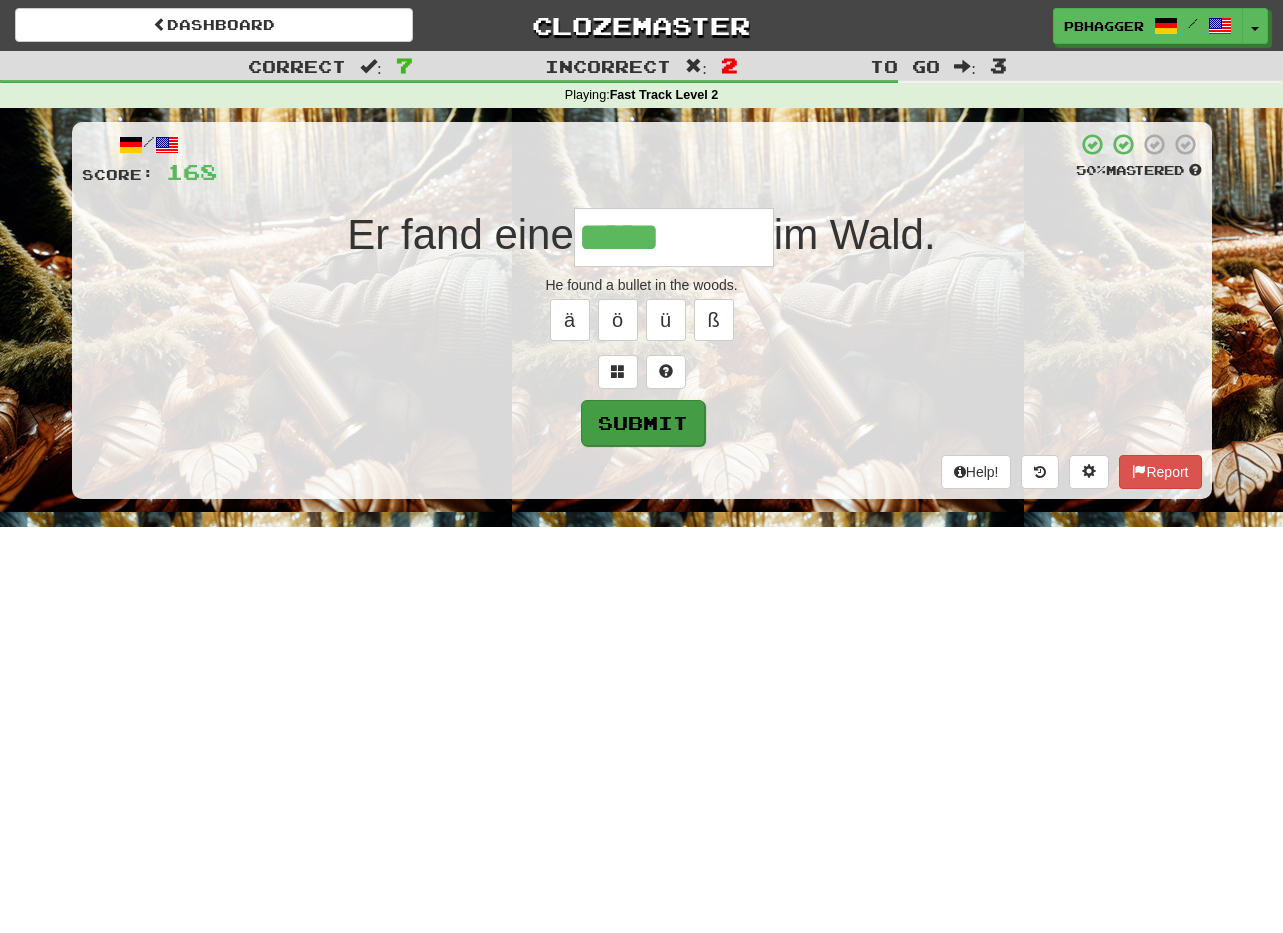 type on "*****" 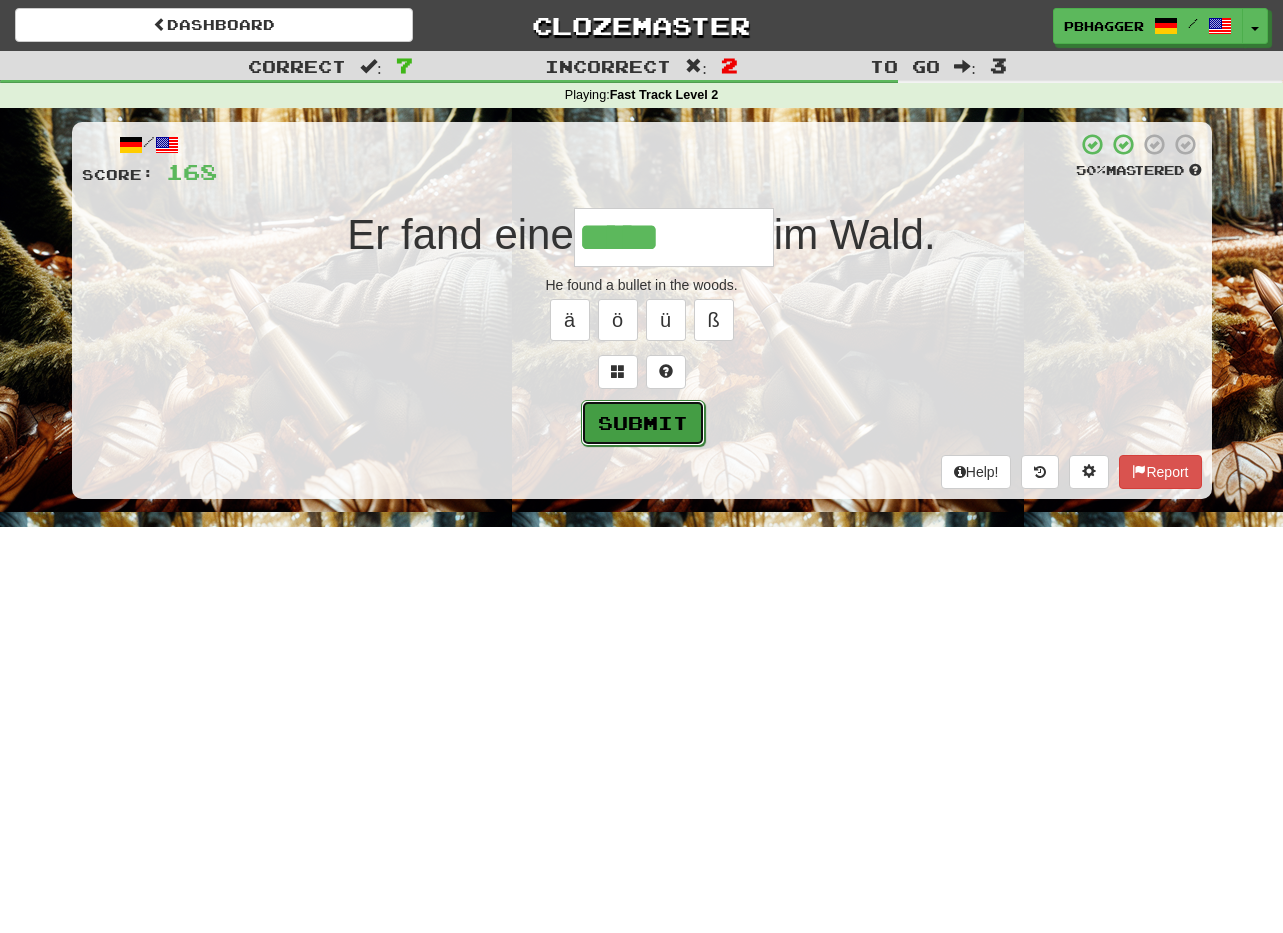 click on "Submit" at bounding box center (643, 423) 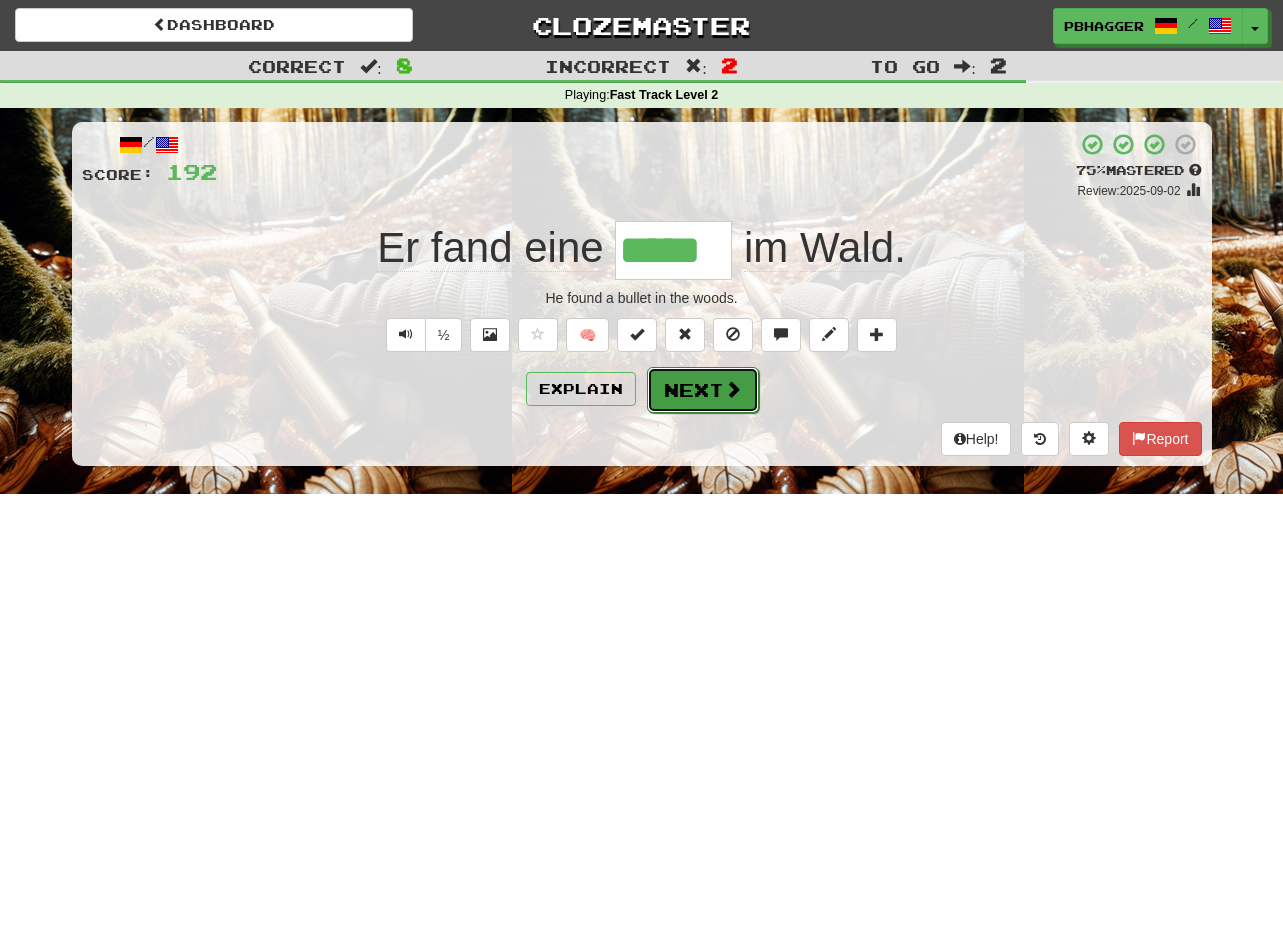click on "Next" at bounding box center (703, 390) 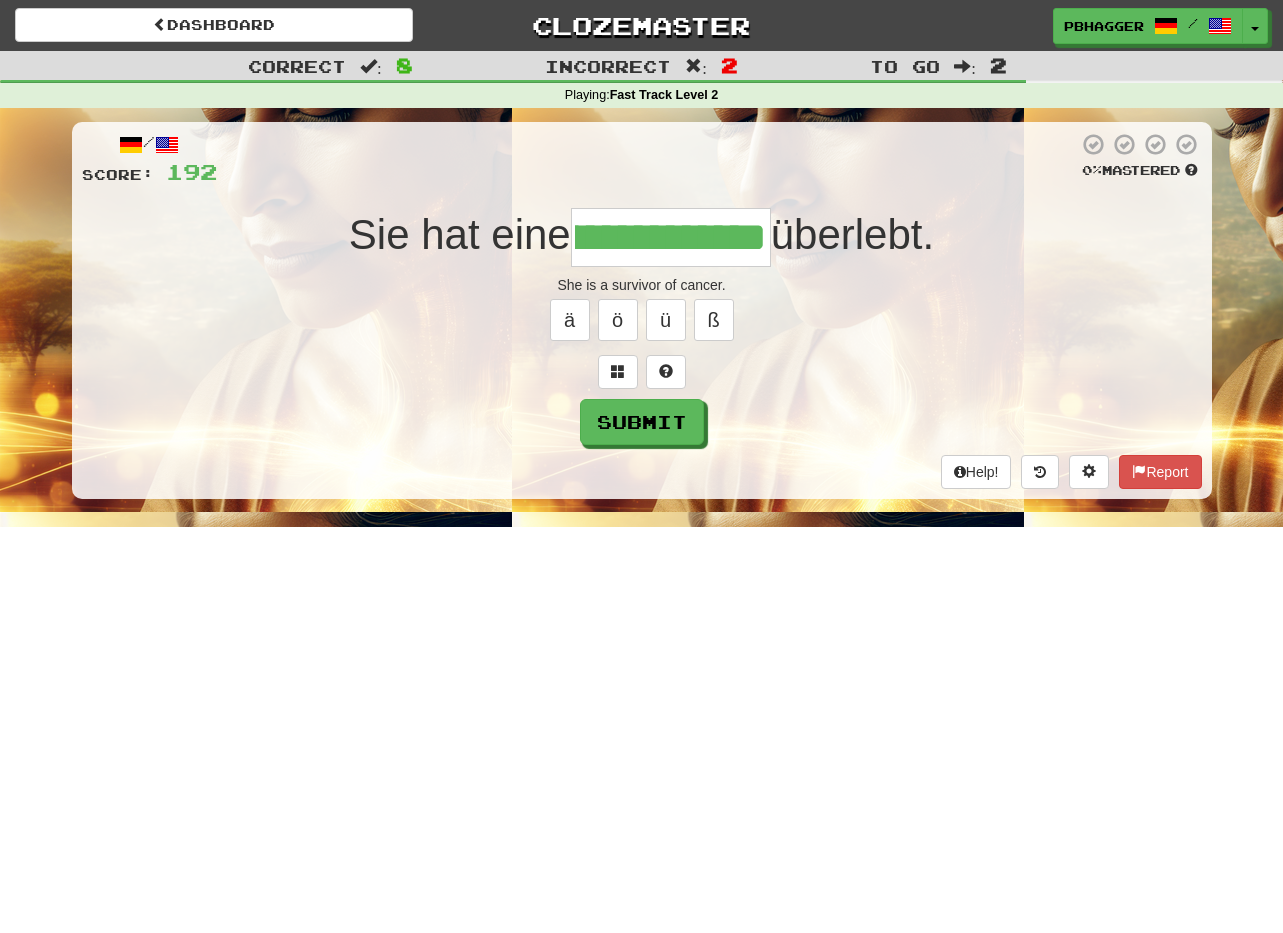 scroll, scrollTop: 0, scrollLeft: 127, axis: horizontal 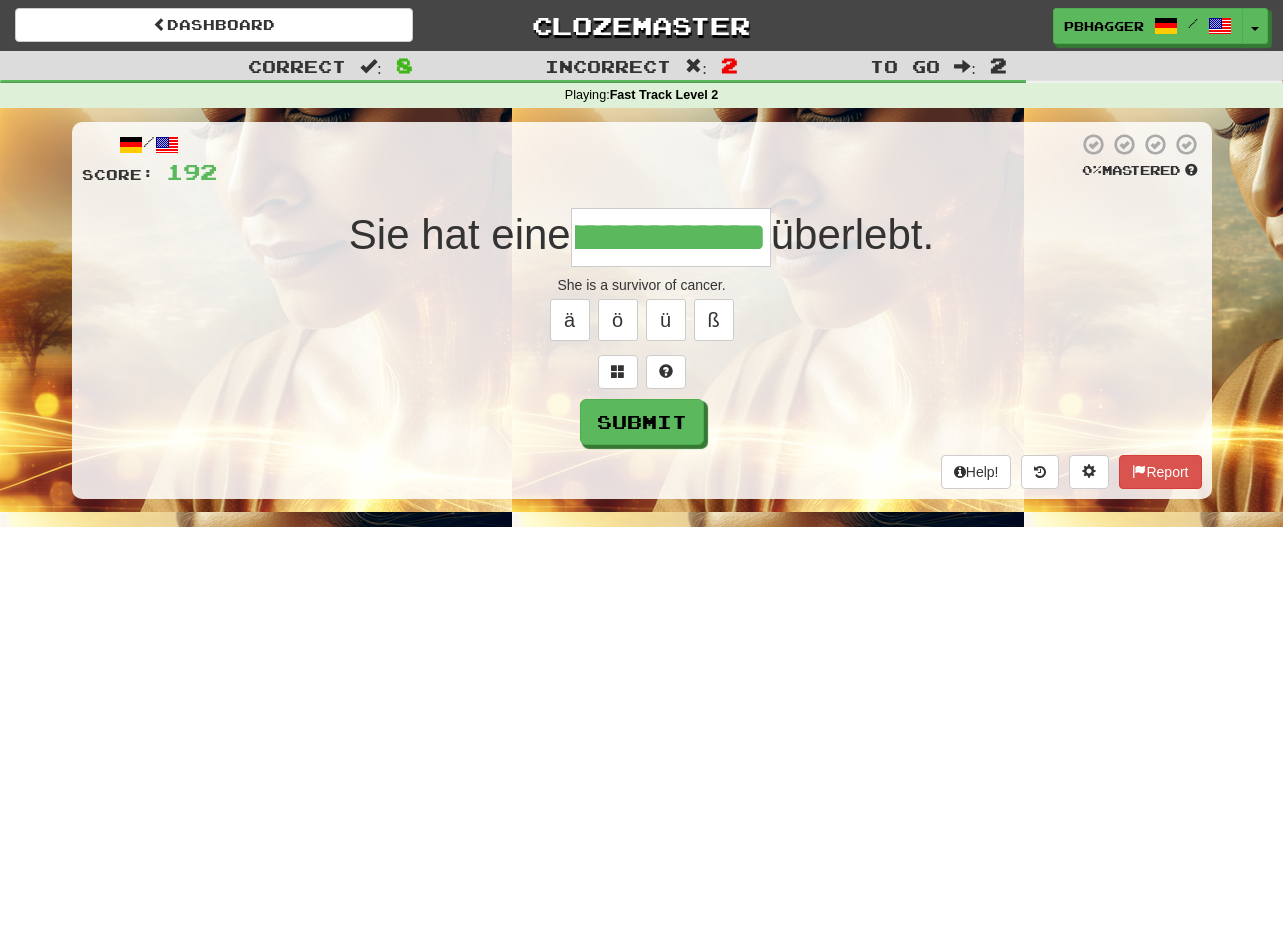 type on "**********" 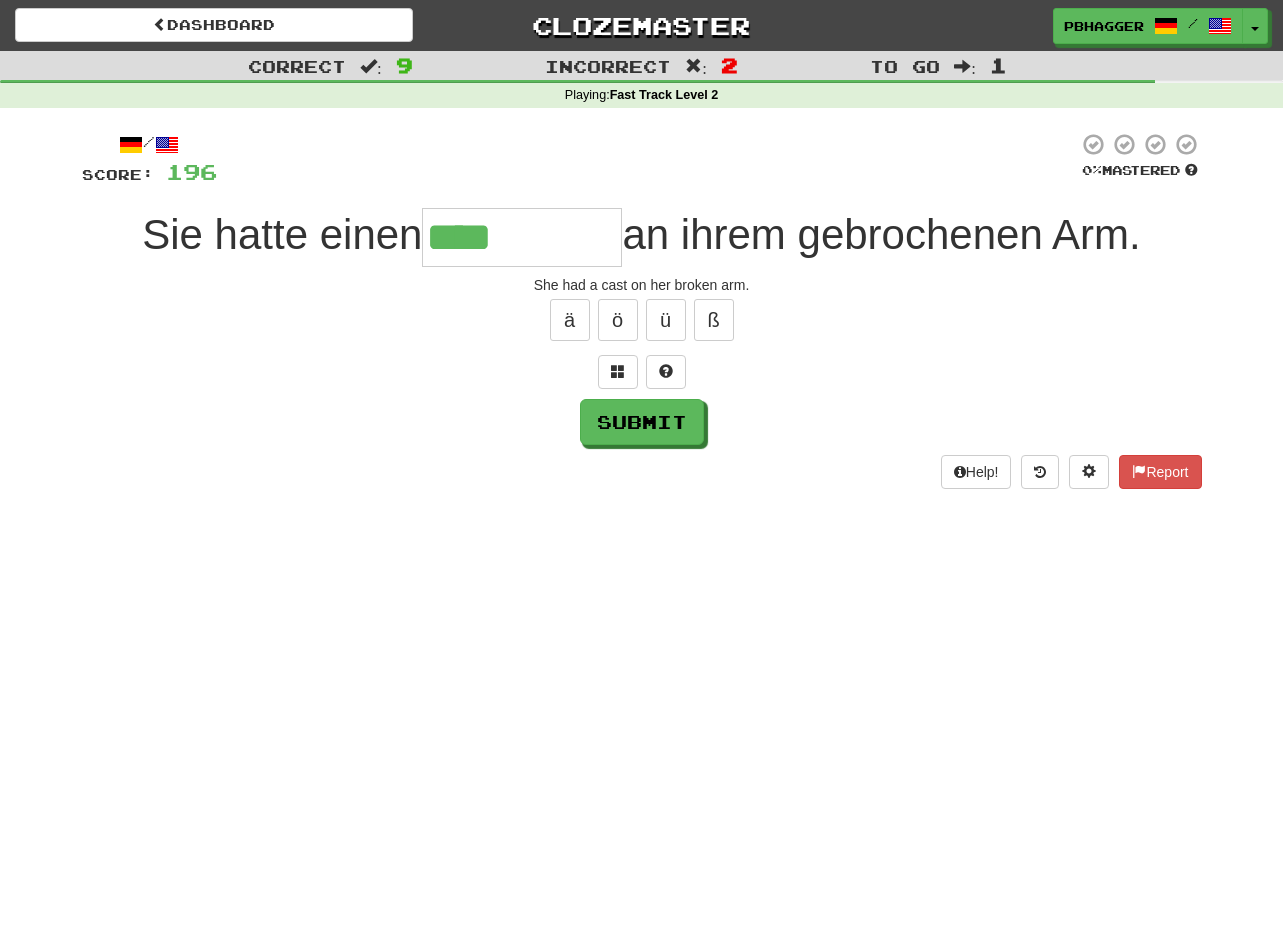 type on "****" 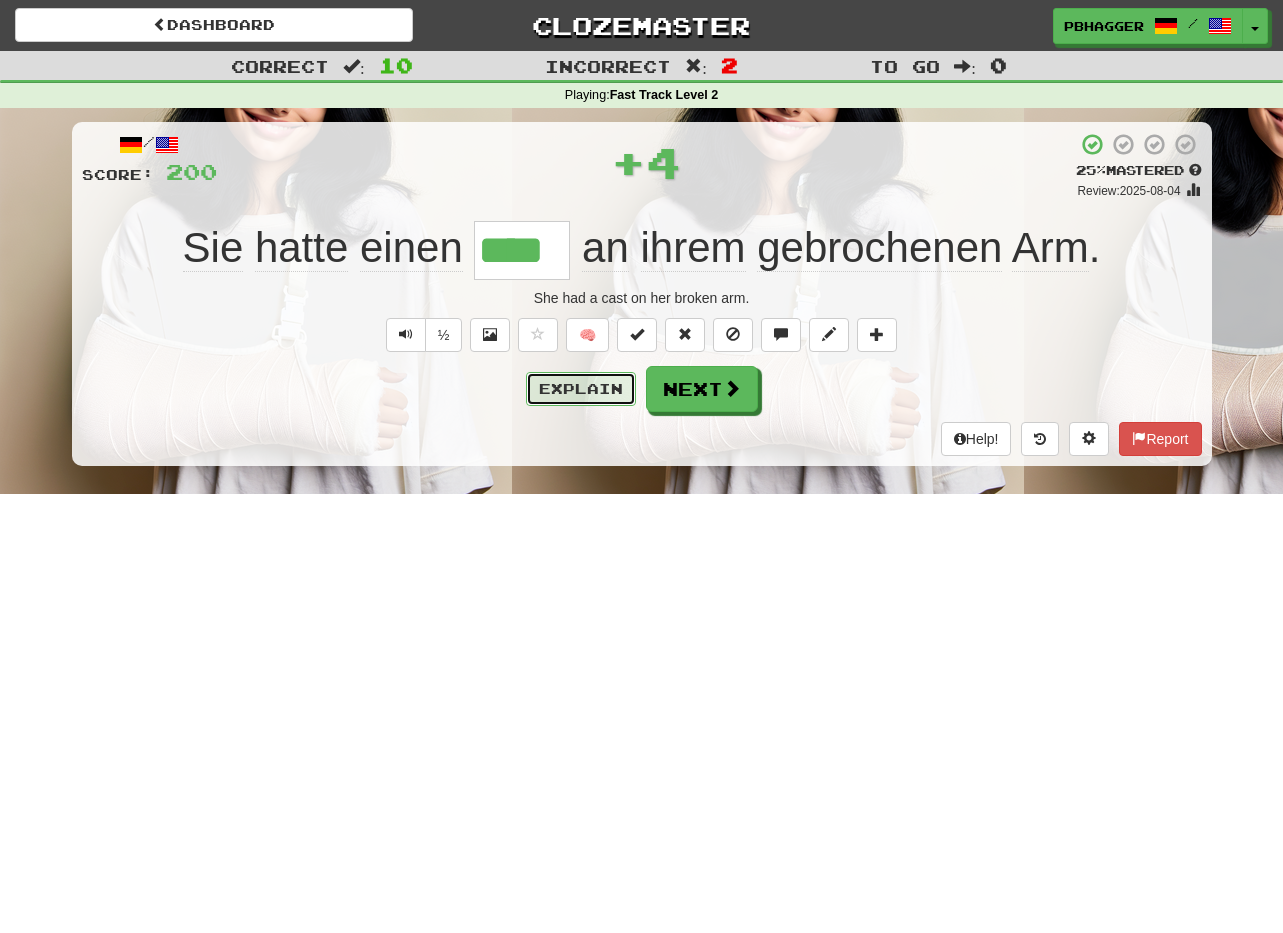 click on "Explain" at bounding box center [581, 389] 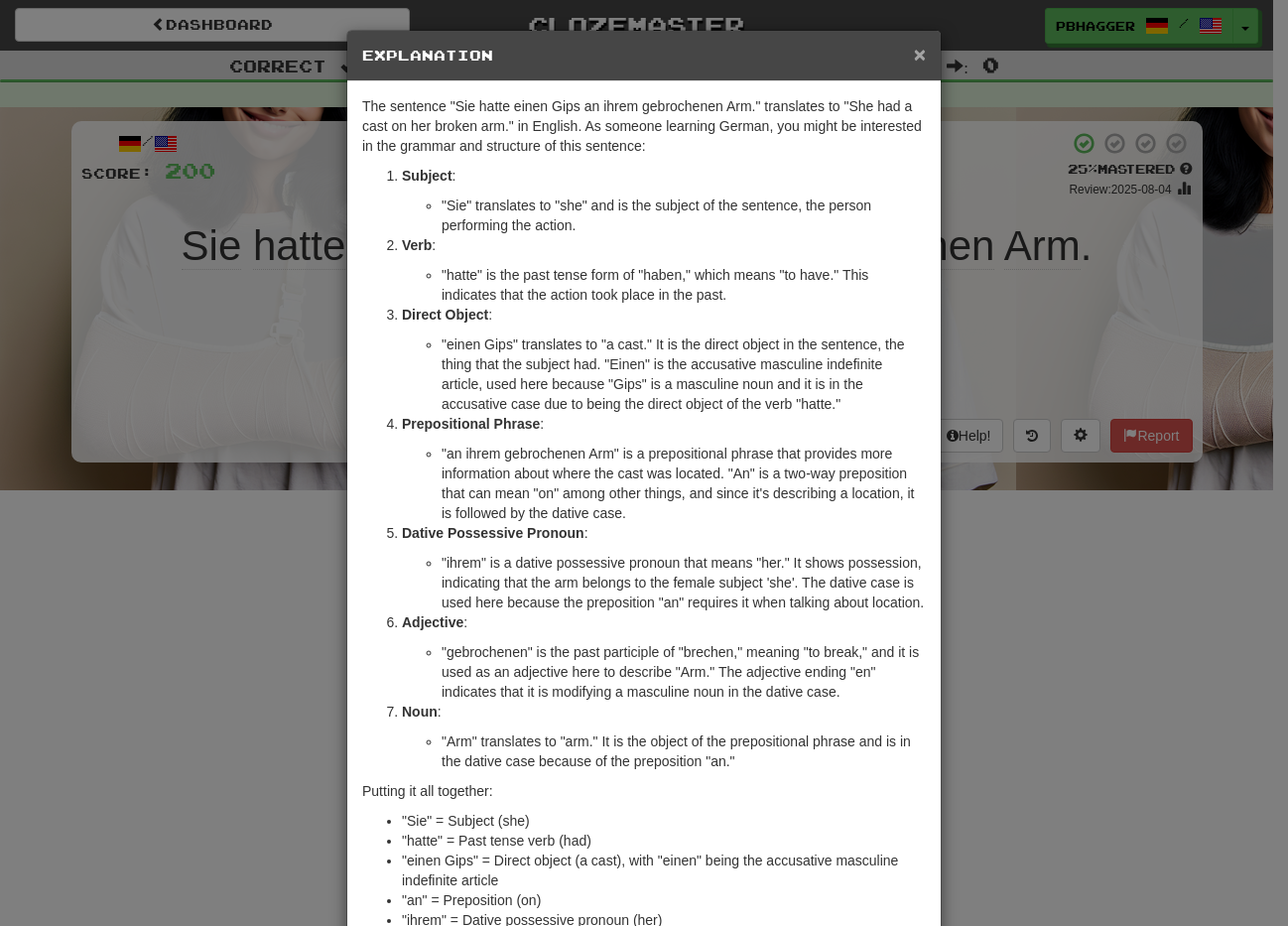 click on "×" at bounding box center [920, 54] 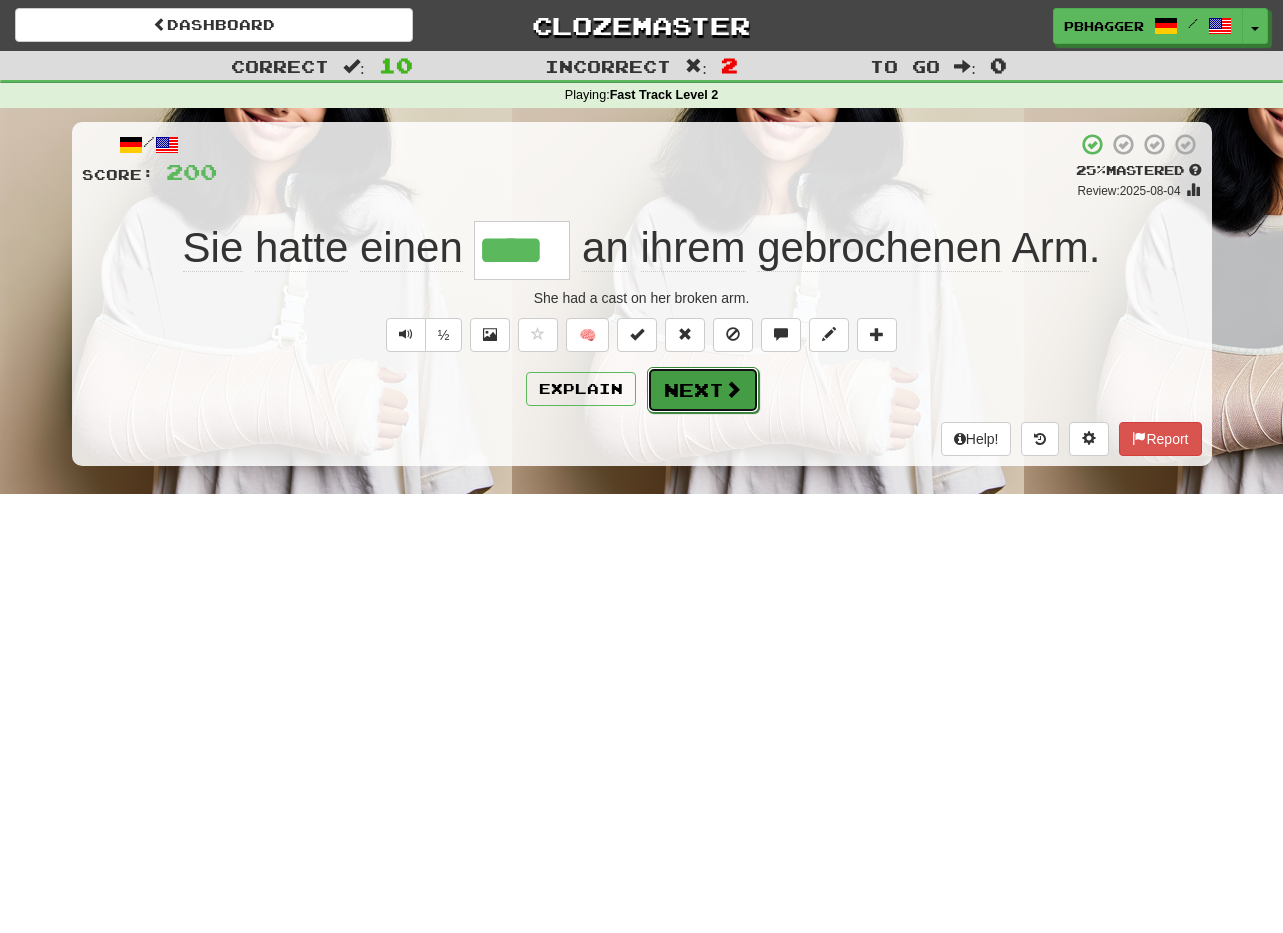 click on "Next" at bounding box center (703, 390) 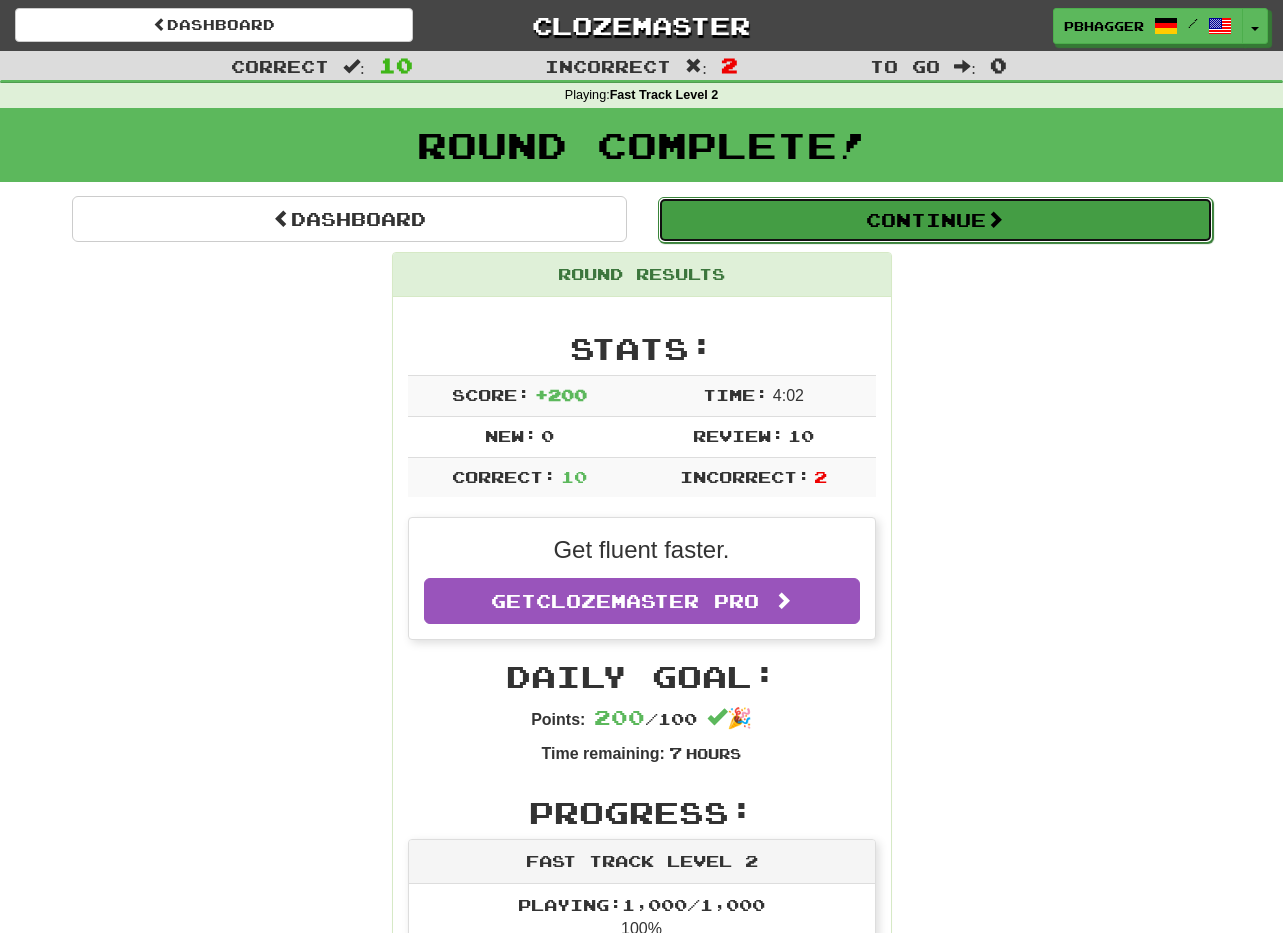 click on "Continue" at bounding box center (935, 220) 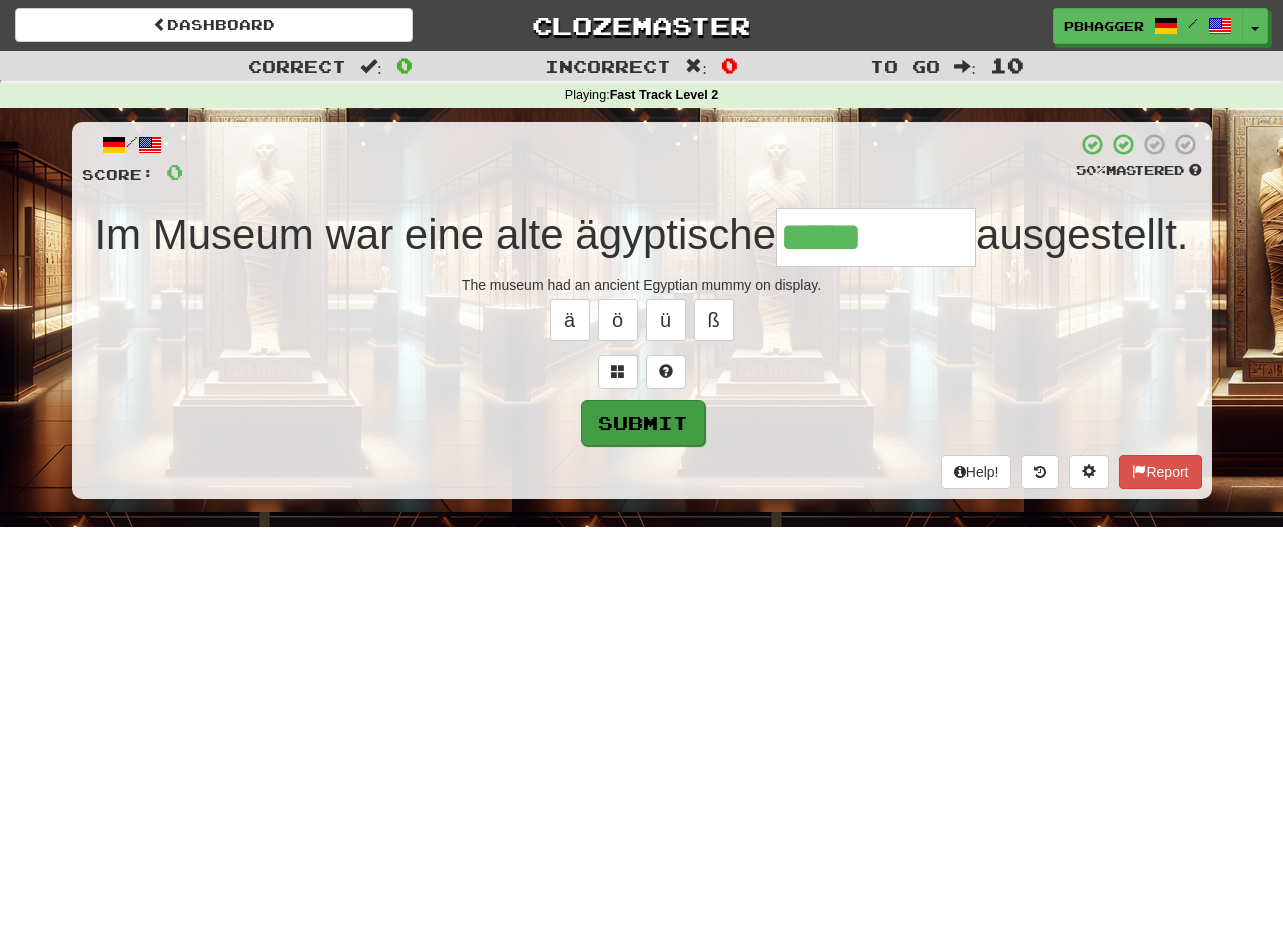 type on "*****" 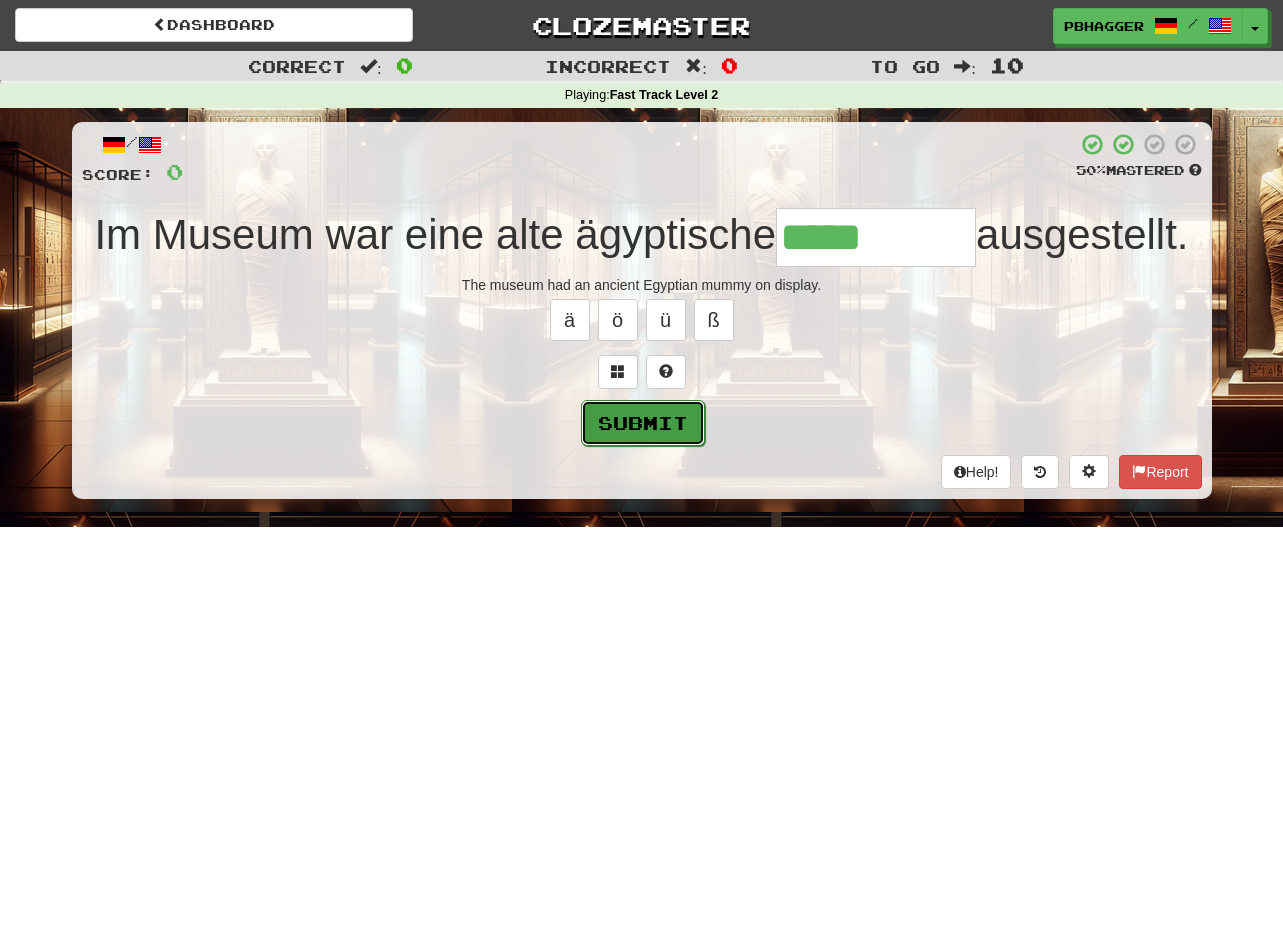 click on "Submit" at bounding box center (643, 423) 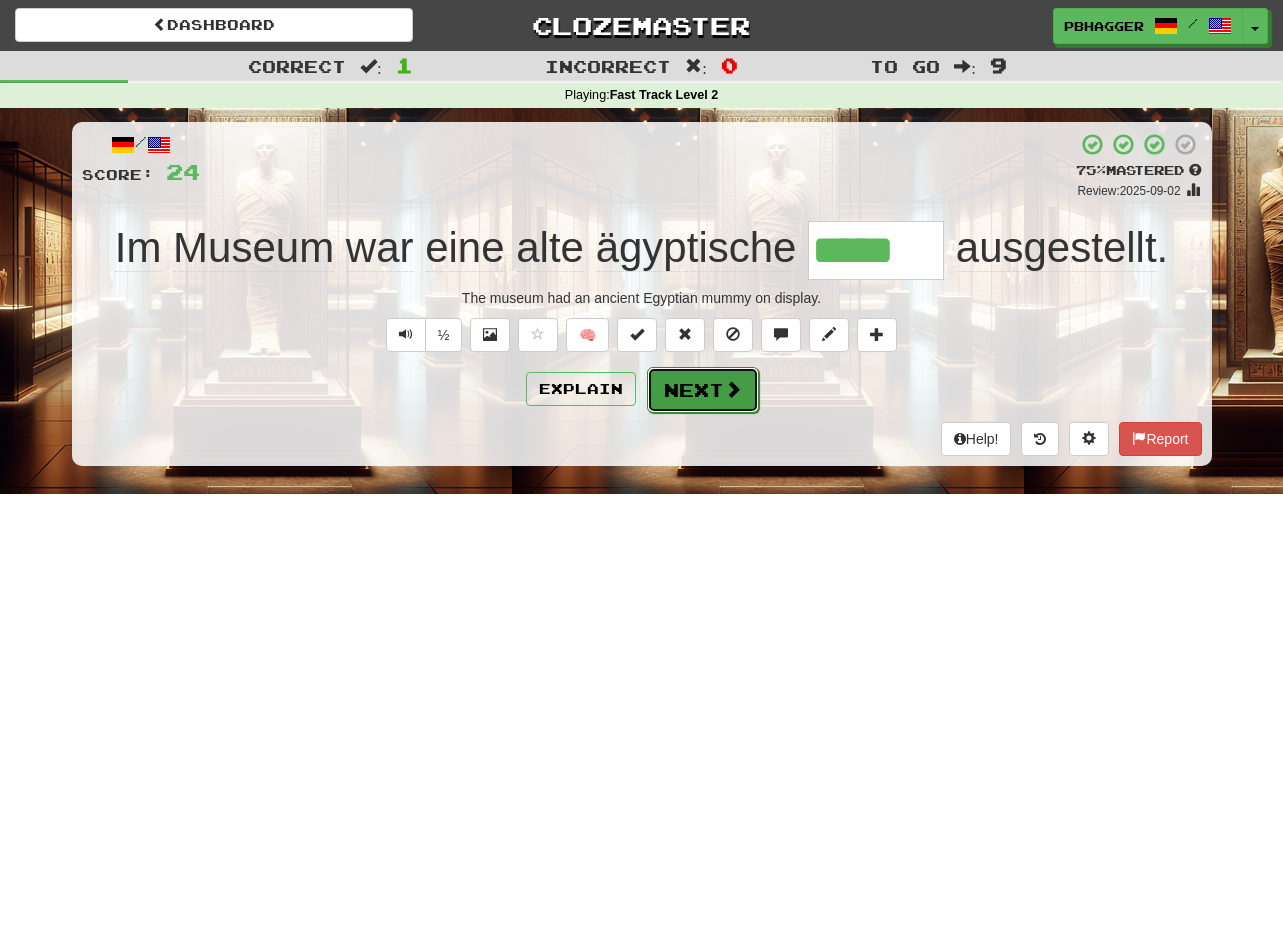 click on "Next" at bounding box center (703, 390) 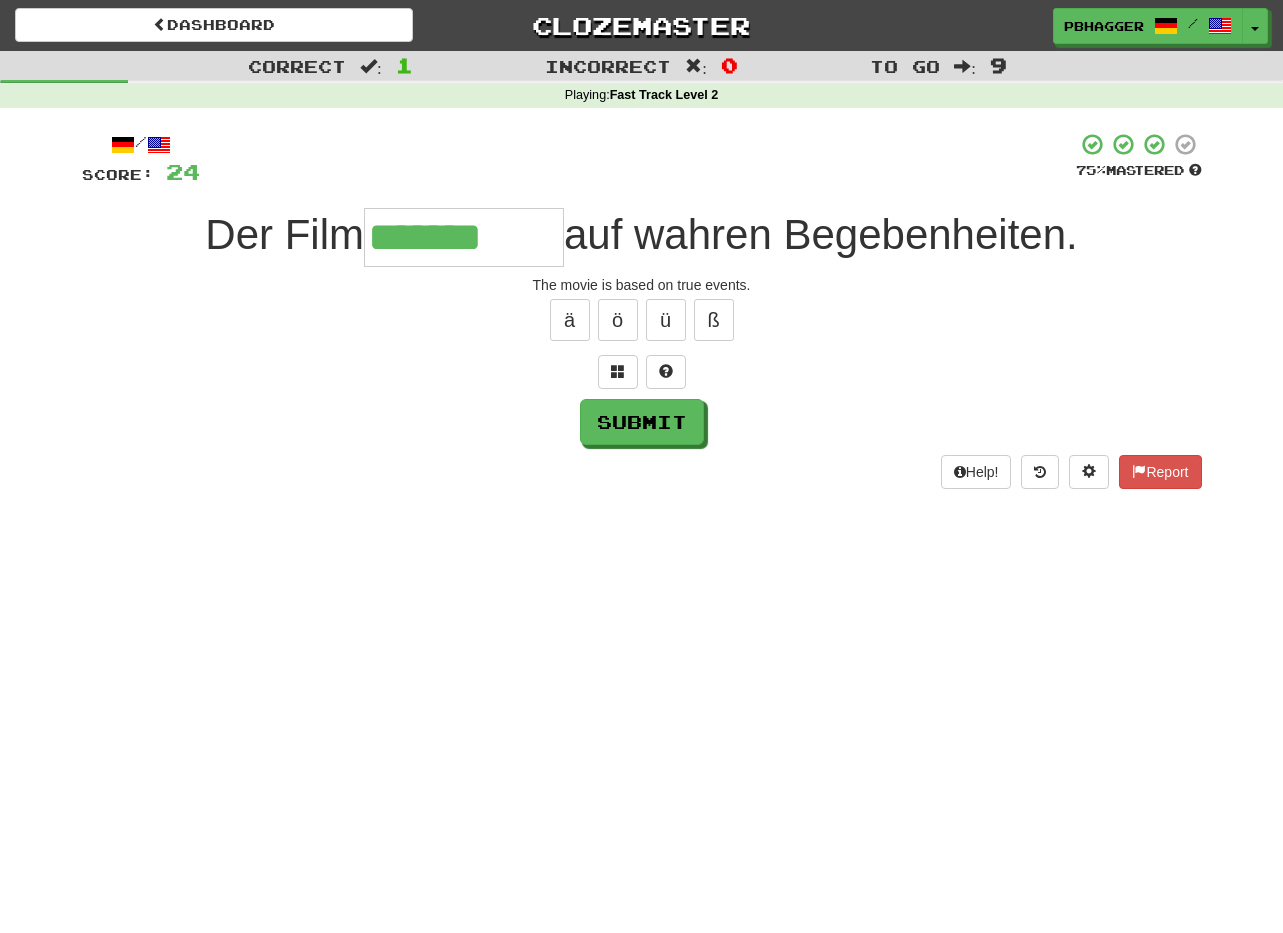 type on "*******" 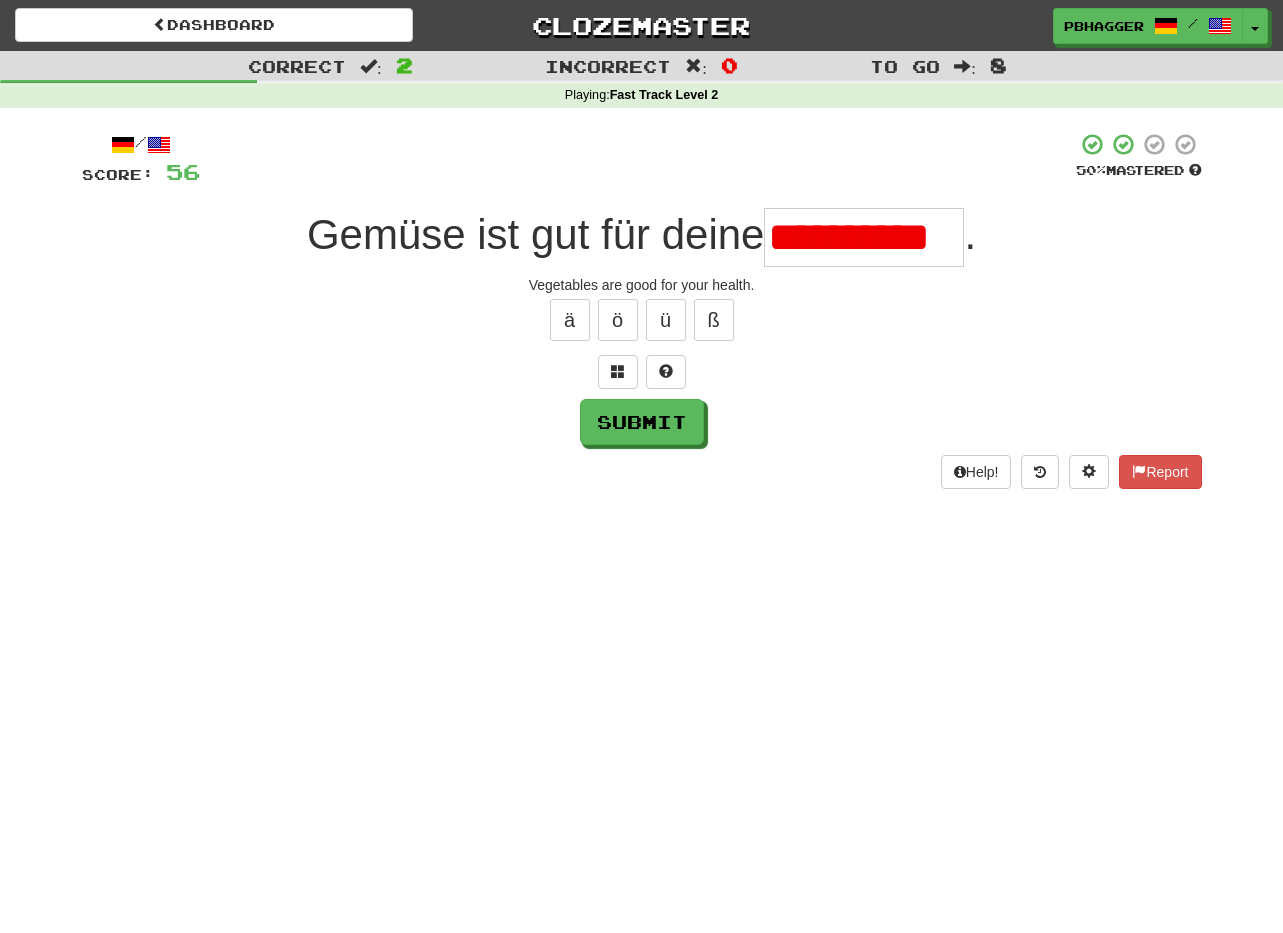 scroll, scrollTop: 0, scrollLeft: 11, axis: horizontal 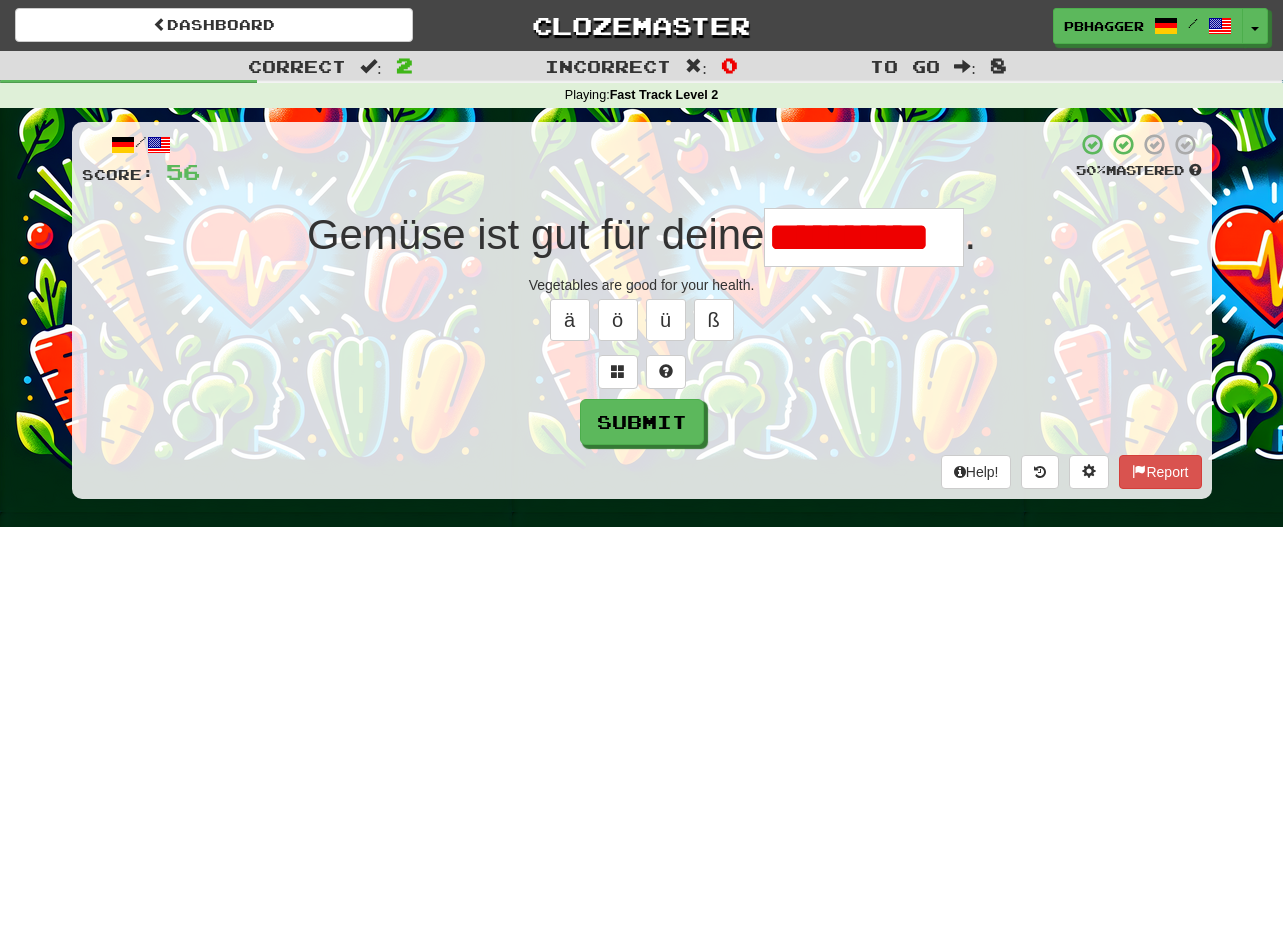 click on "**********" at bounding box center (864, 237) 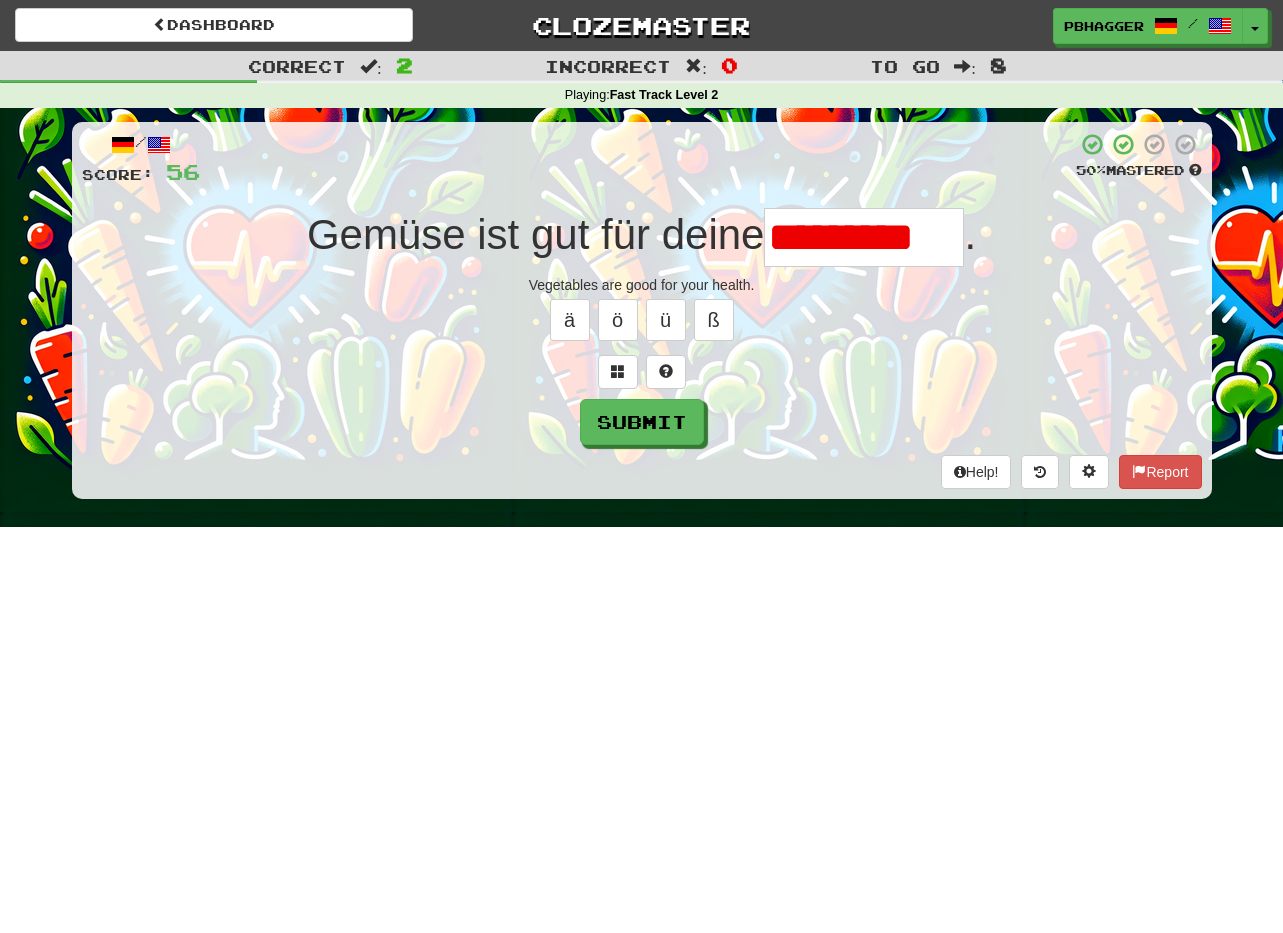 scroll, scrollTop: 0, scrollLeft: 0, axis: both 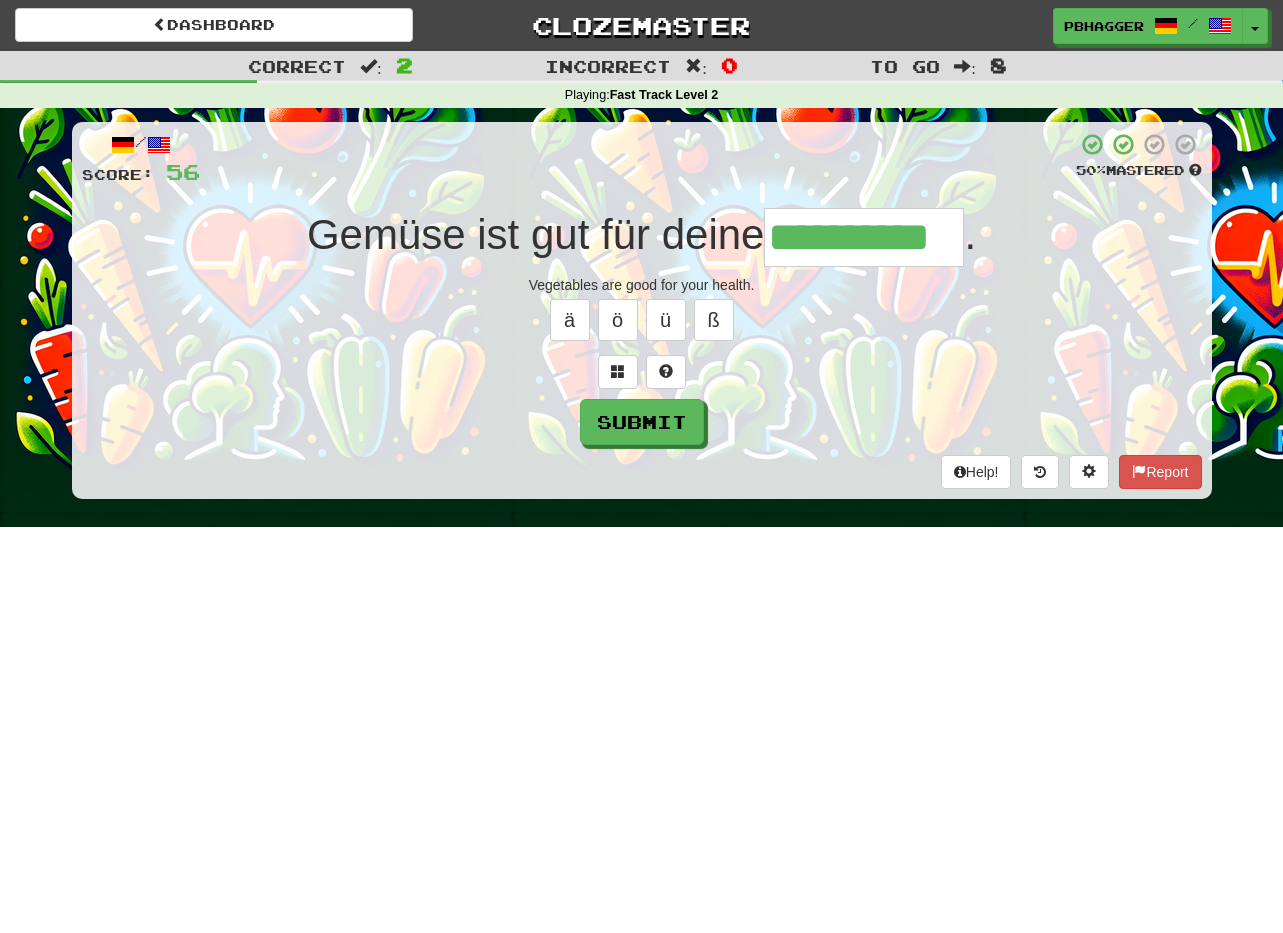click on "**********" at bounding box center [864, 237] 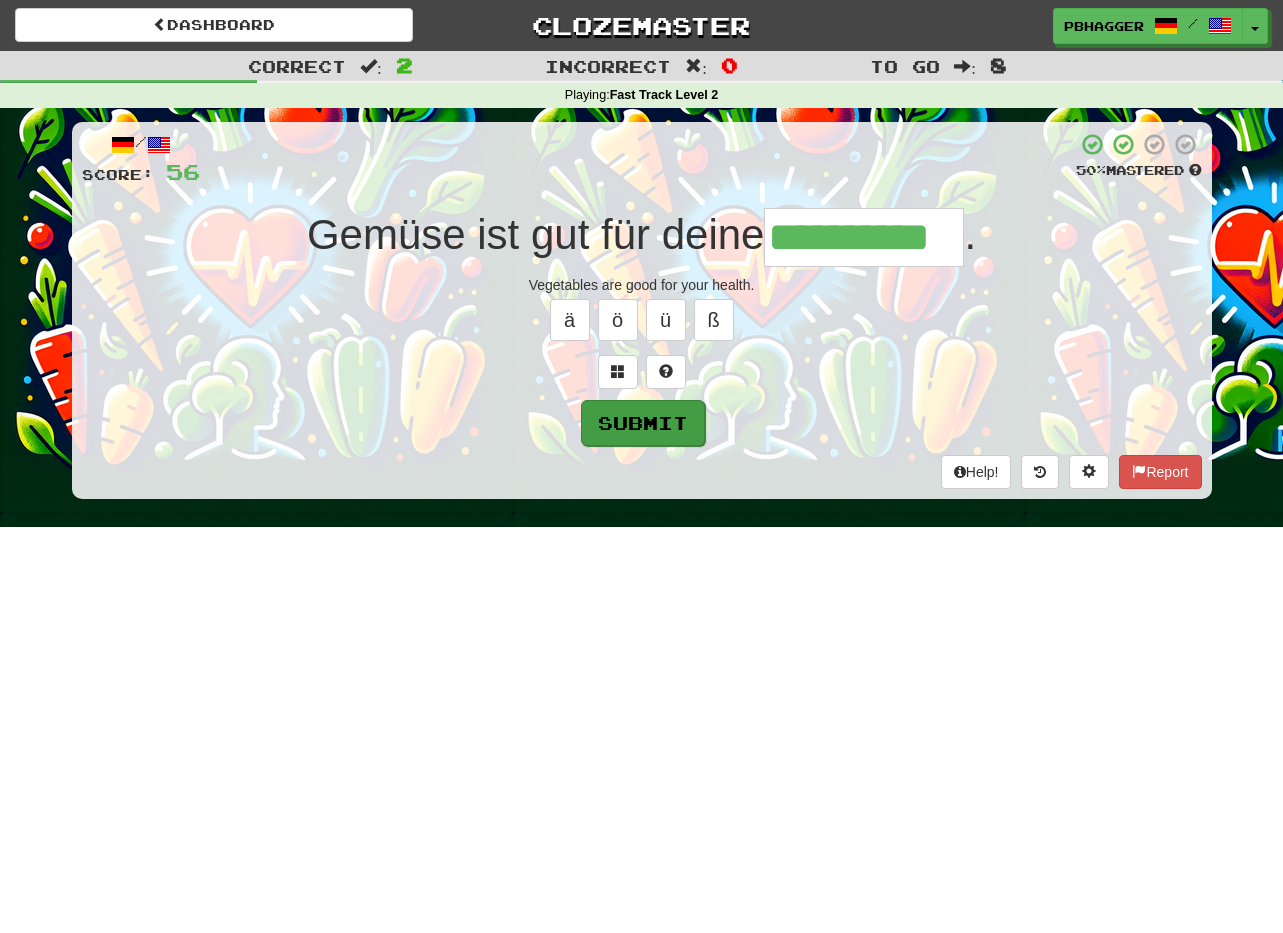 type on "**********" 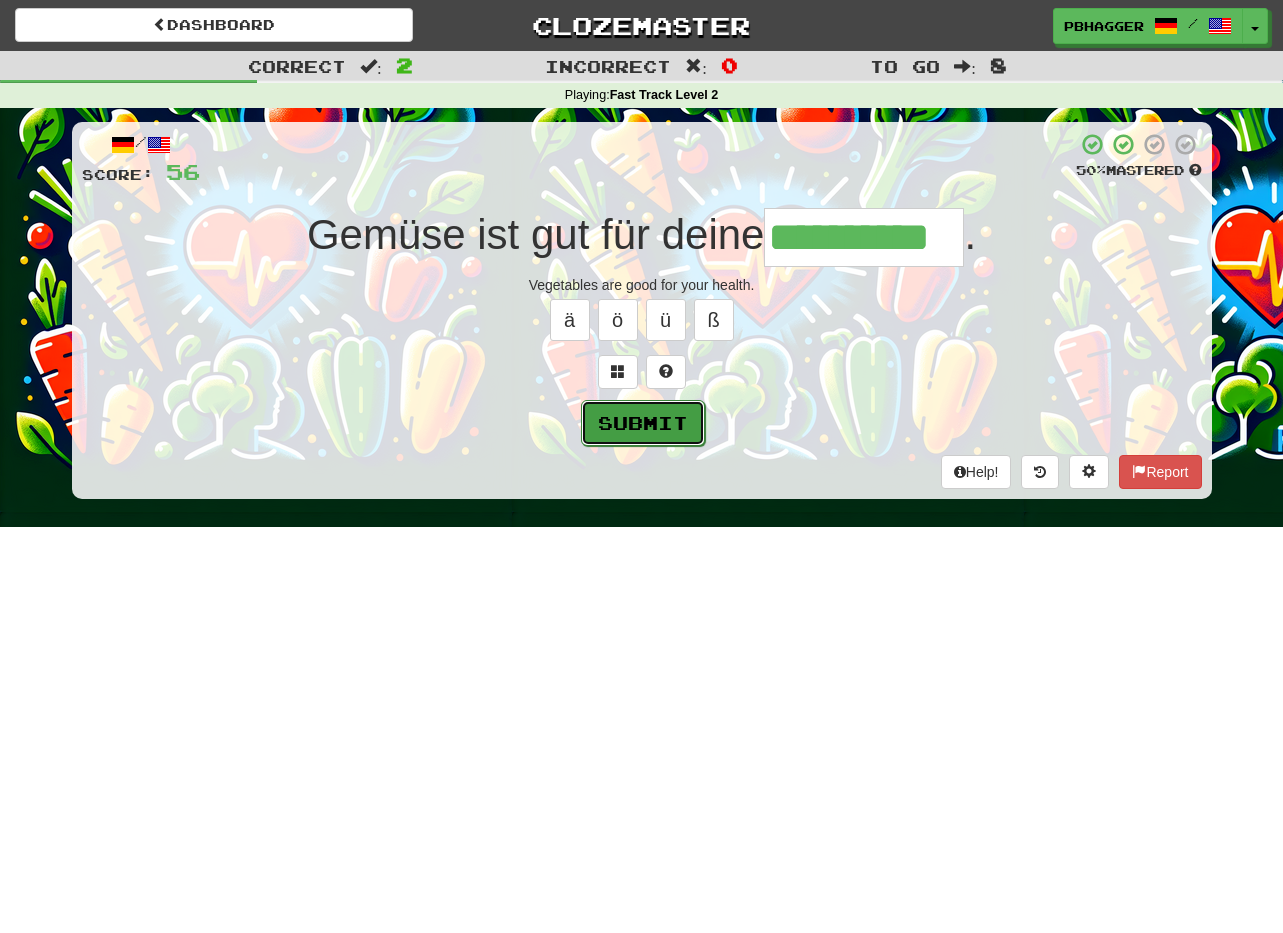scroll, scrollTop: 0, scrollLeft: 0, axis: both 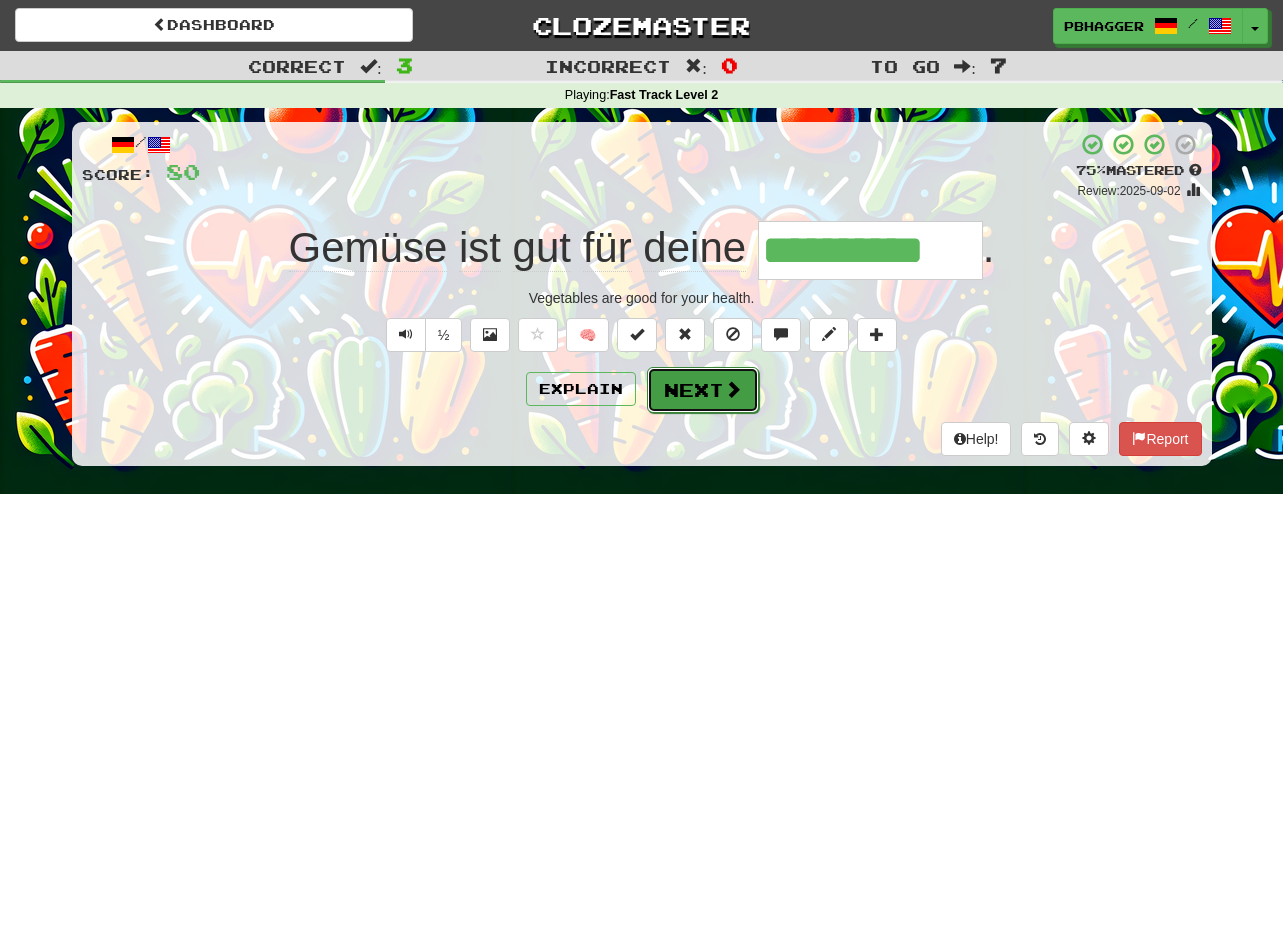 click on "Next" at bounding box center (703, 390) 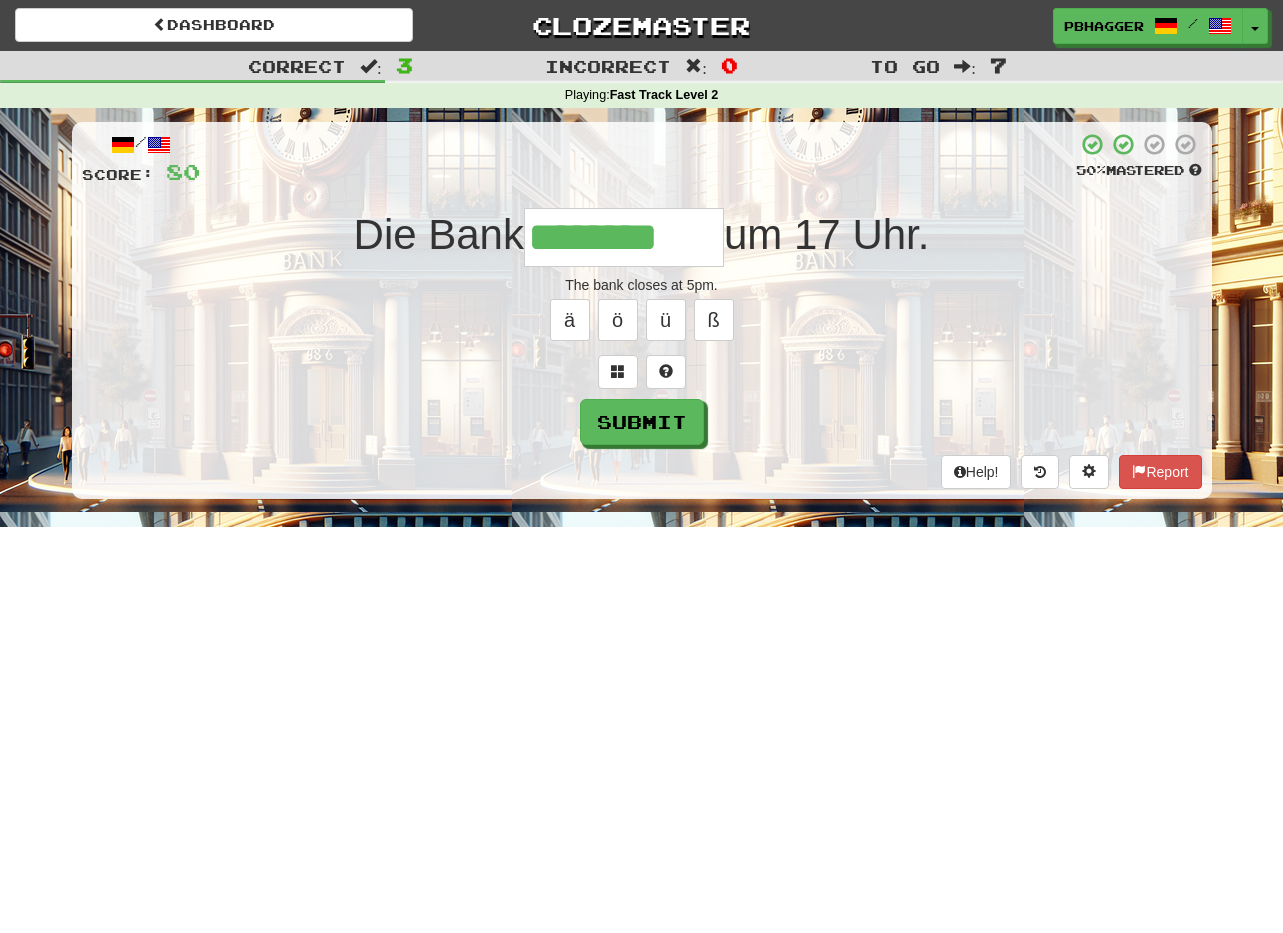 type on "********" 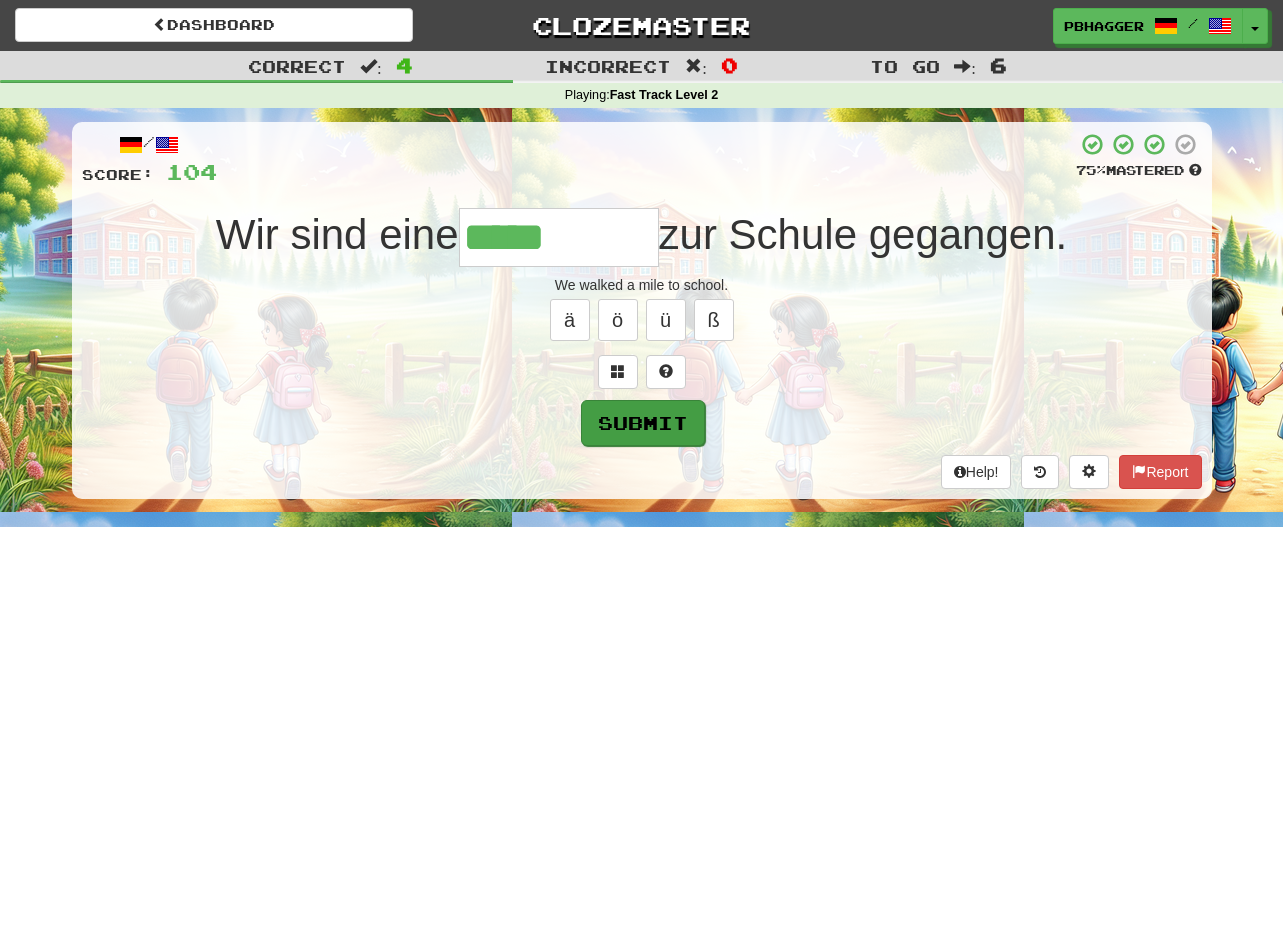 type on "*****" 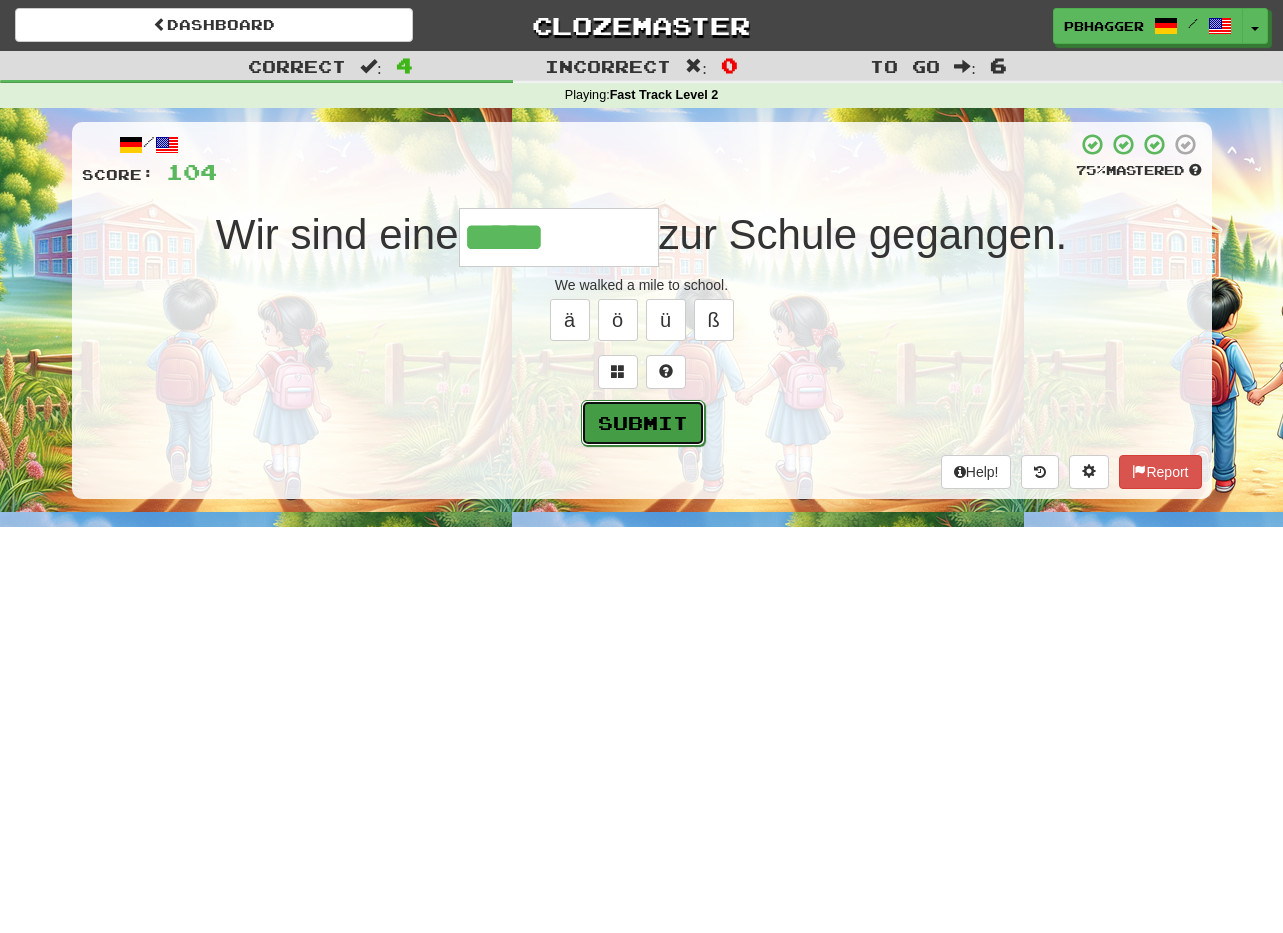 click on "Submit" at bounding box center [643, 423] 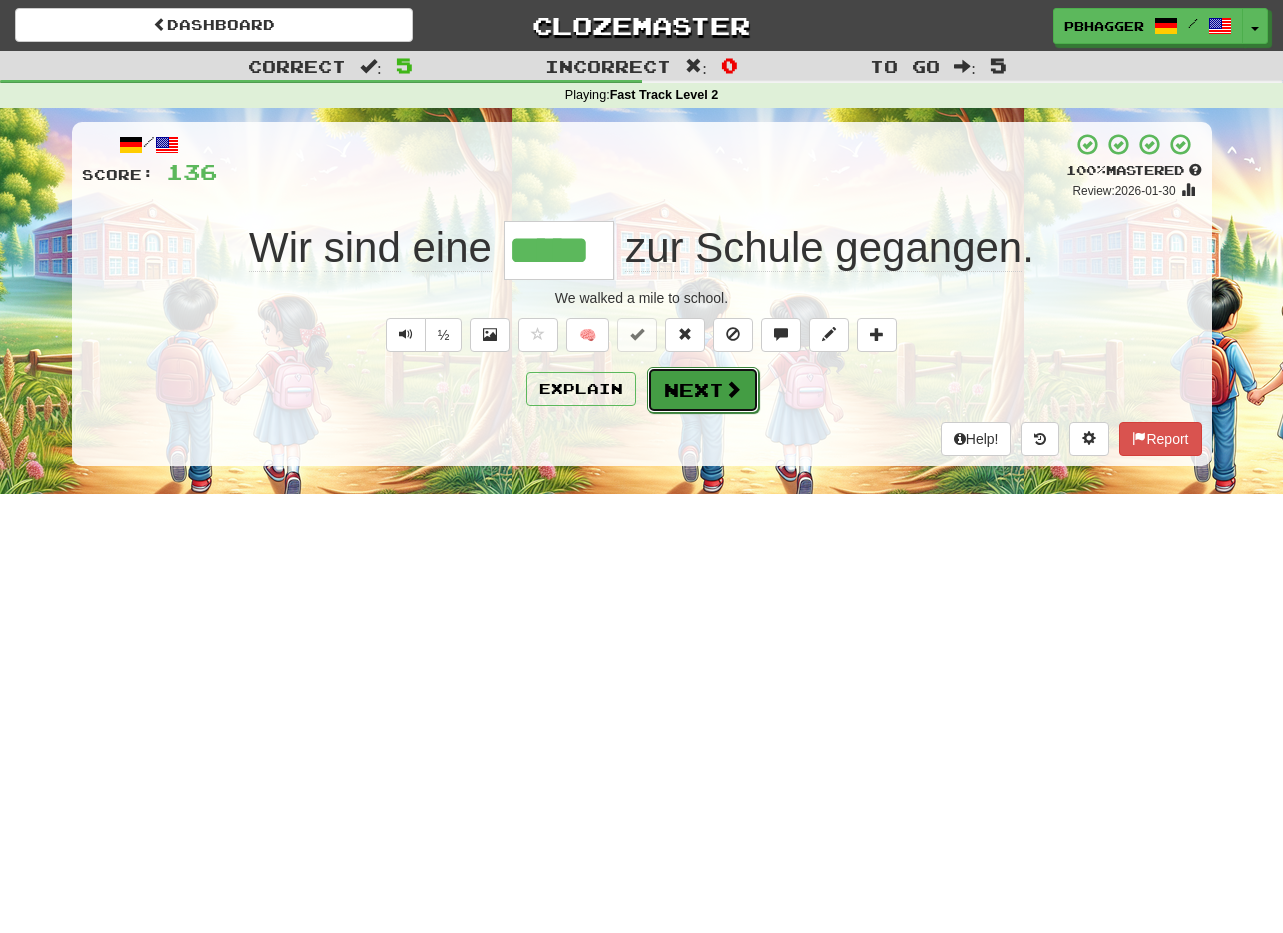 click on "Next" at bounding box center [703, 390] 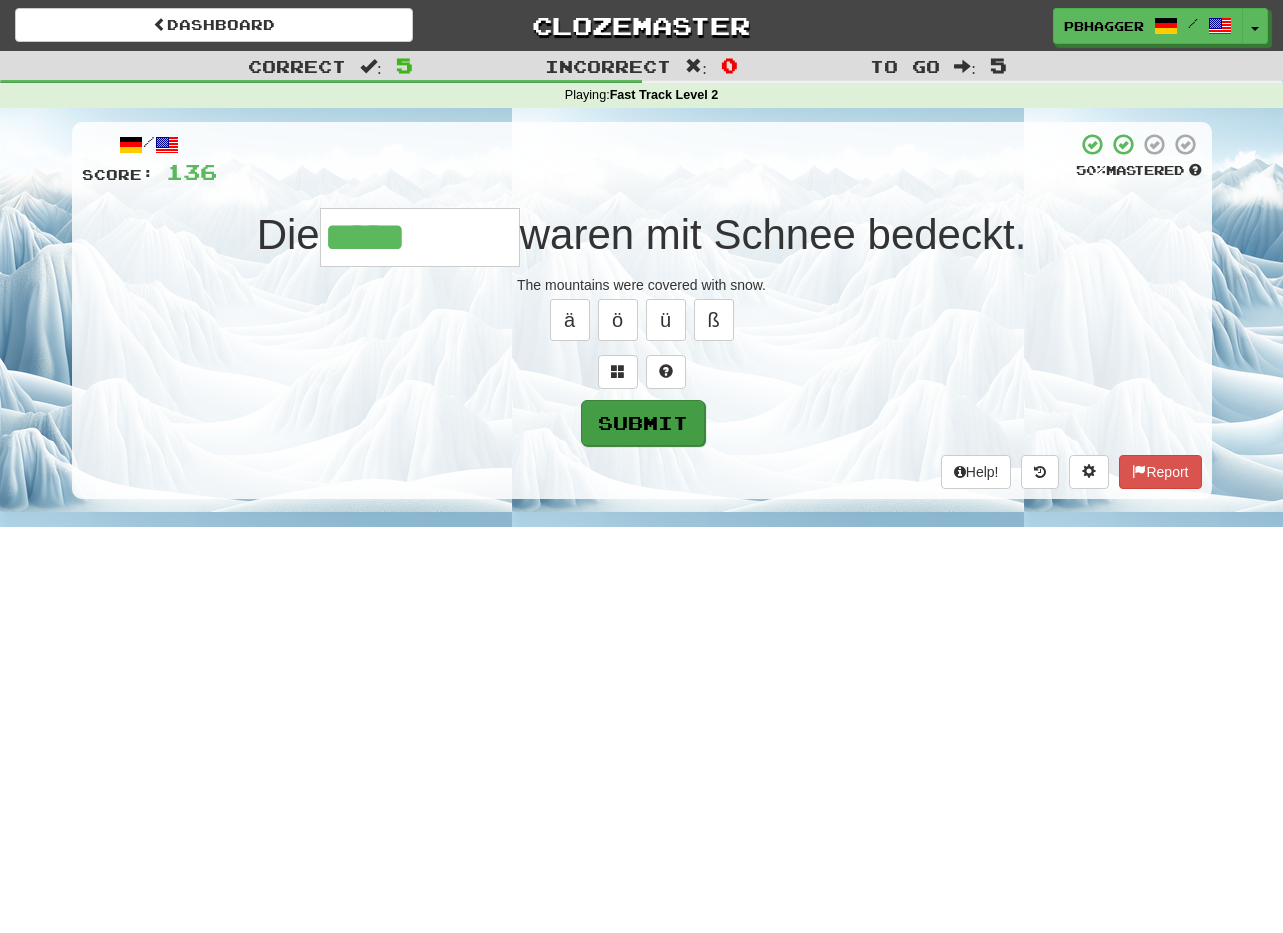type on "*****" 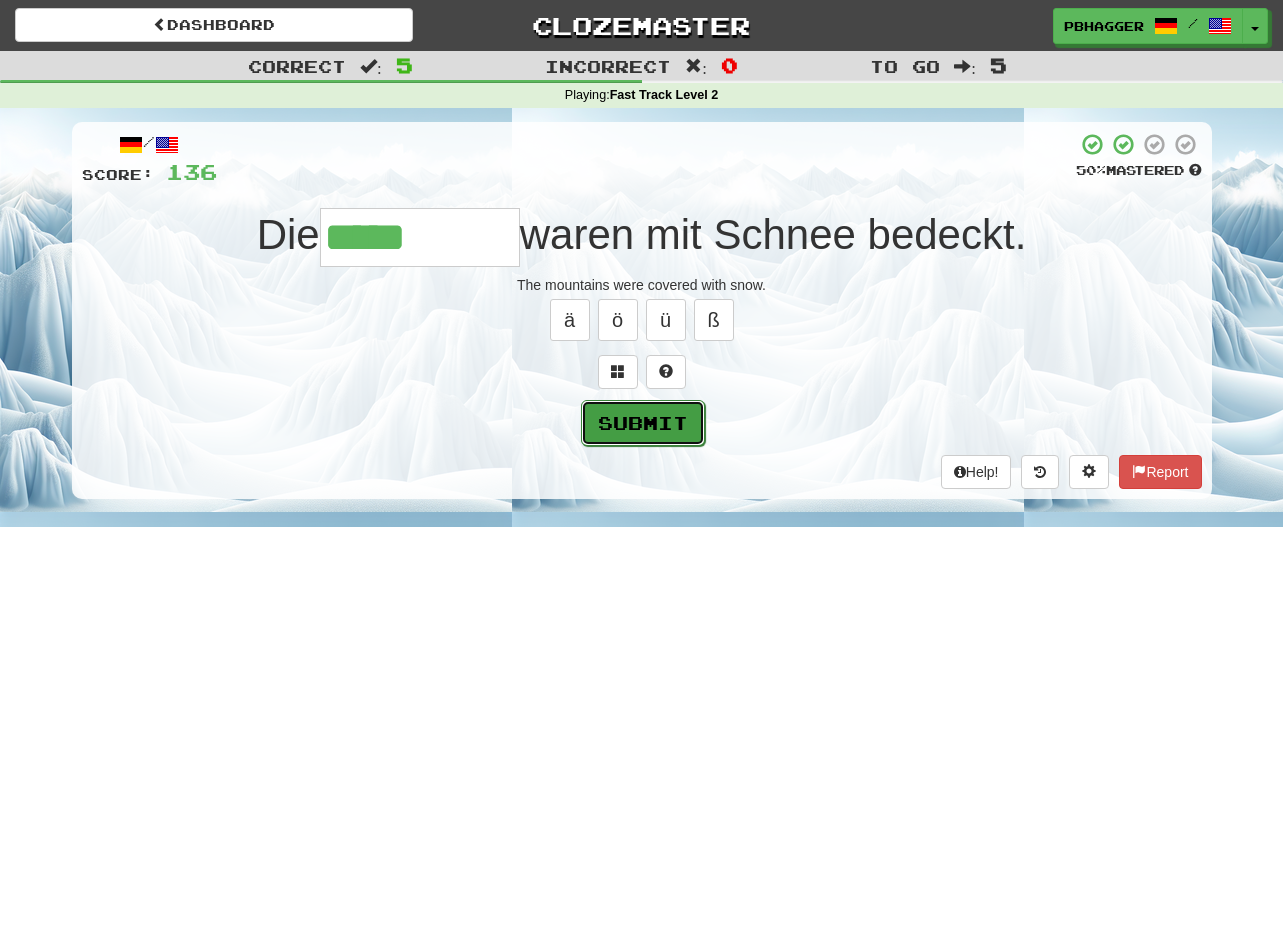 click on "Submit" at bounding box center [643, 423] 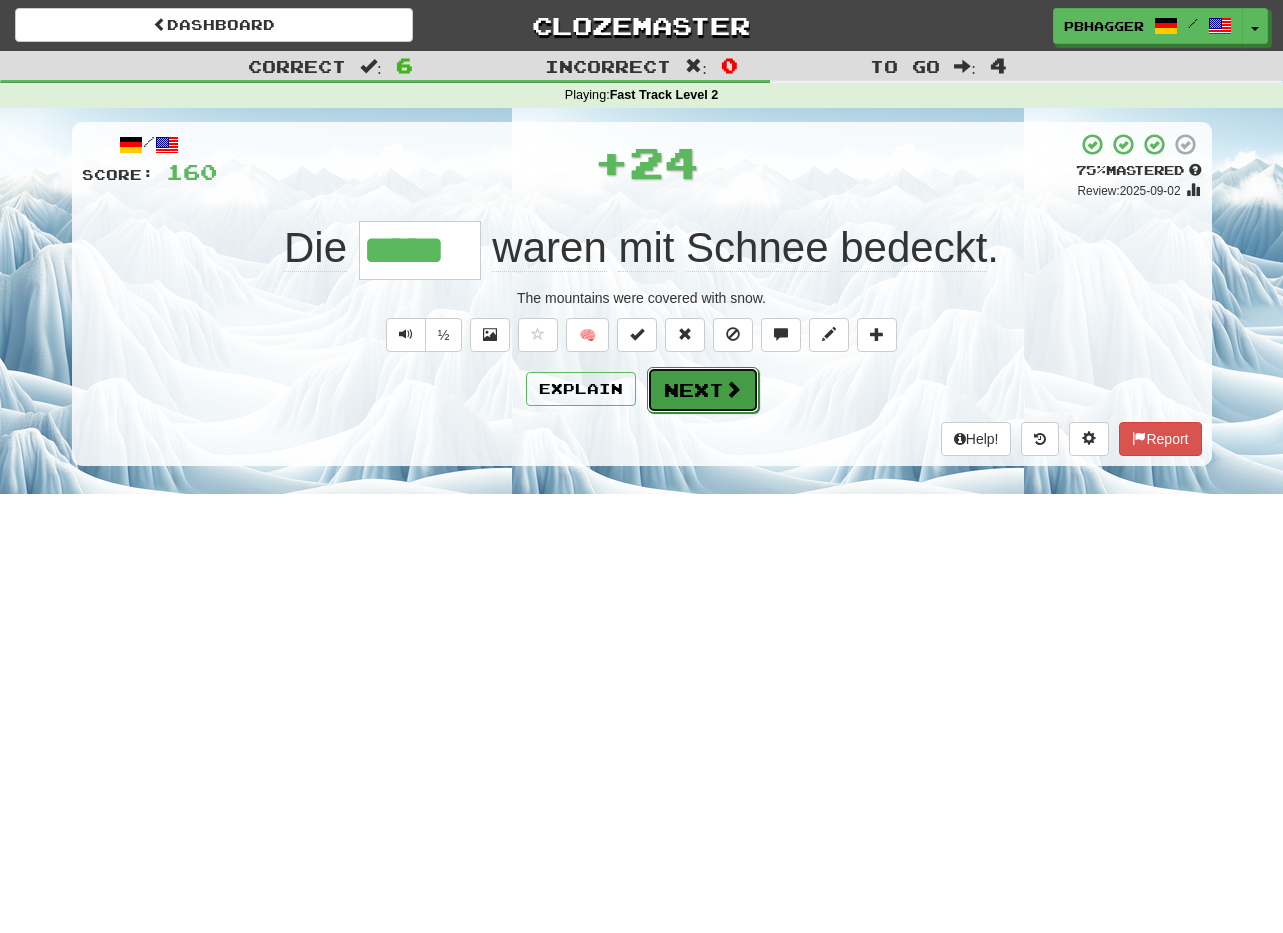 click on "Next" at bounding box center [703, 390] 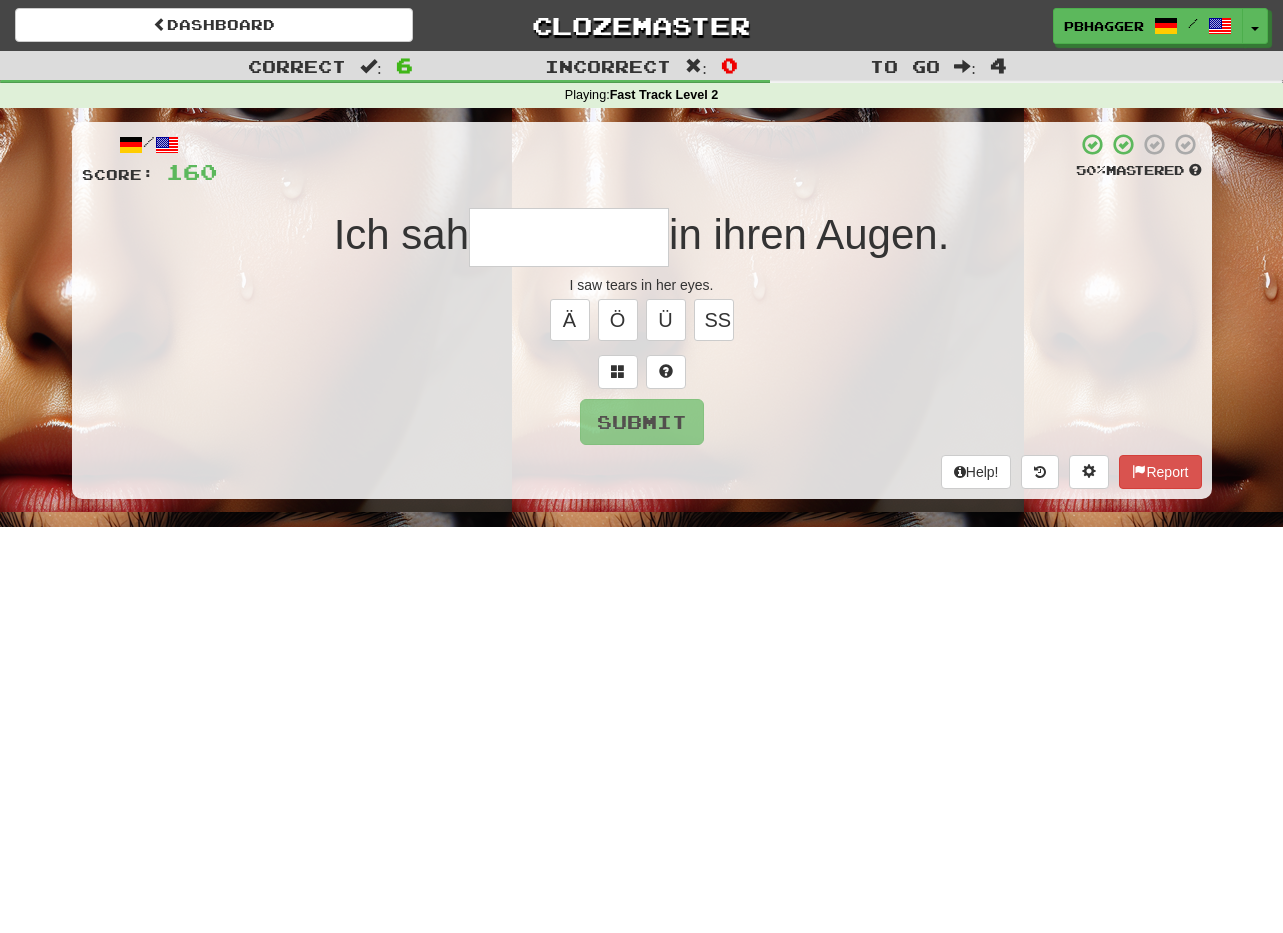 type on "*" 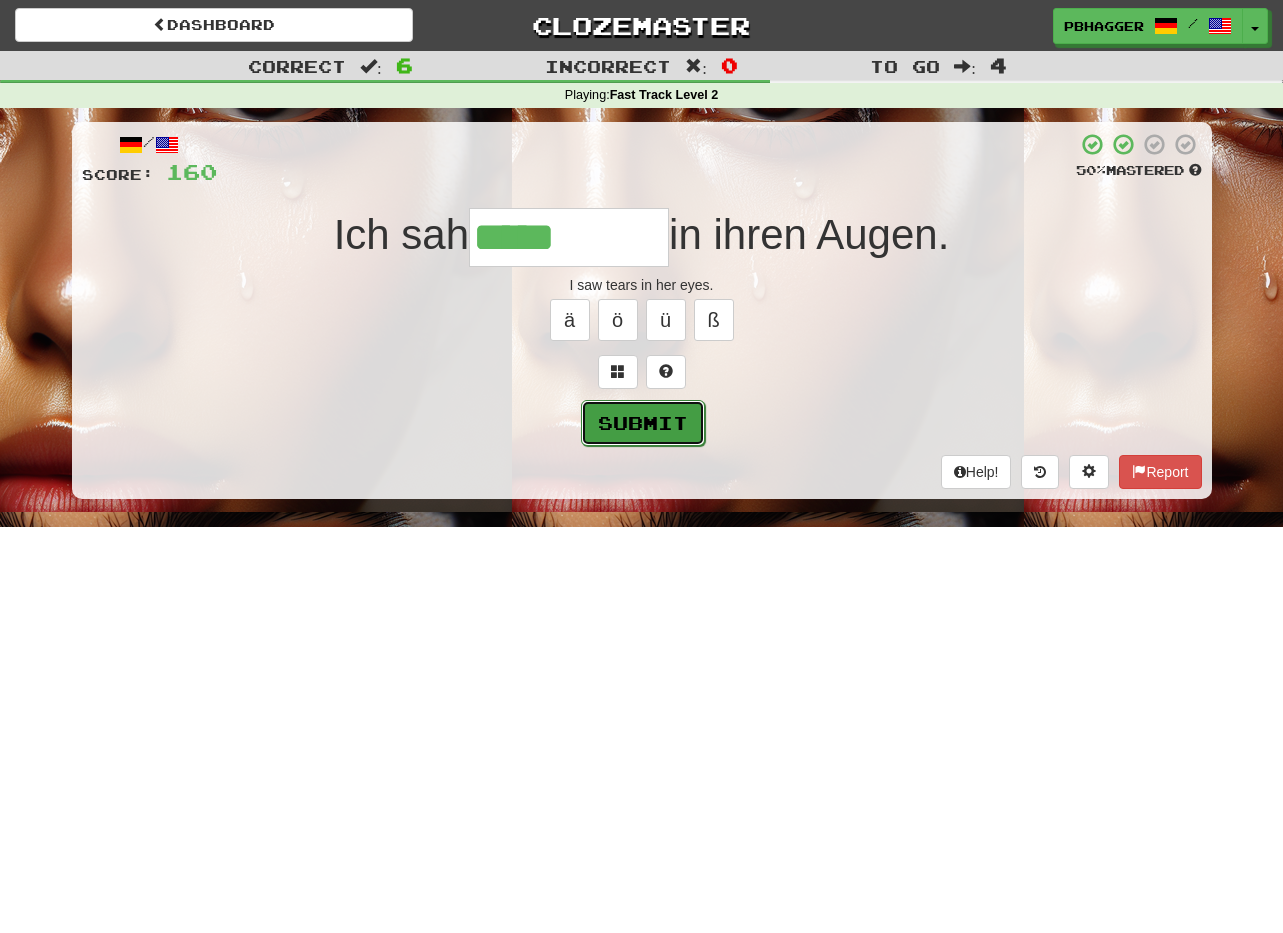 click on "Submit" at bounding box center [643, 423] 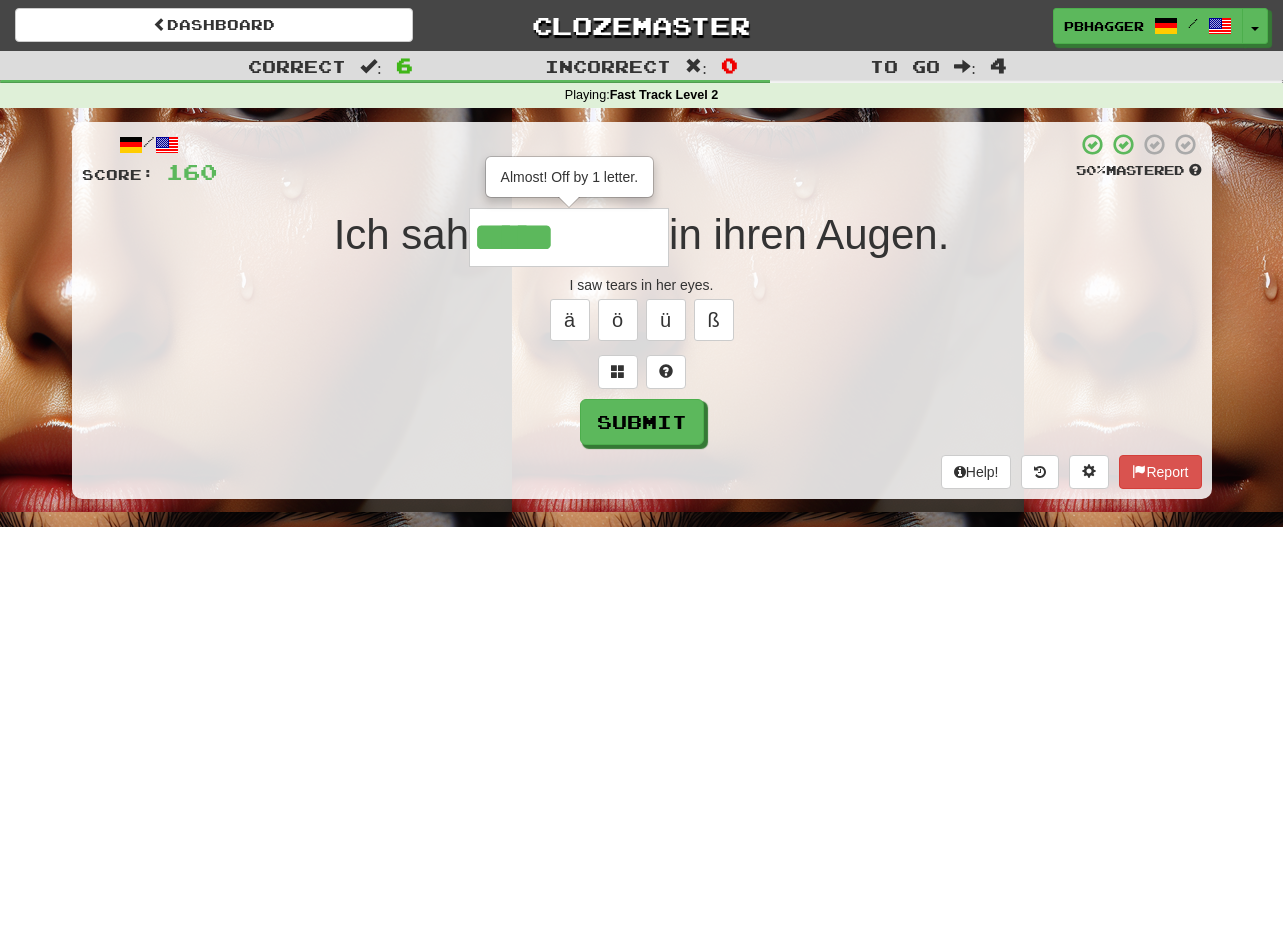 click on "*****" at bounding box center (569, 237) 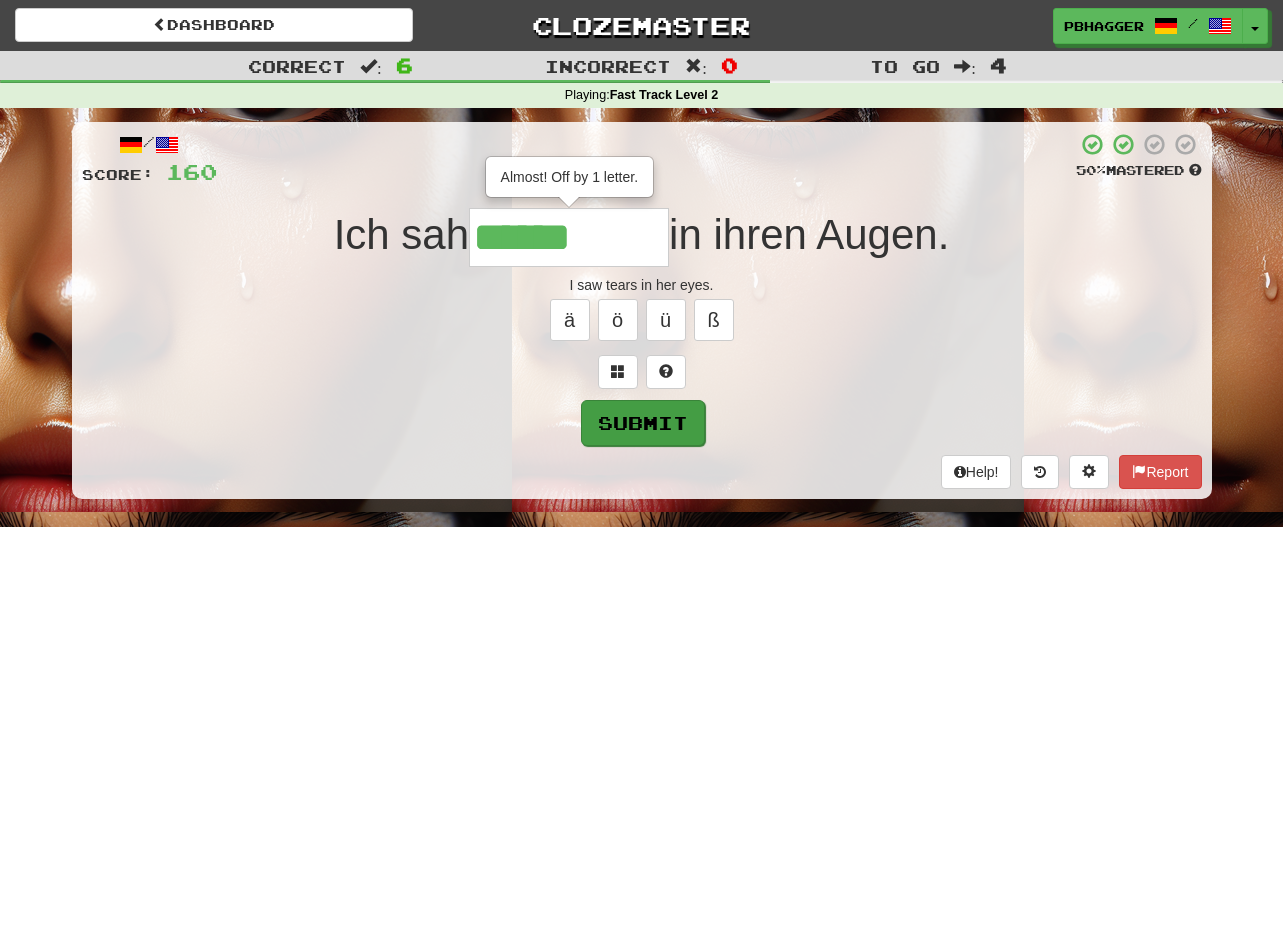 type on "******" 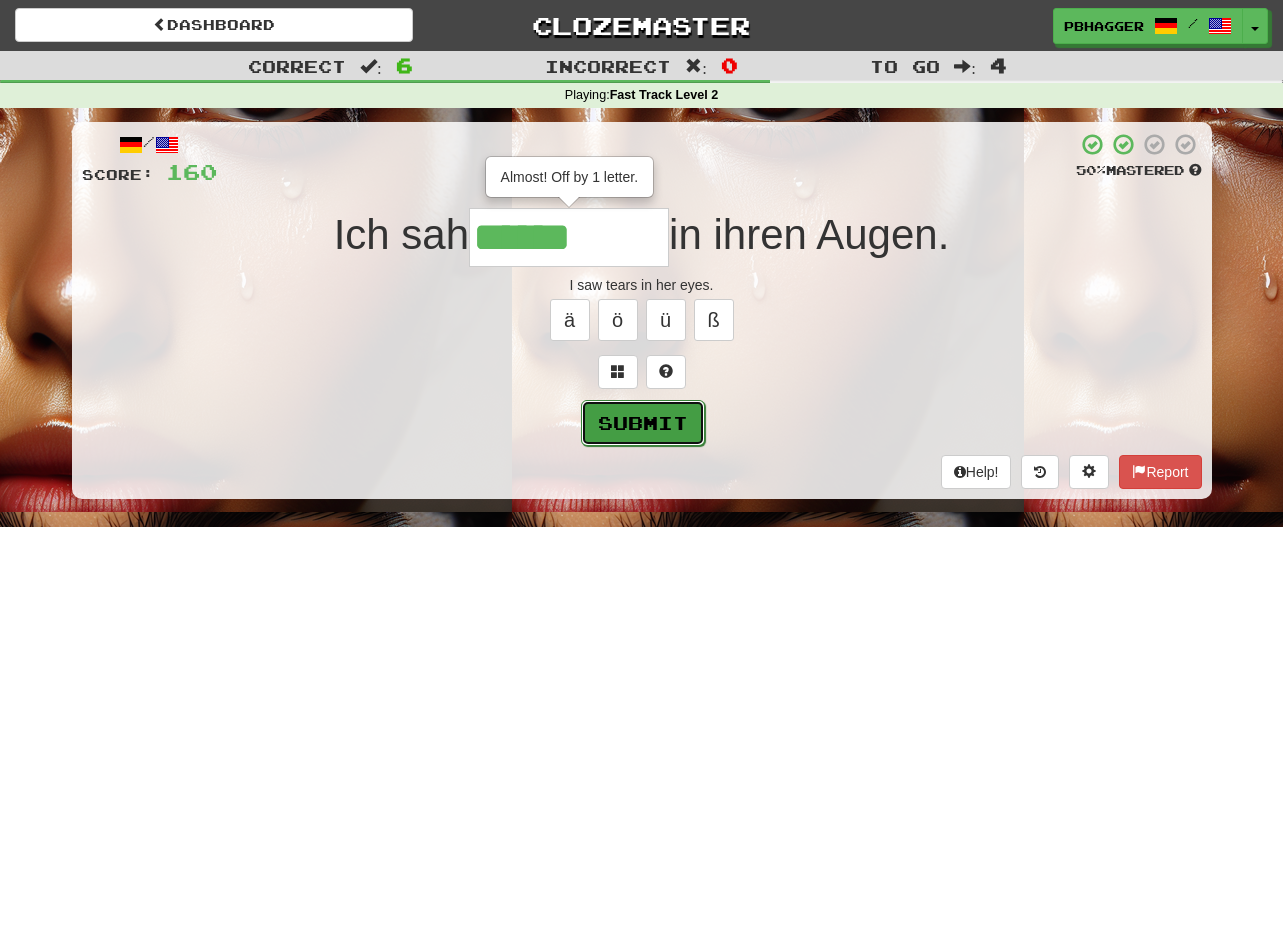 click on "Submit" at bounding box center [643, 423] 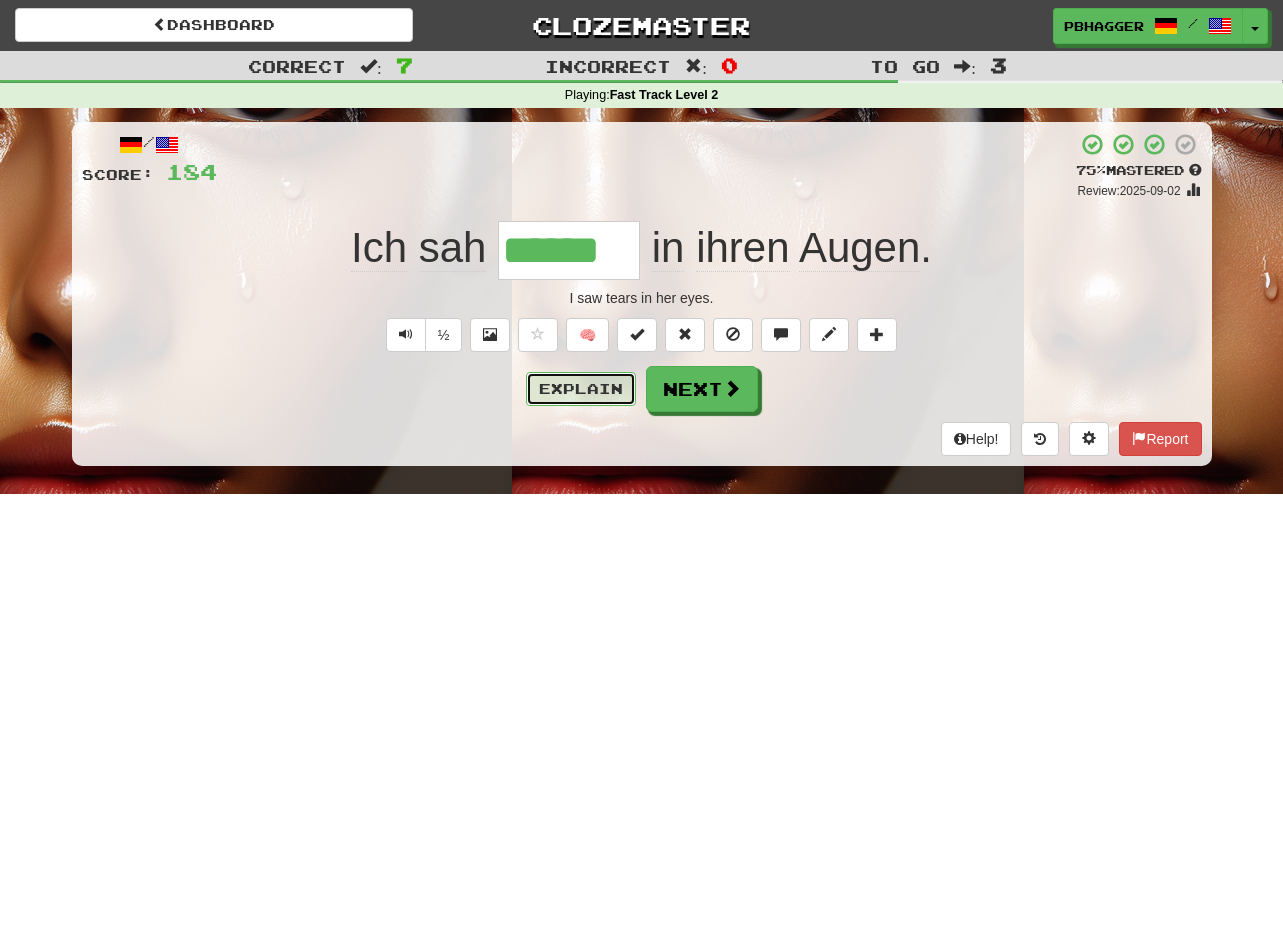 click on "Explain" at bounding box center (581, 389) 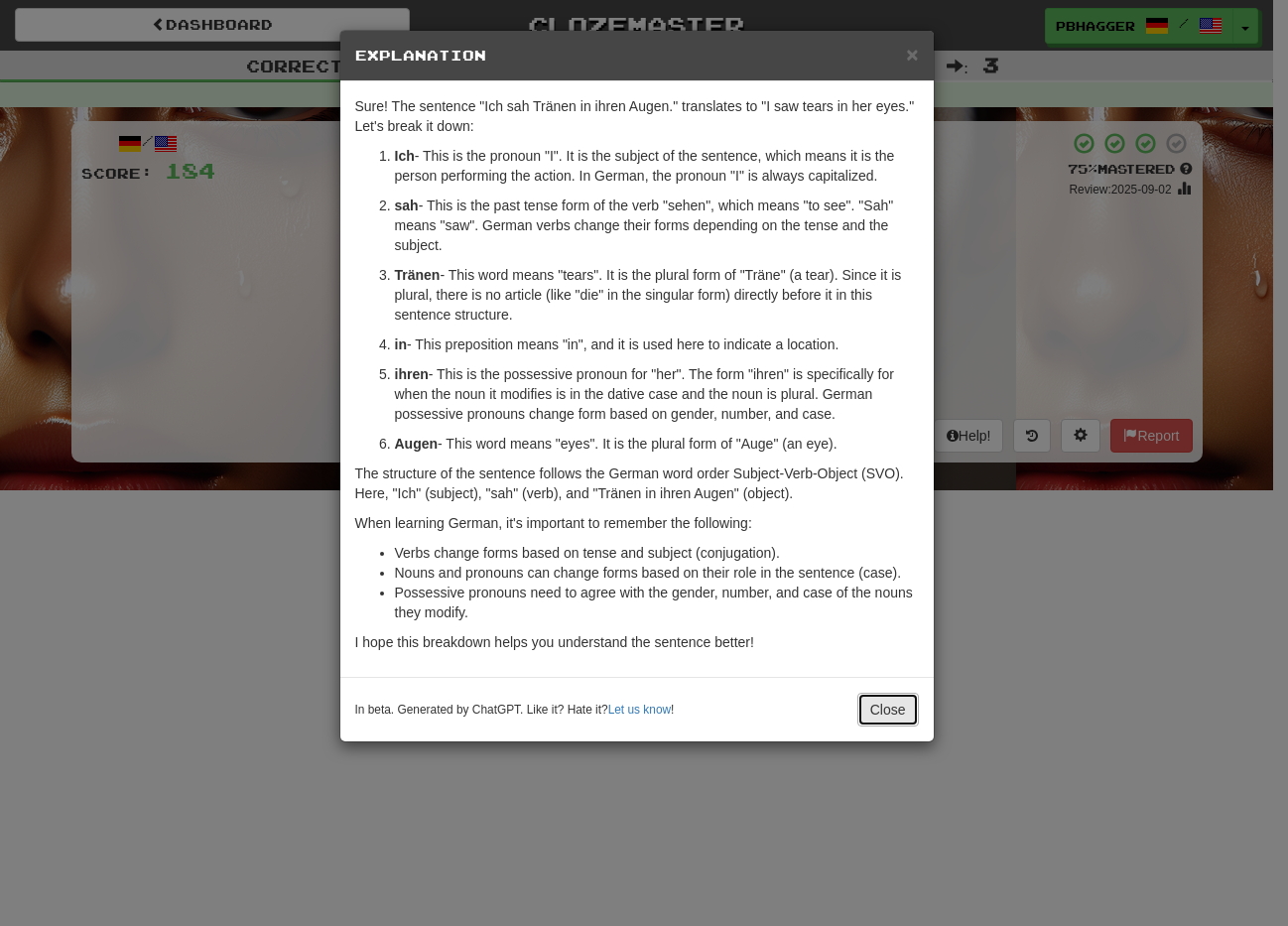 click on "Close" at bounding box center (888, 710) 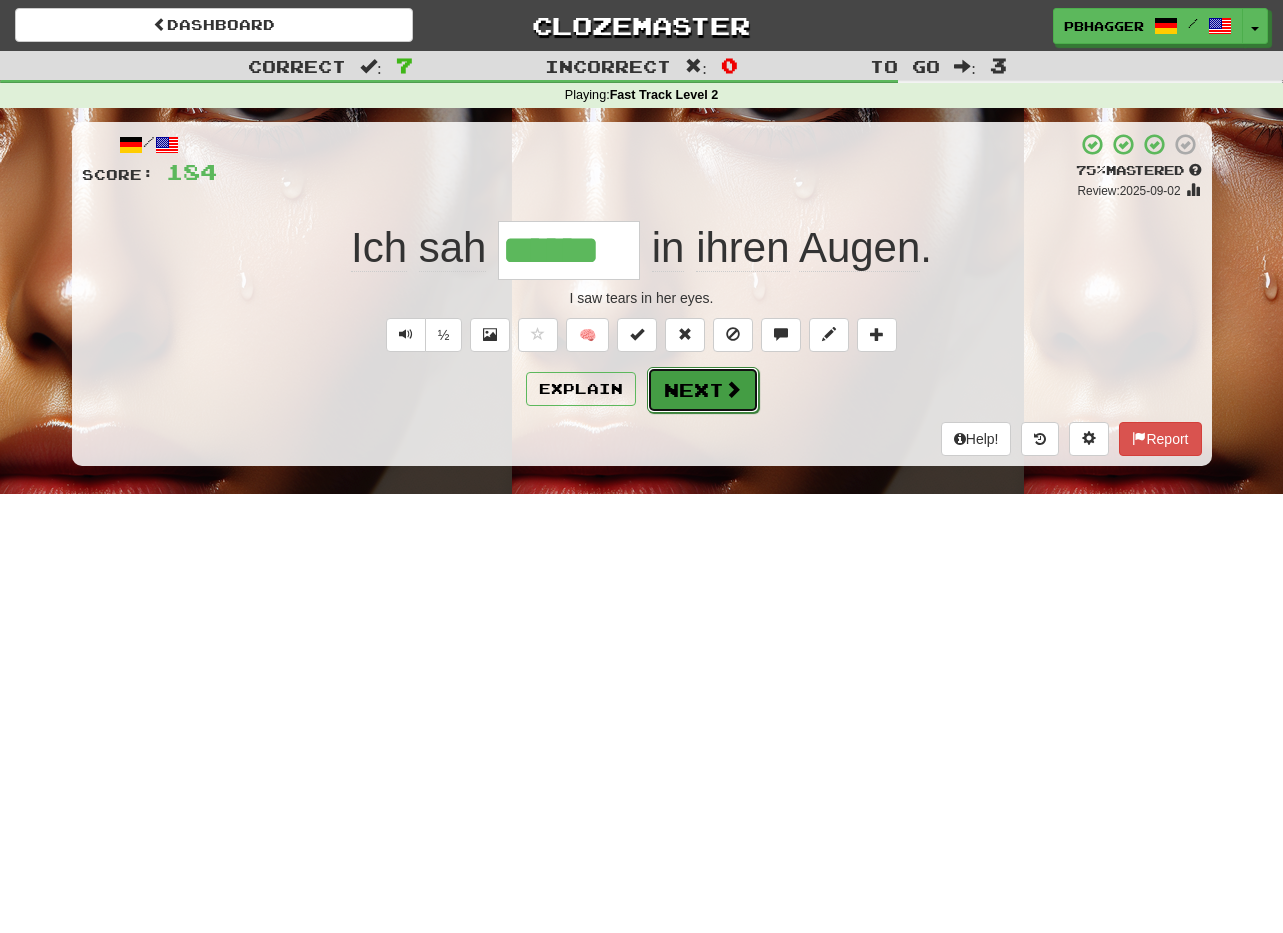 click on "Next" at bounding box center (703, 390) 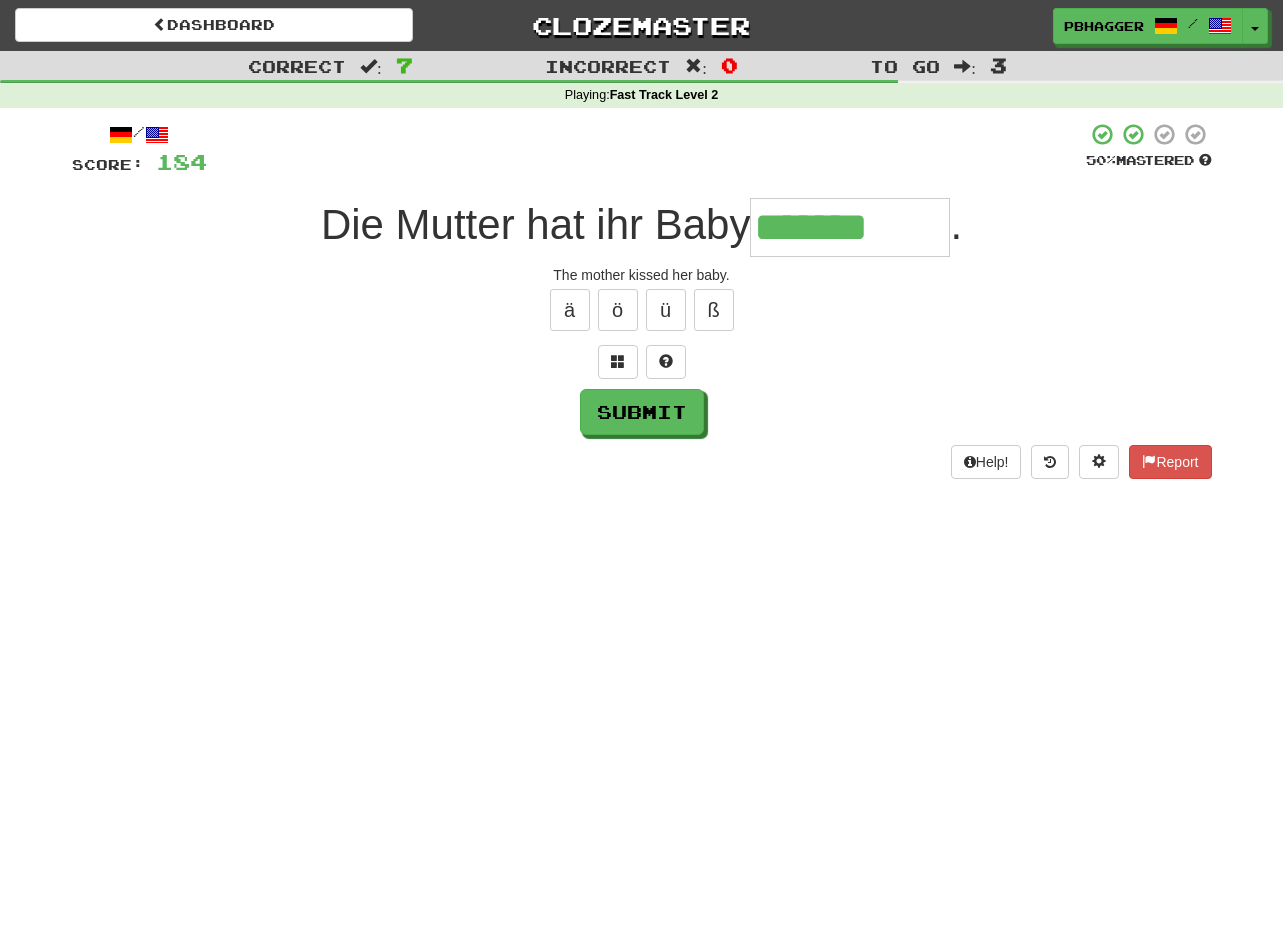 type on "*******" 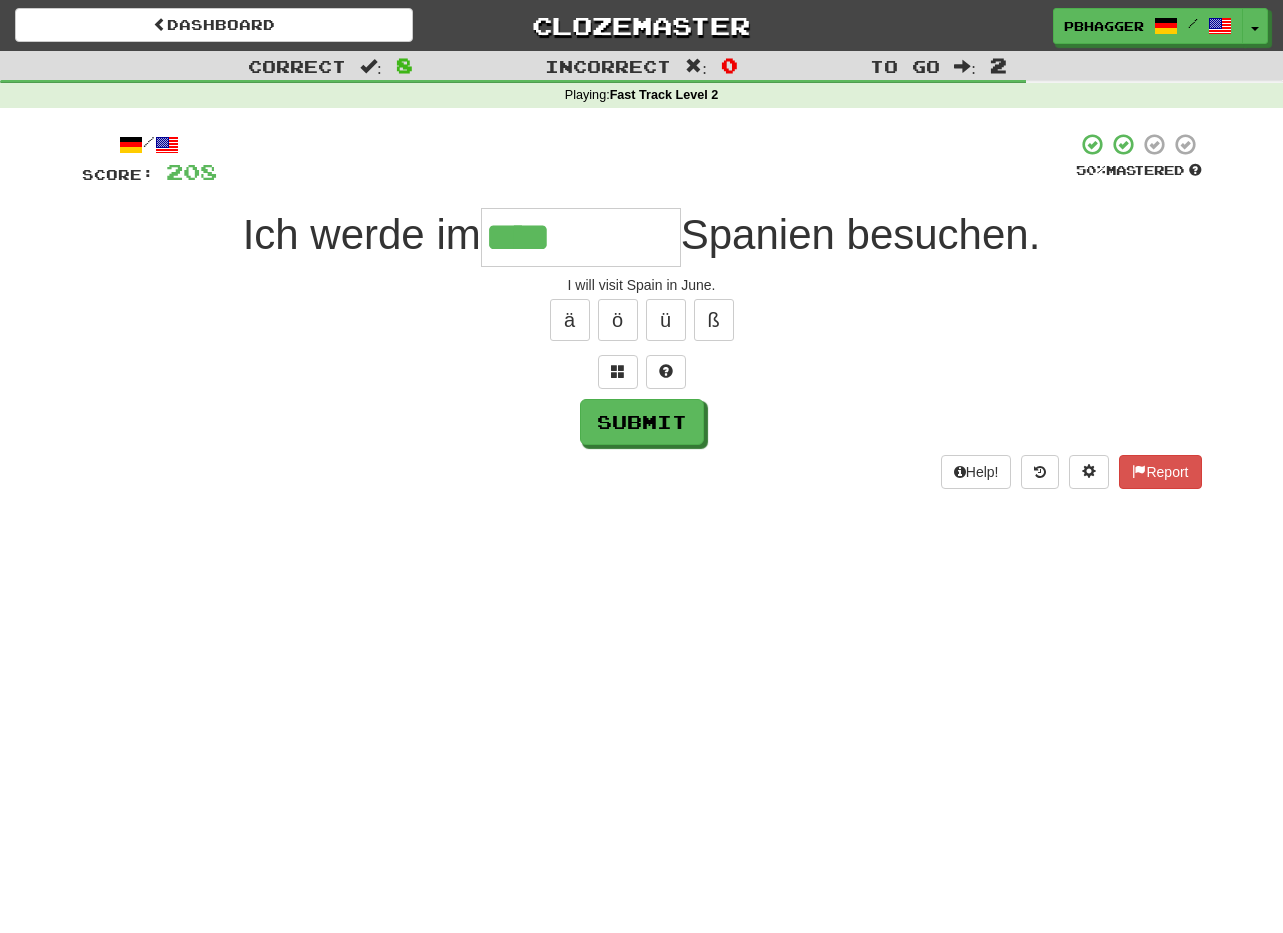type on "****" 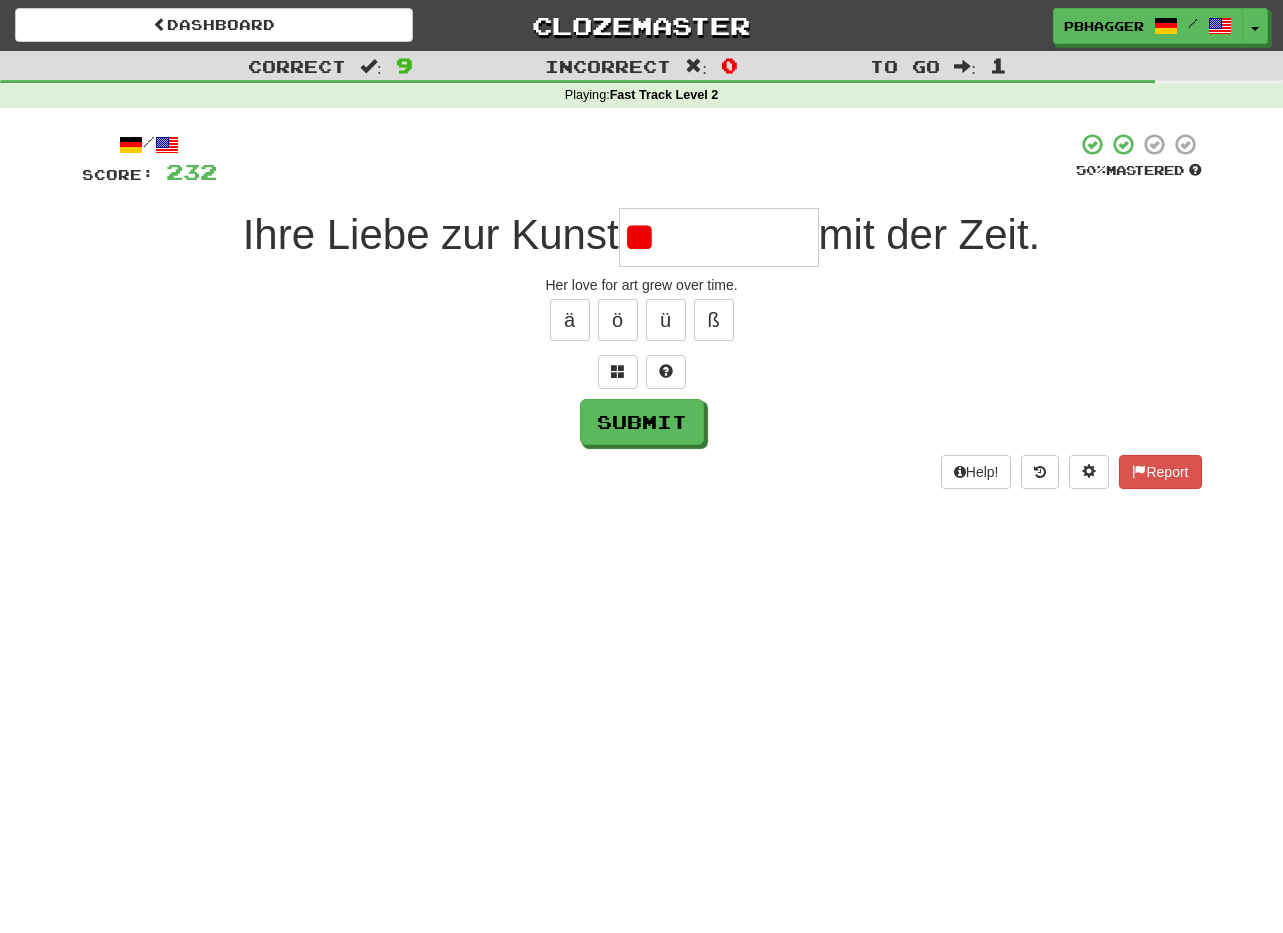 type on "*" 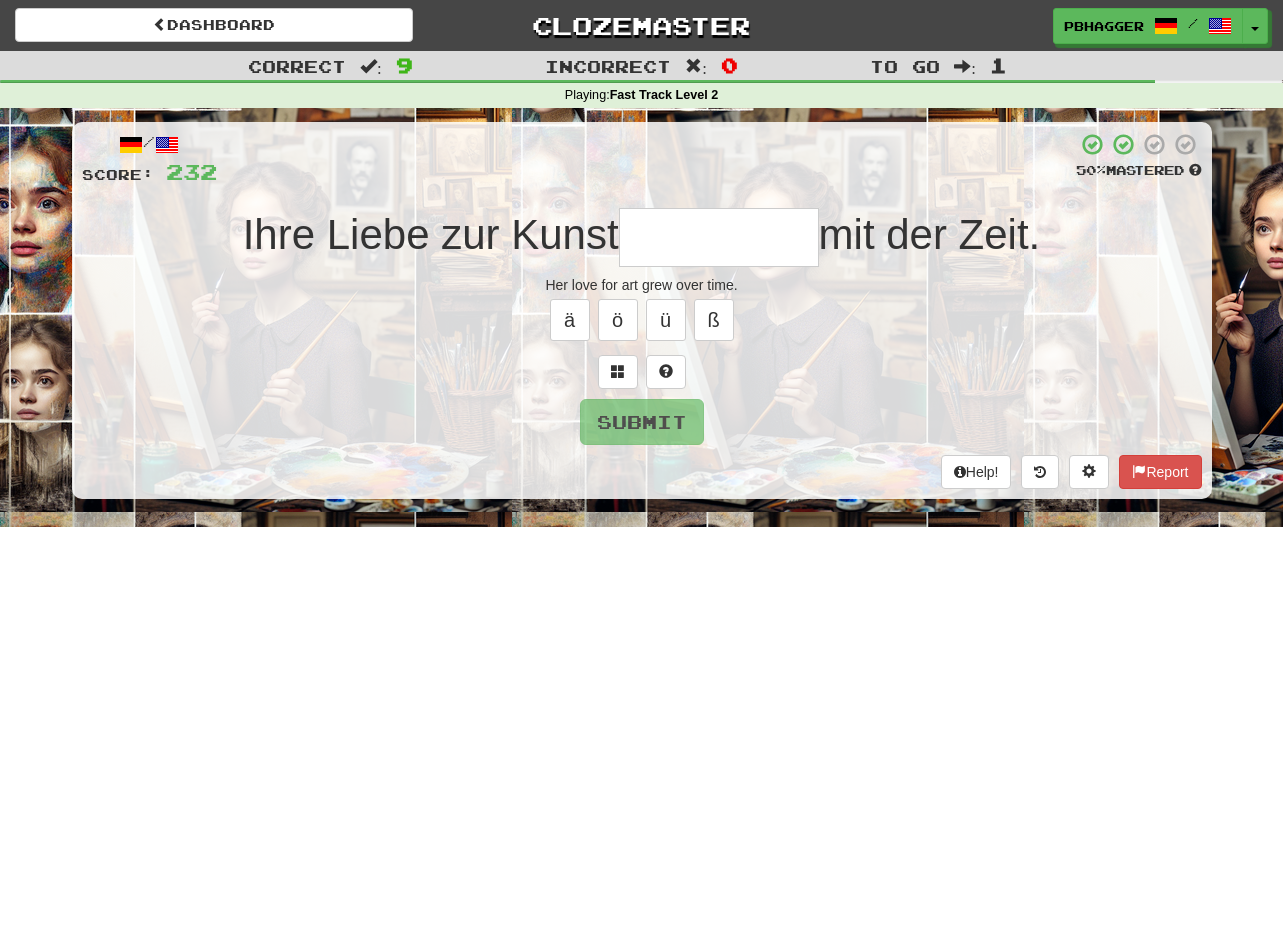 type on "*" 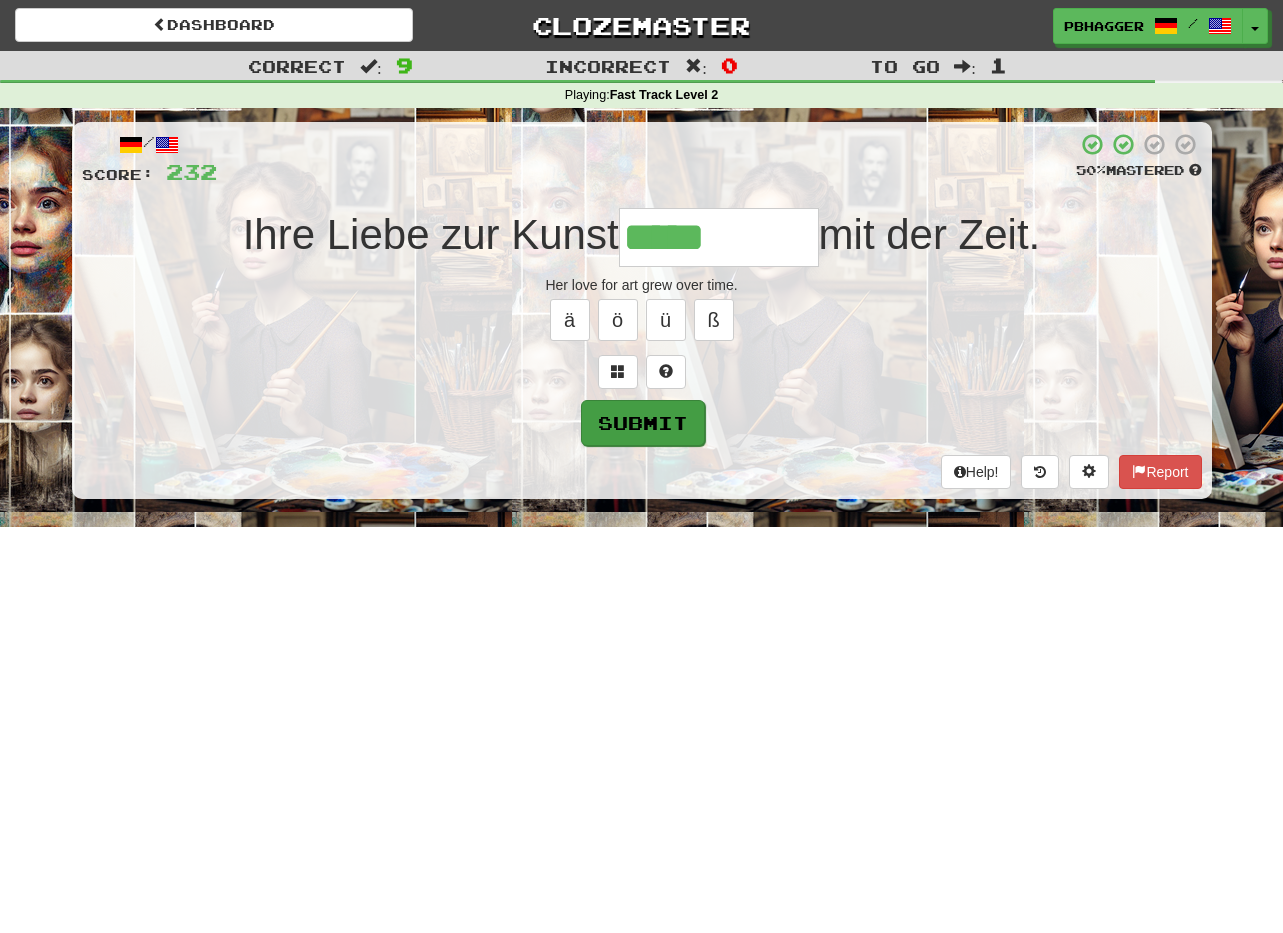 type on "*****" 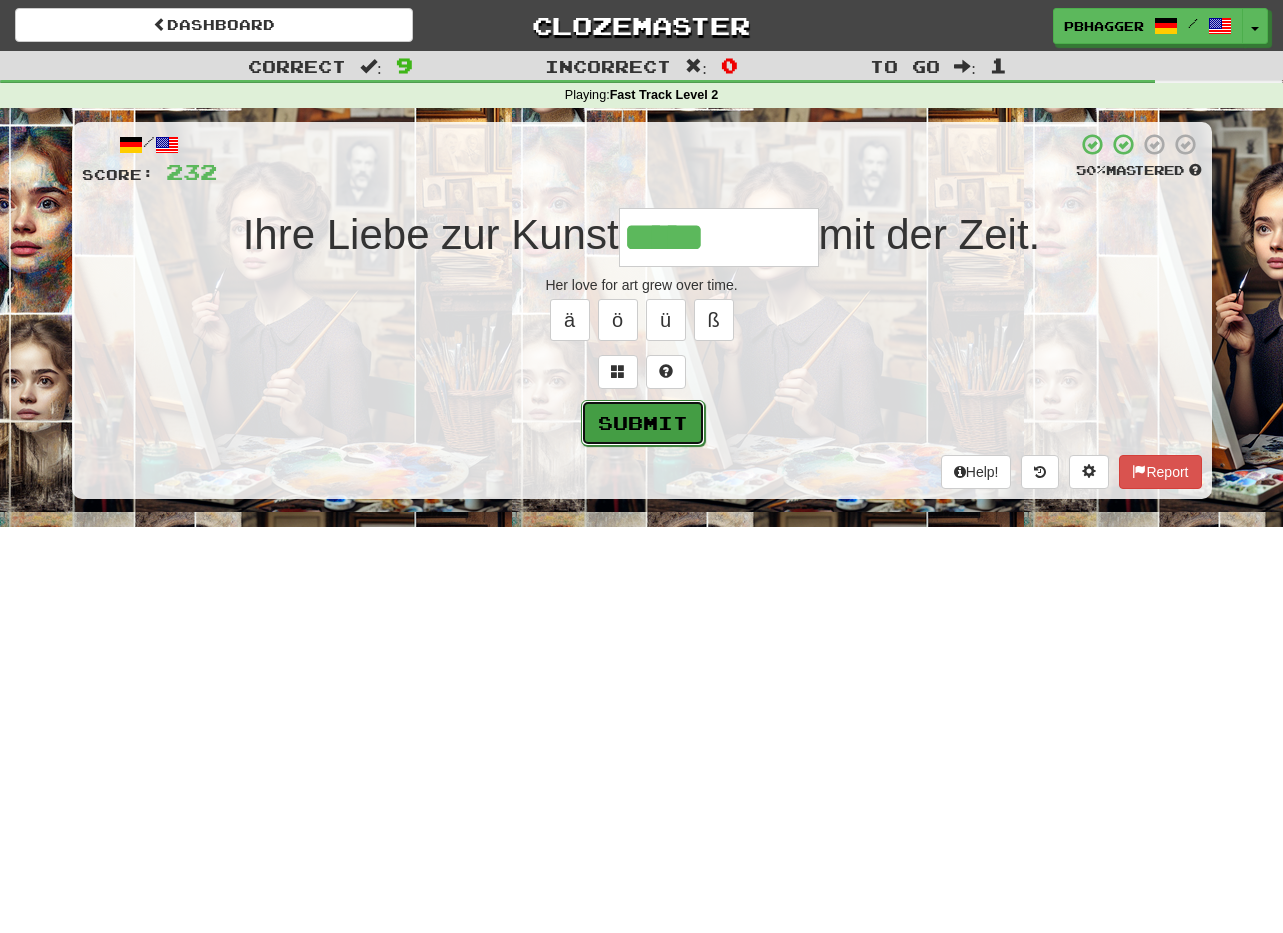 click on "Submit" at bounding box center (643, 423) 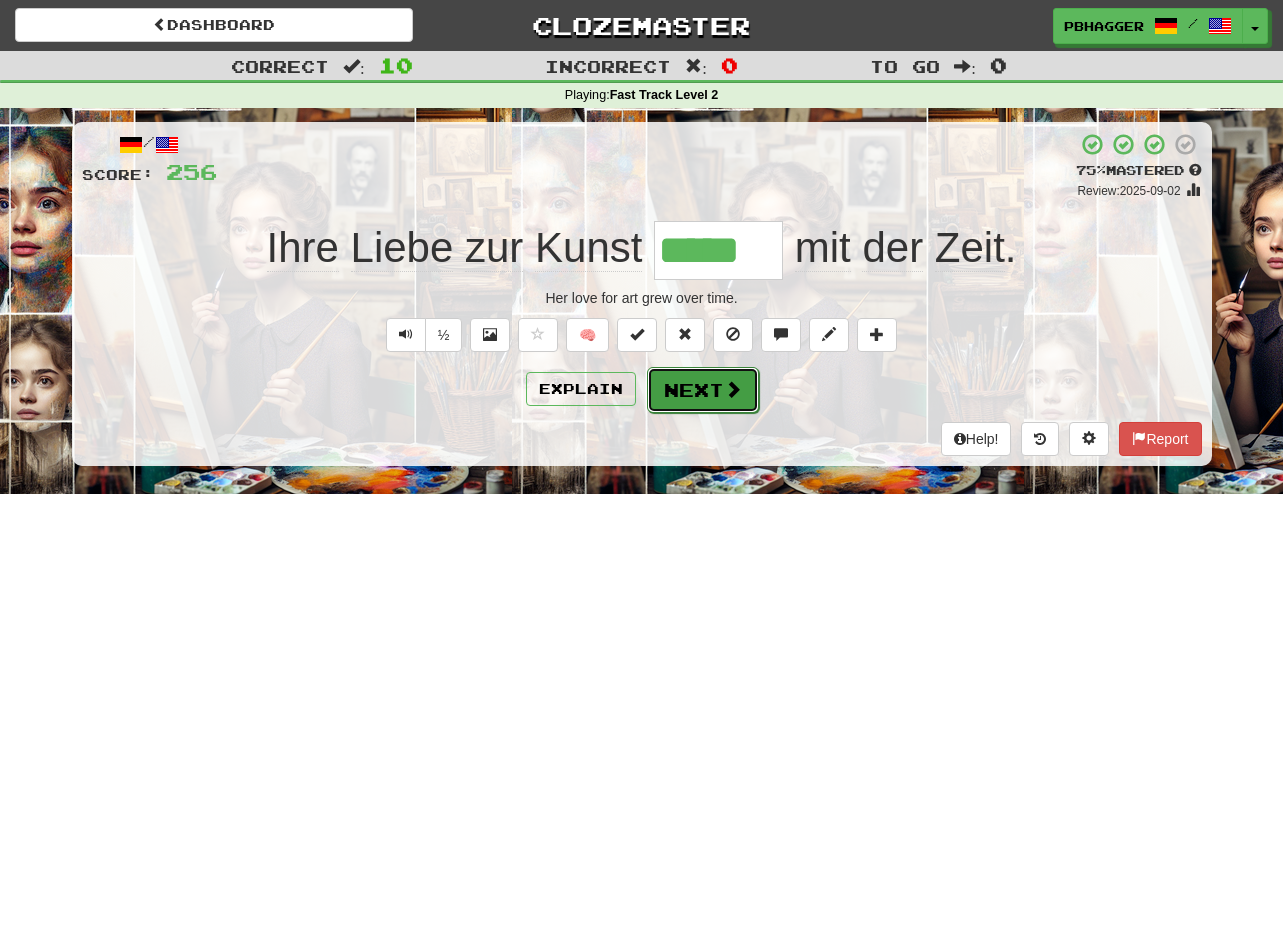 click on "Next" at bounding box center [703, 390] 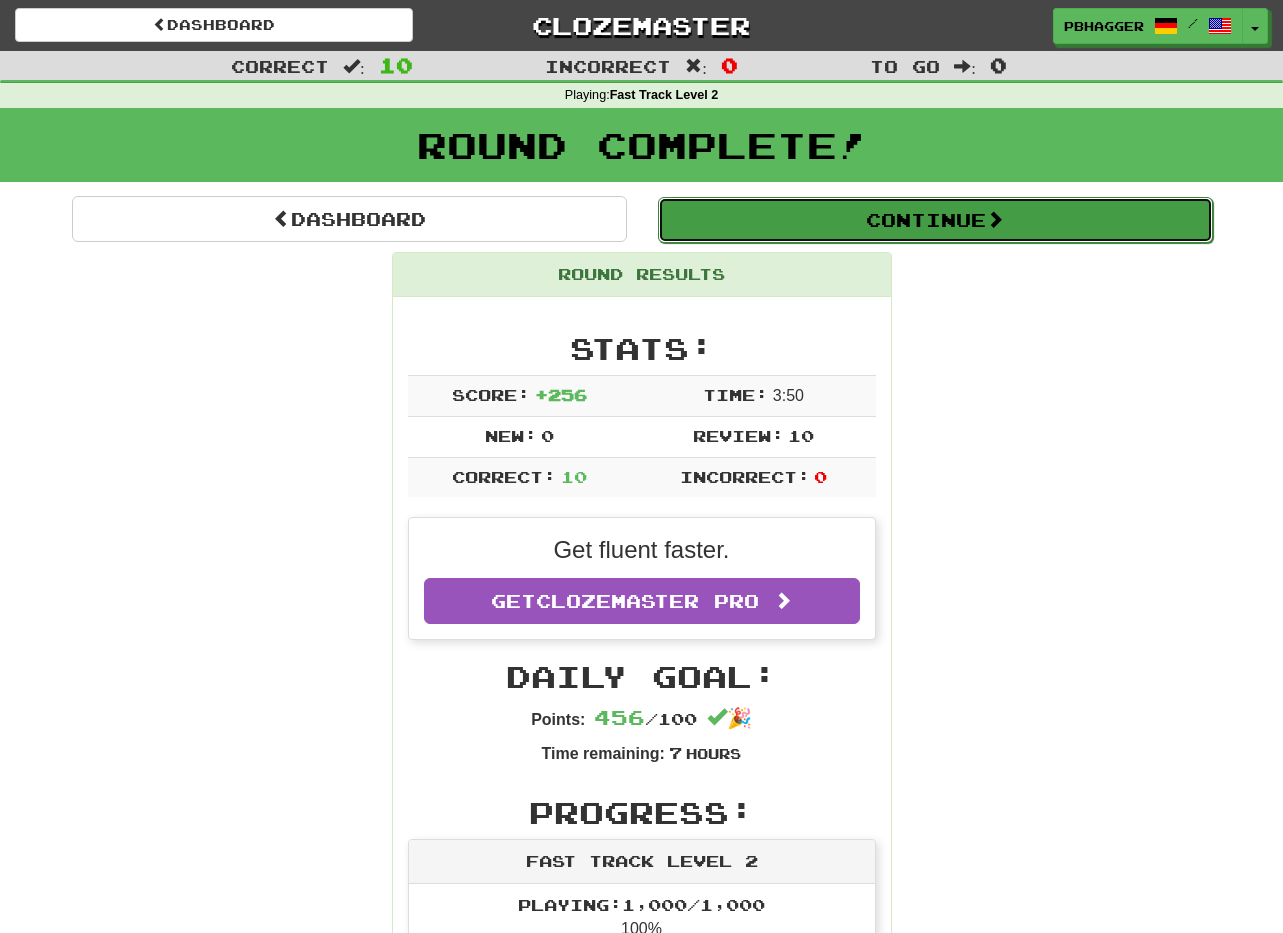 click on "Continue" at bounding box center (935, 220) 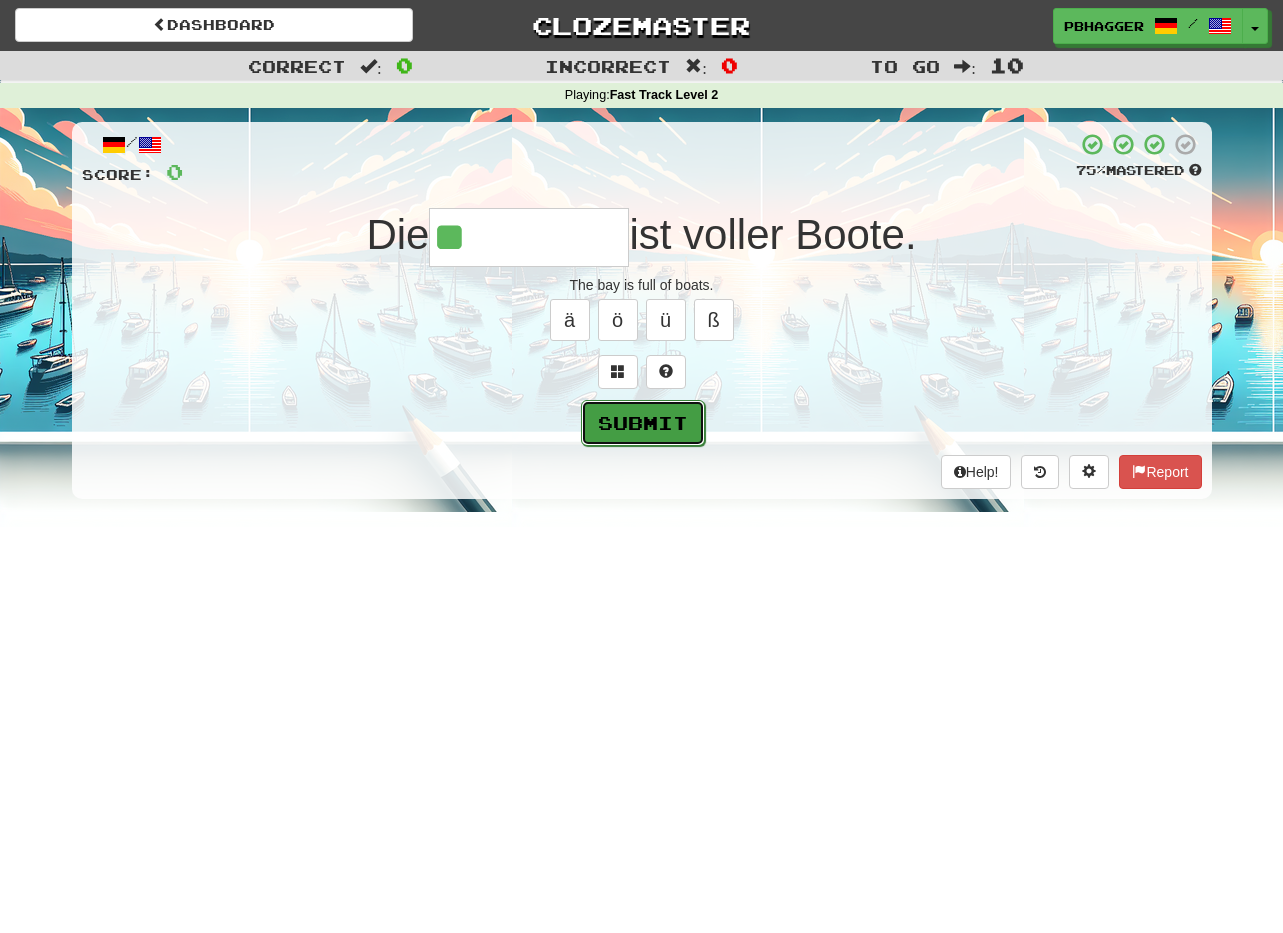 click on "Submit" at bounding box center (643, 423) 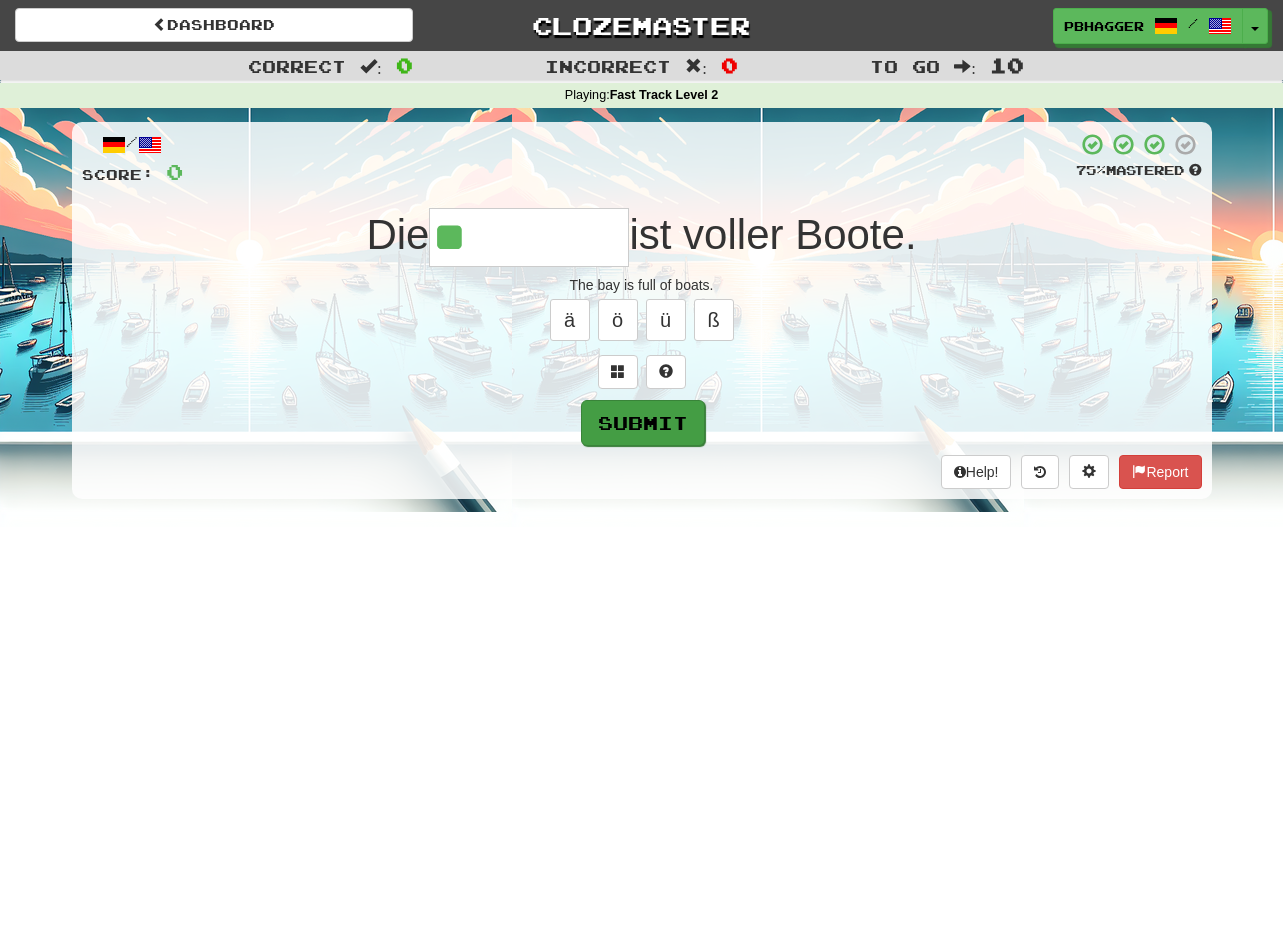 type on "*****" 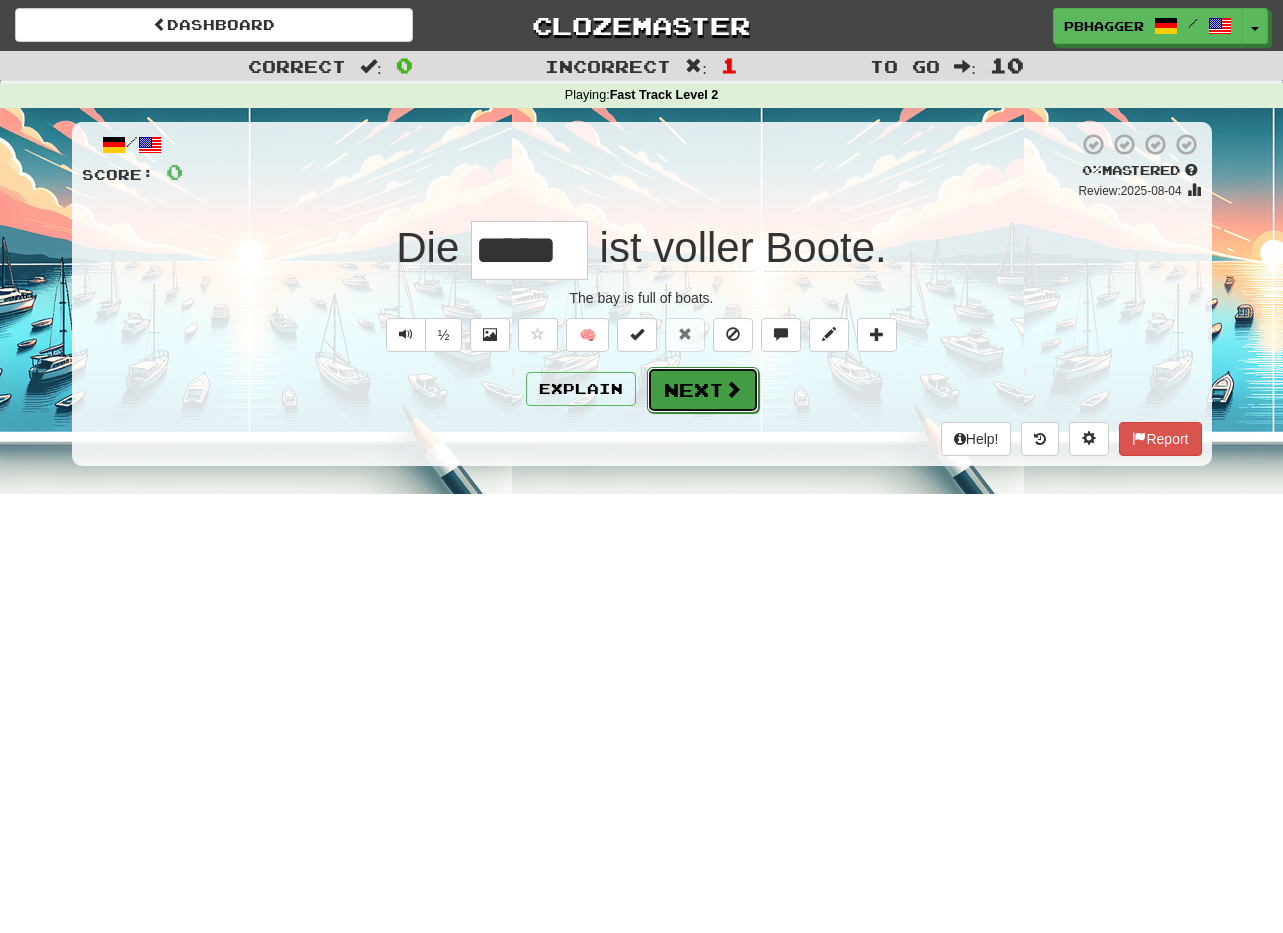 click on "Next" at bounding box center [703, 390] 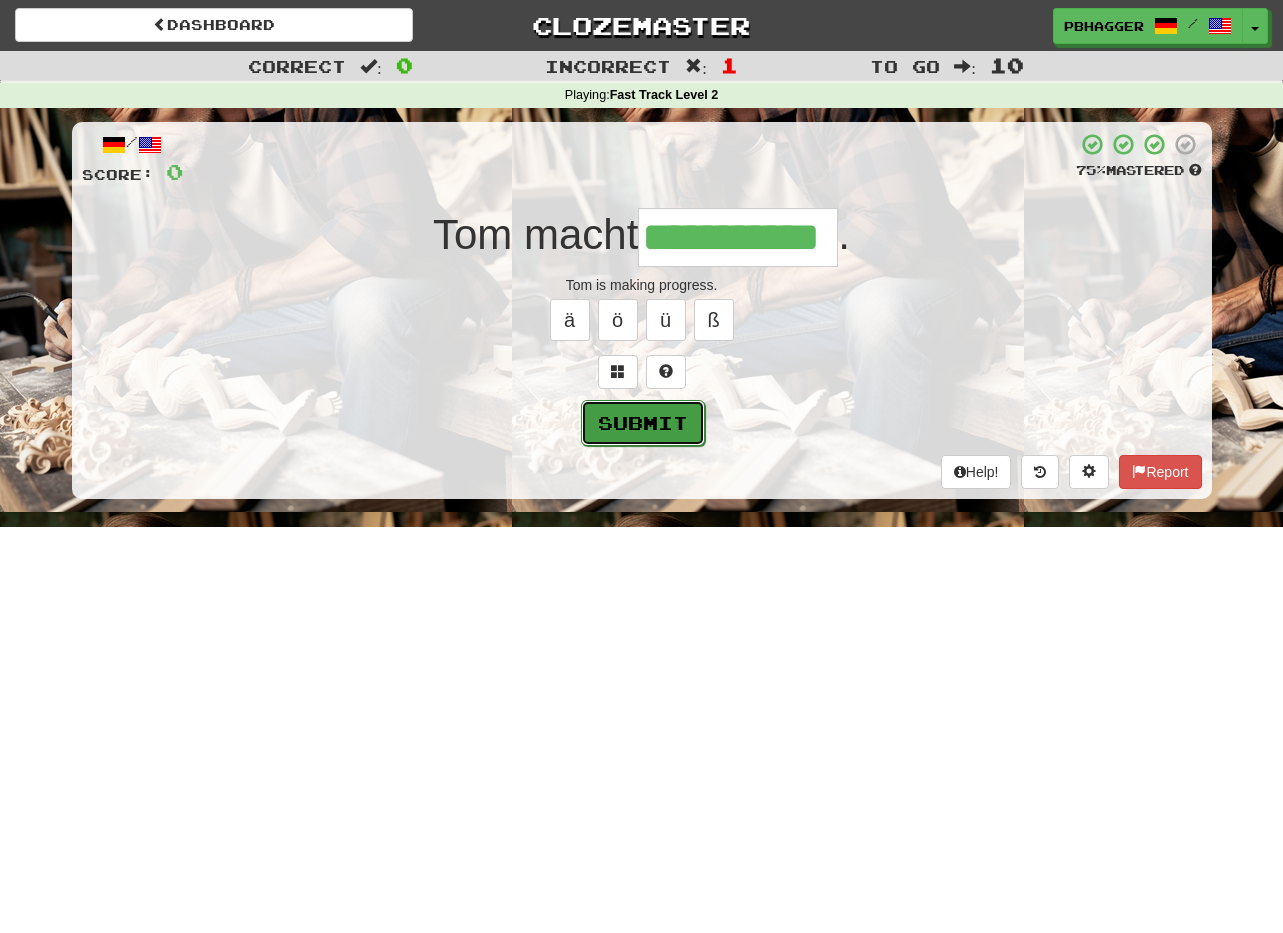 click on "Submit" at bounding box center (643, 423) 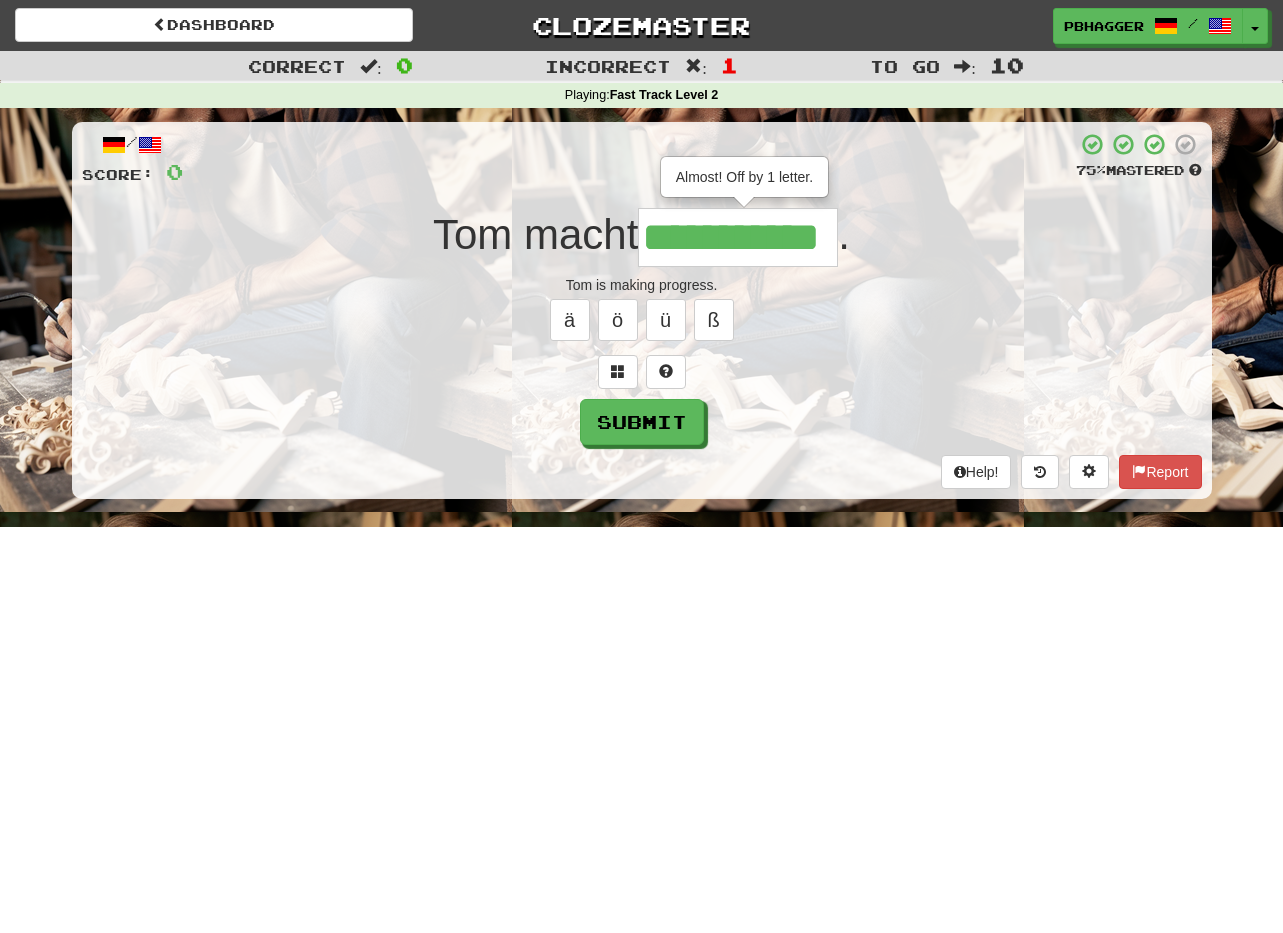 click on "**********" at bounding box center [738, 237] 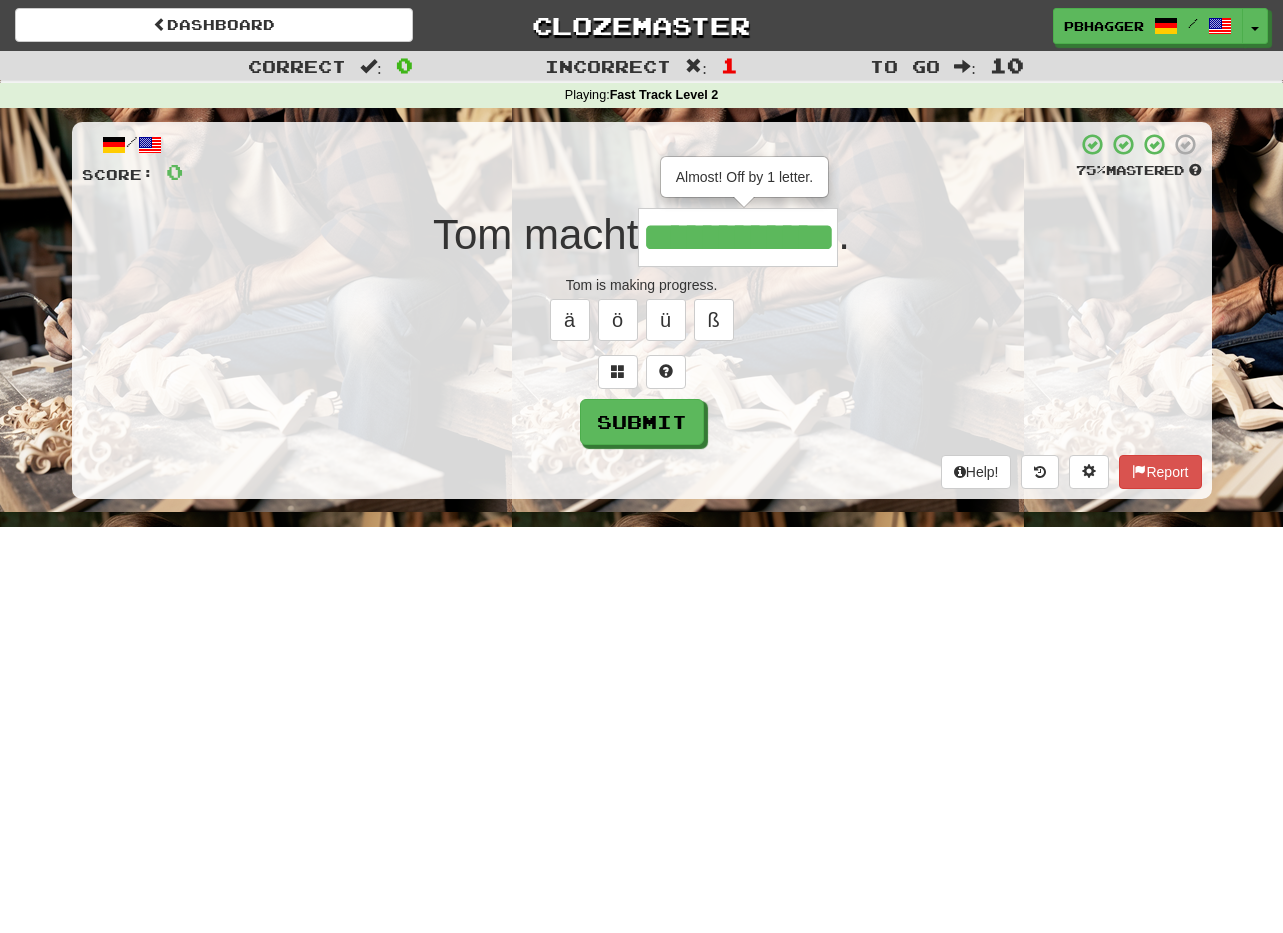 scroll, scrollTop: 0, scrollLeft: 18, axis: horizontal 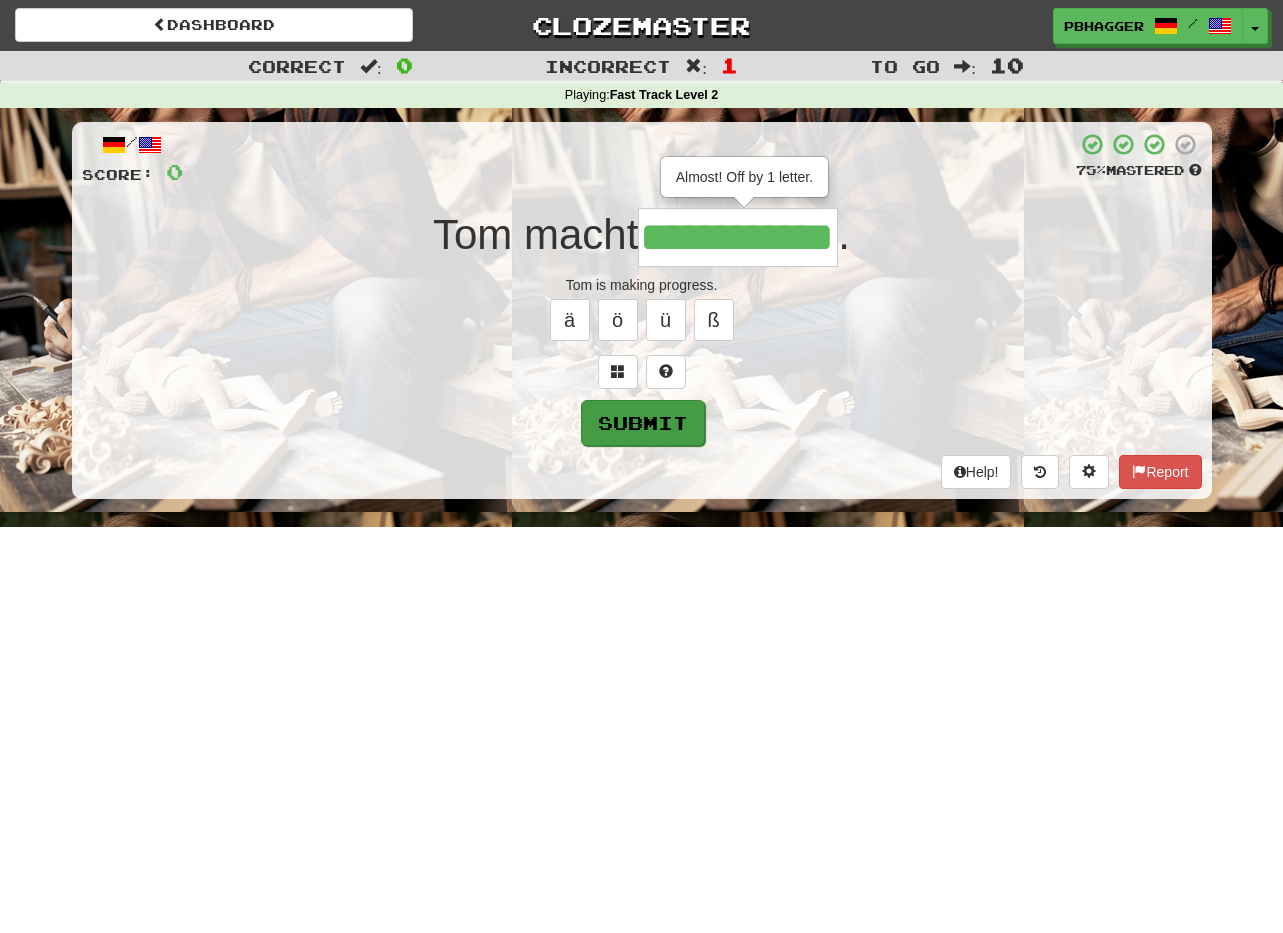 type on "**********" 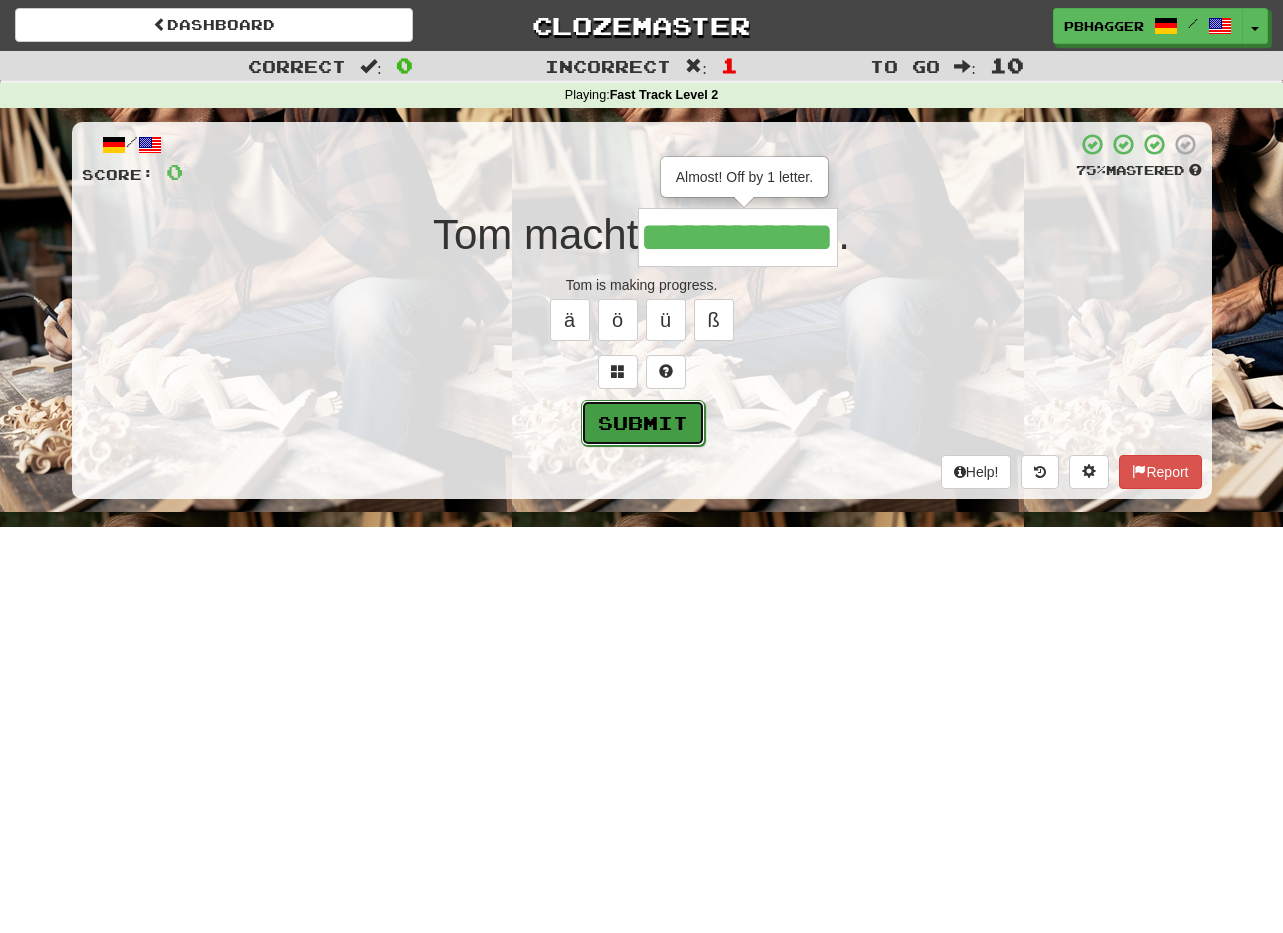 scroll, scrollTop: 0, scrollLeft: 0, axis: both 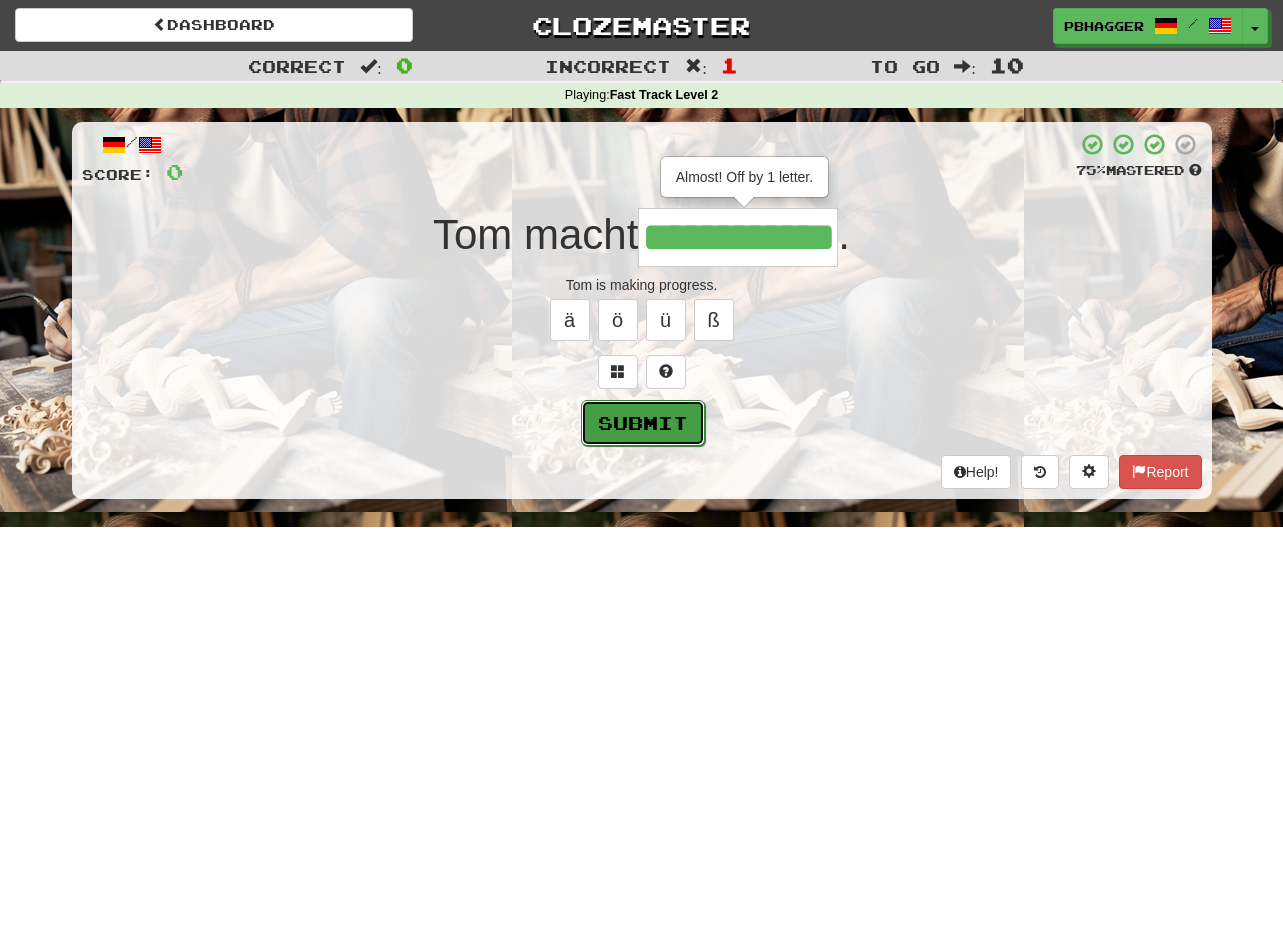click on "Submit" at bounding box center (643, 423) 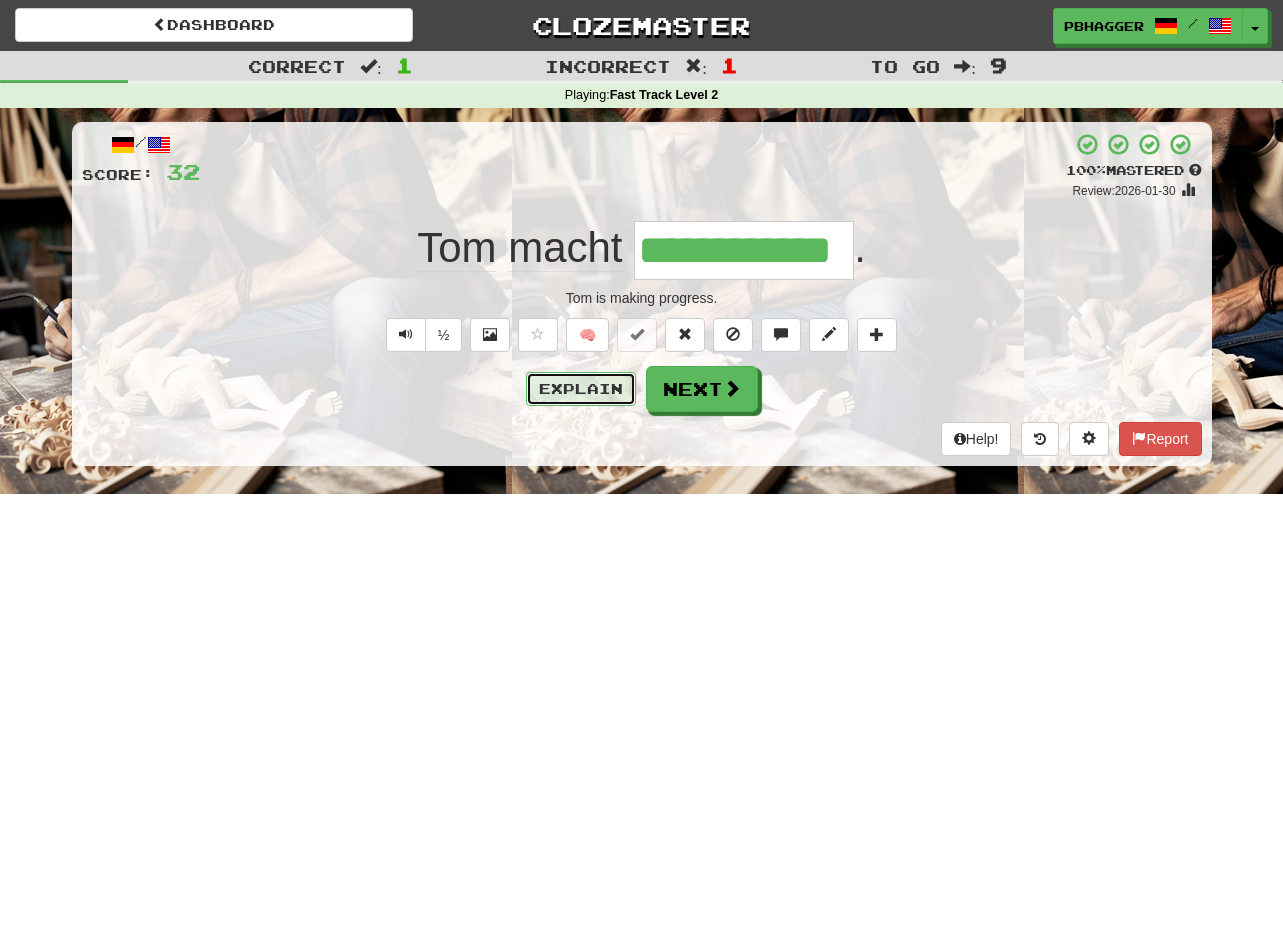 click on "Explain" at bounding box center [581, 389] 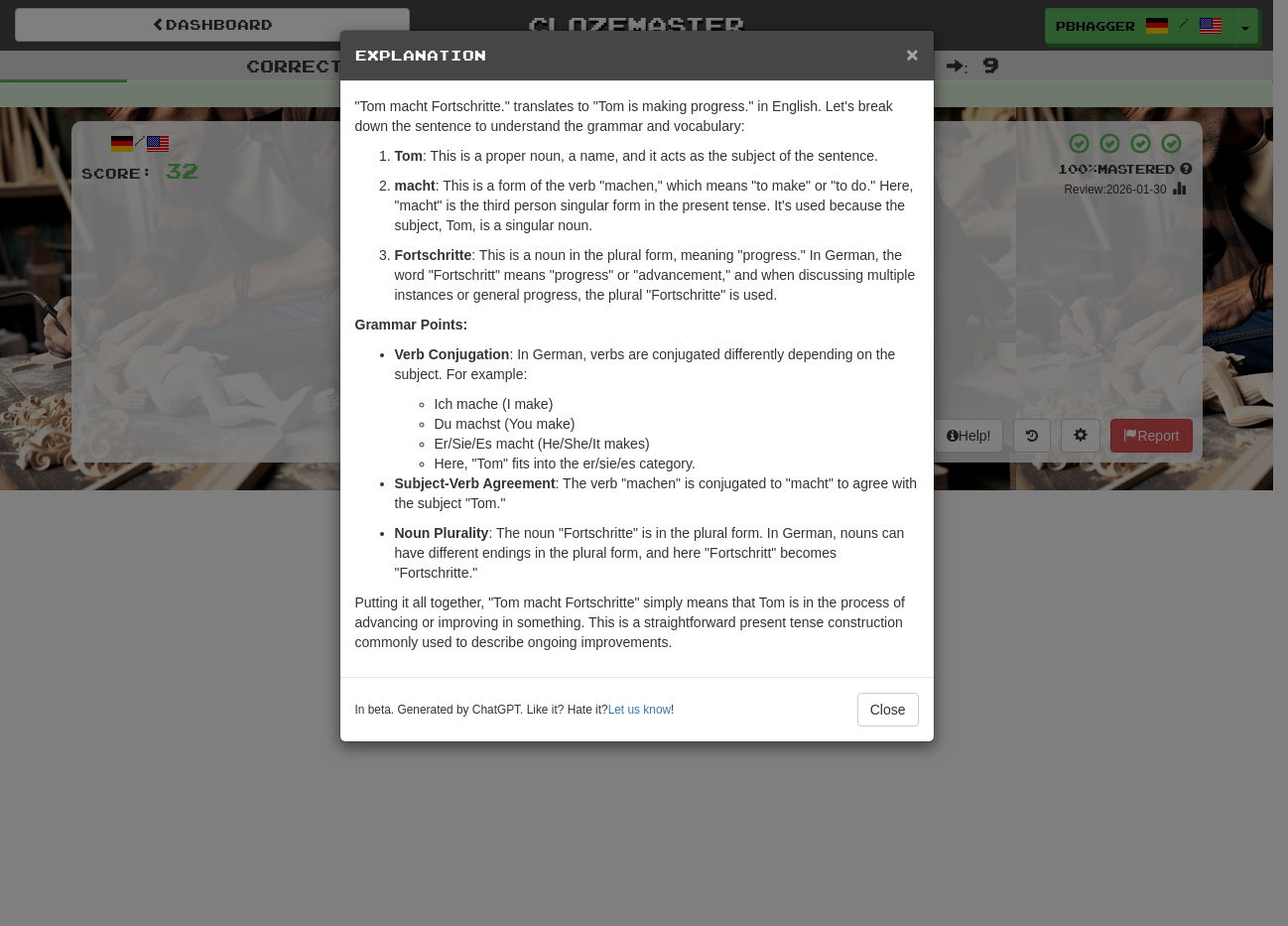 click on "×" at bounding box center (912, 54) 